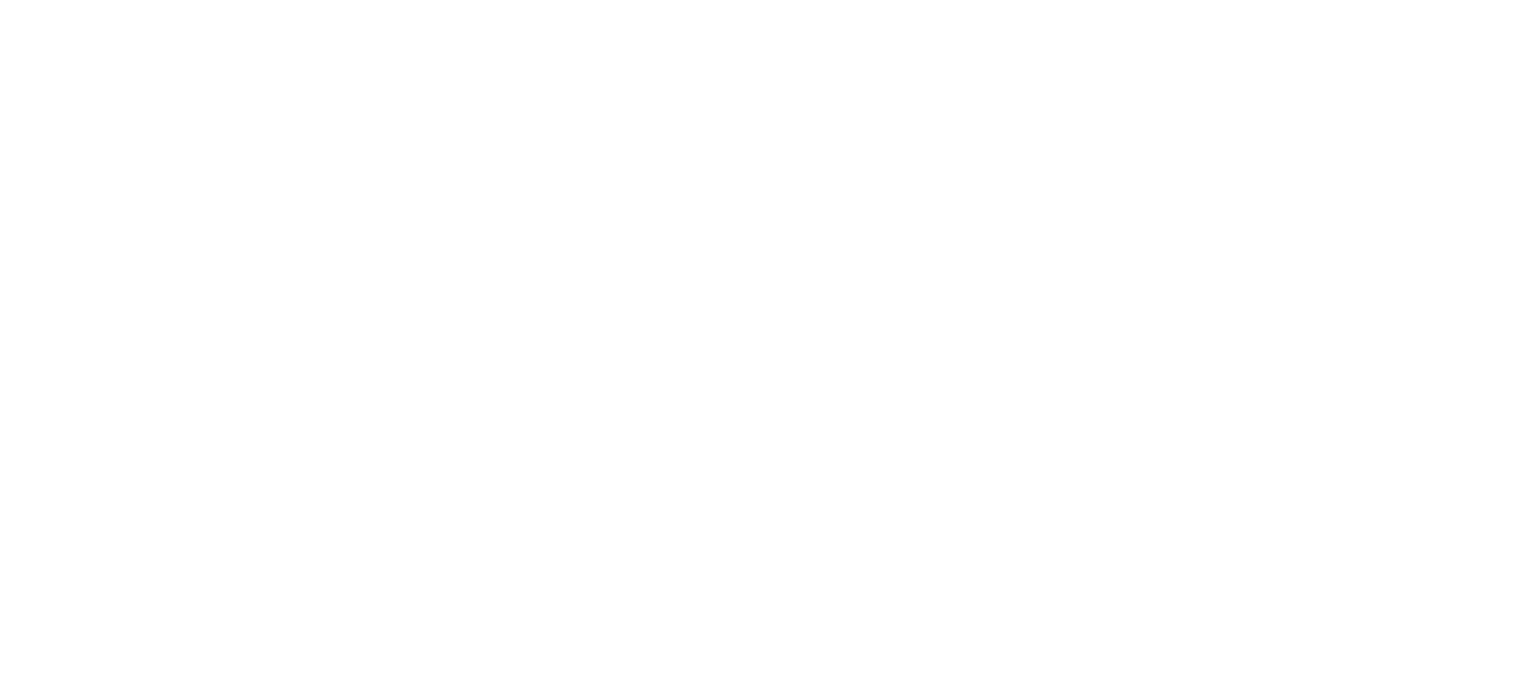 scroll, scrollTop: 0, scrollLeft: 0, axis: both 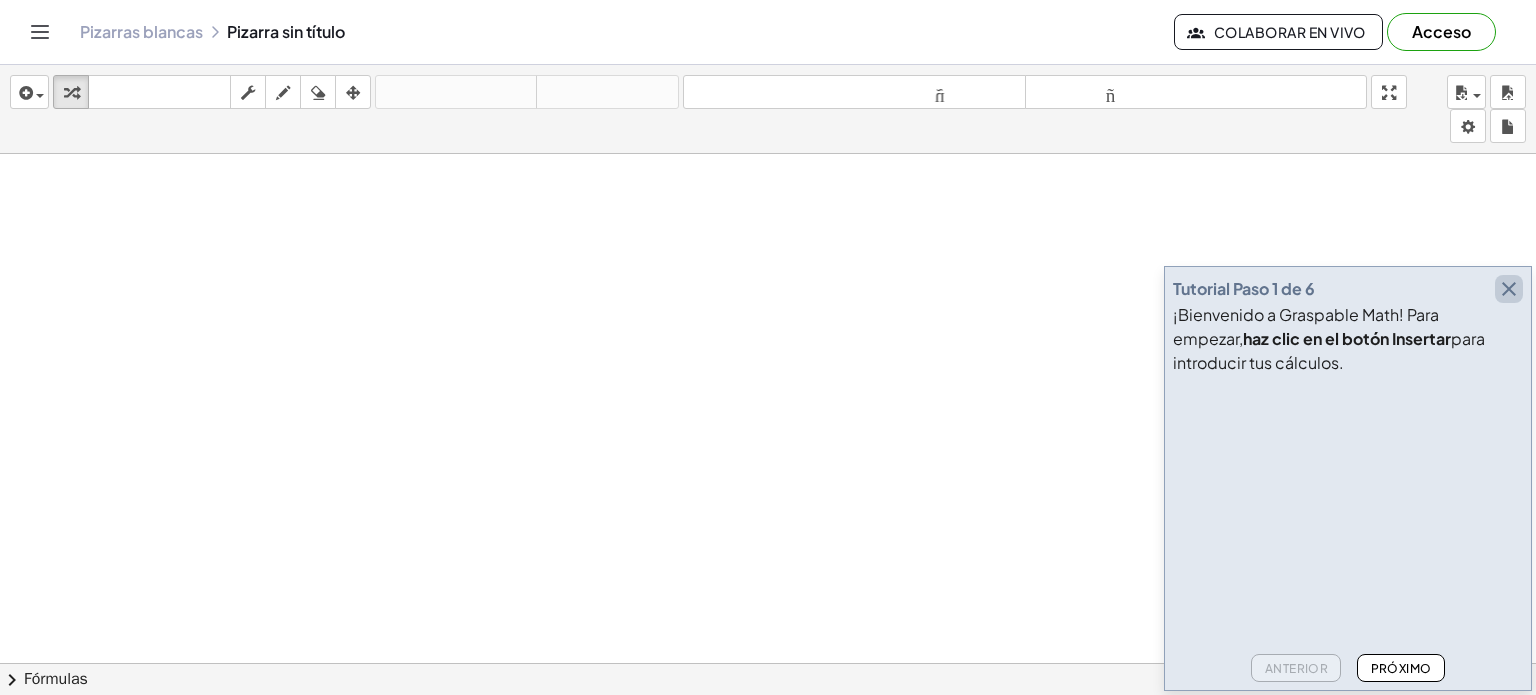 click at bounding box center [1509, 289] 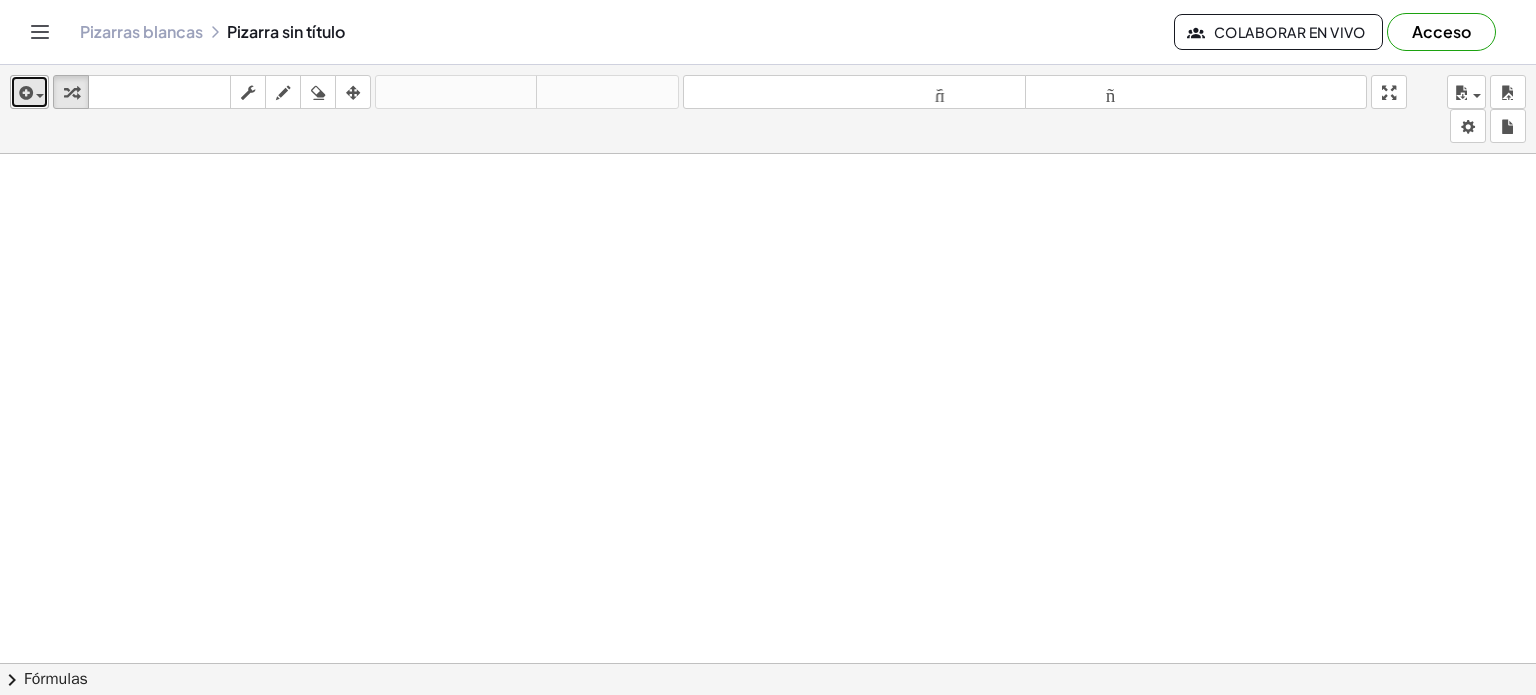 click at bounding box center (40, 96) 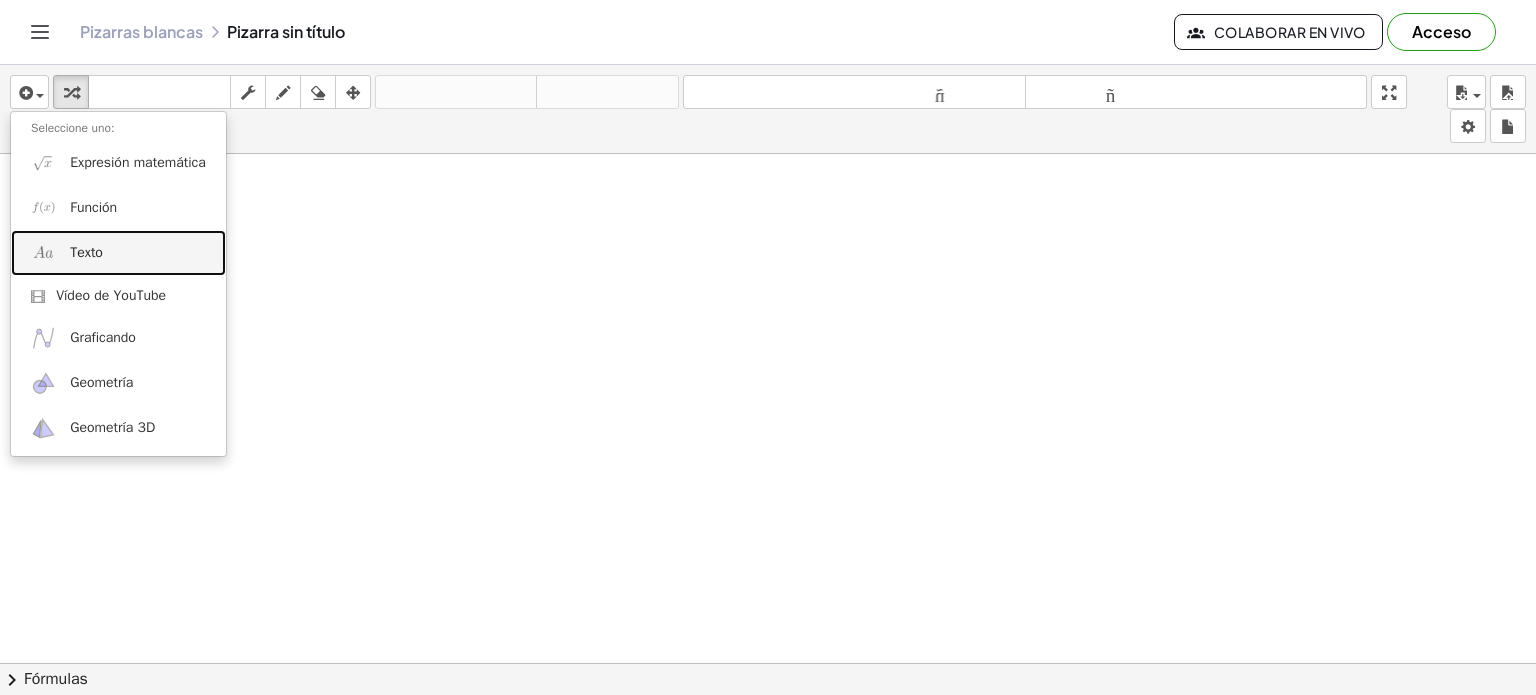 click on "Texto" at bounding box center (118, 252) 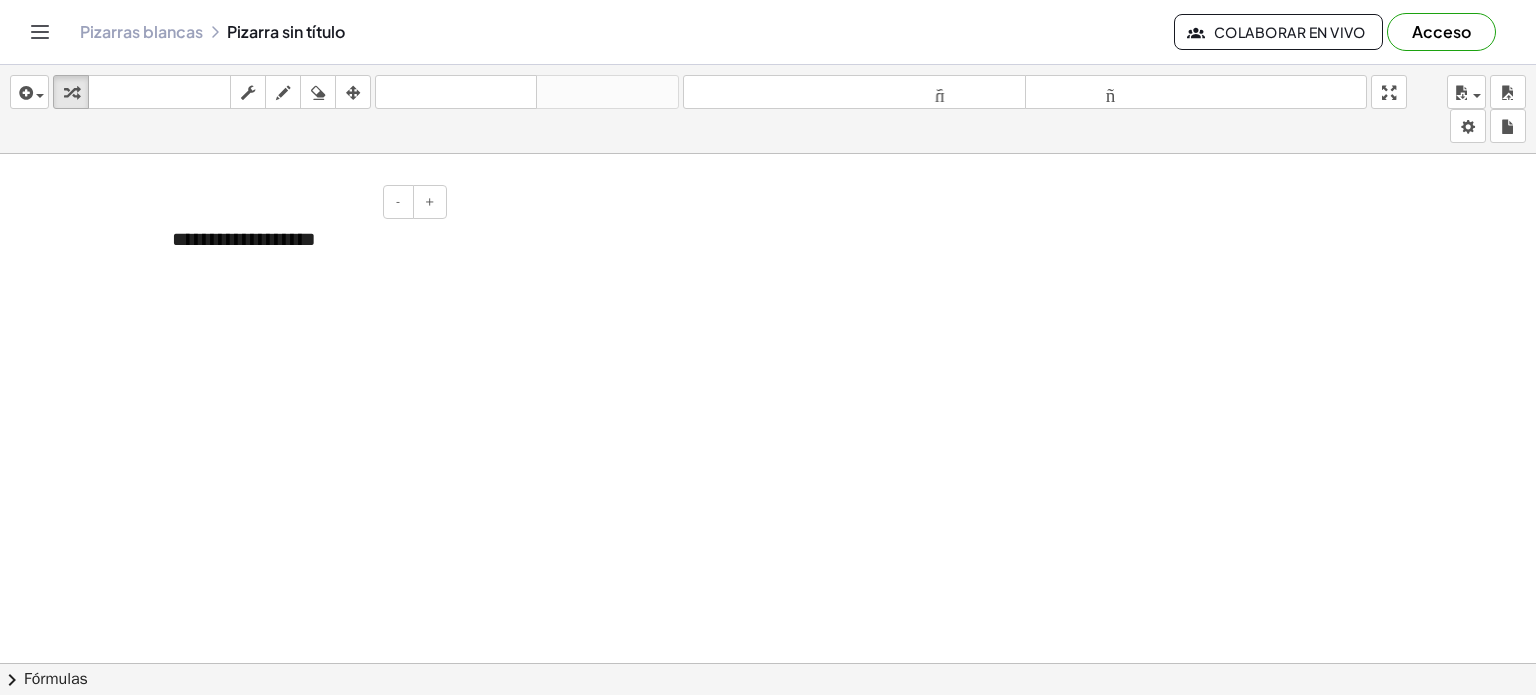 click on "**********" at bounding box center [302, 239] 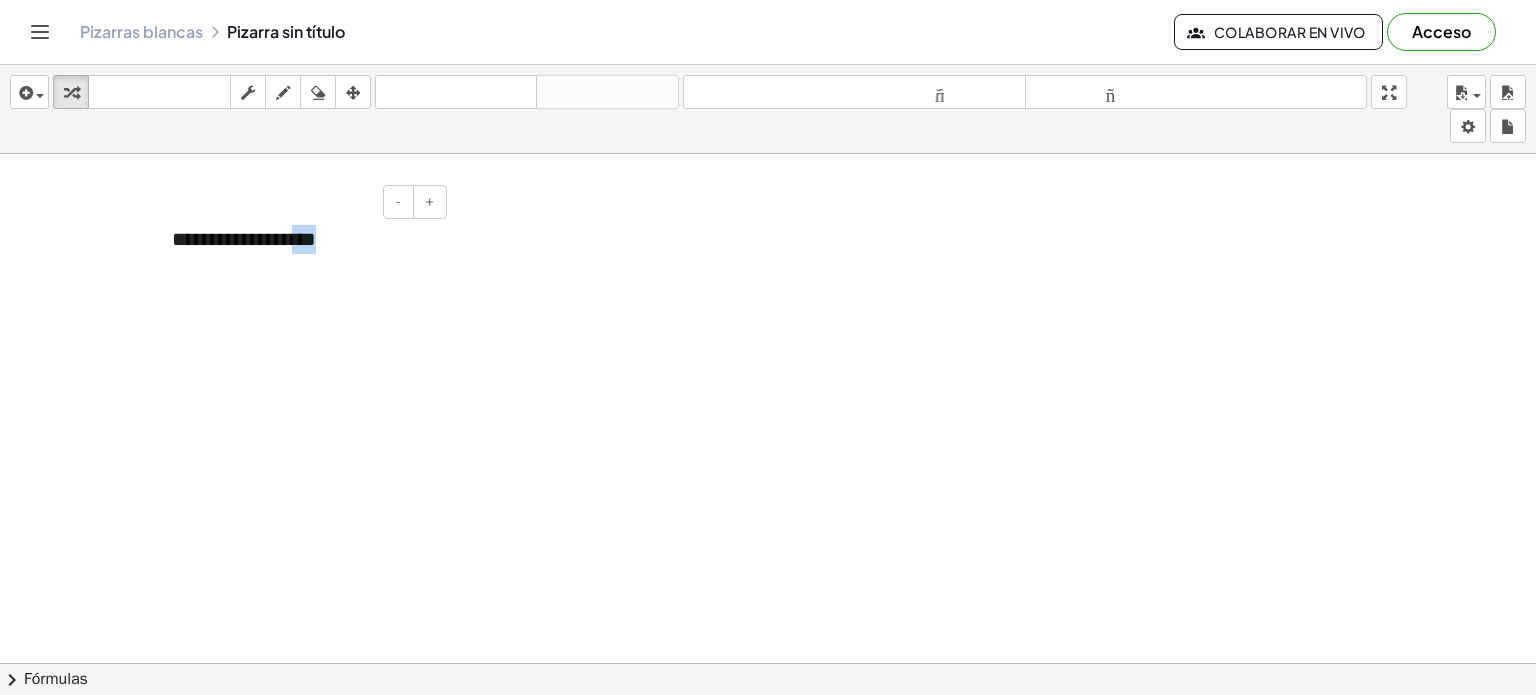drag, startPoint x: 363, startPoint y: 247, endPoint x: 146, endPoint y: 248, distance: 217.0023 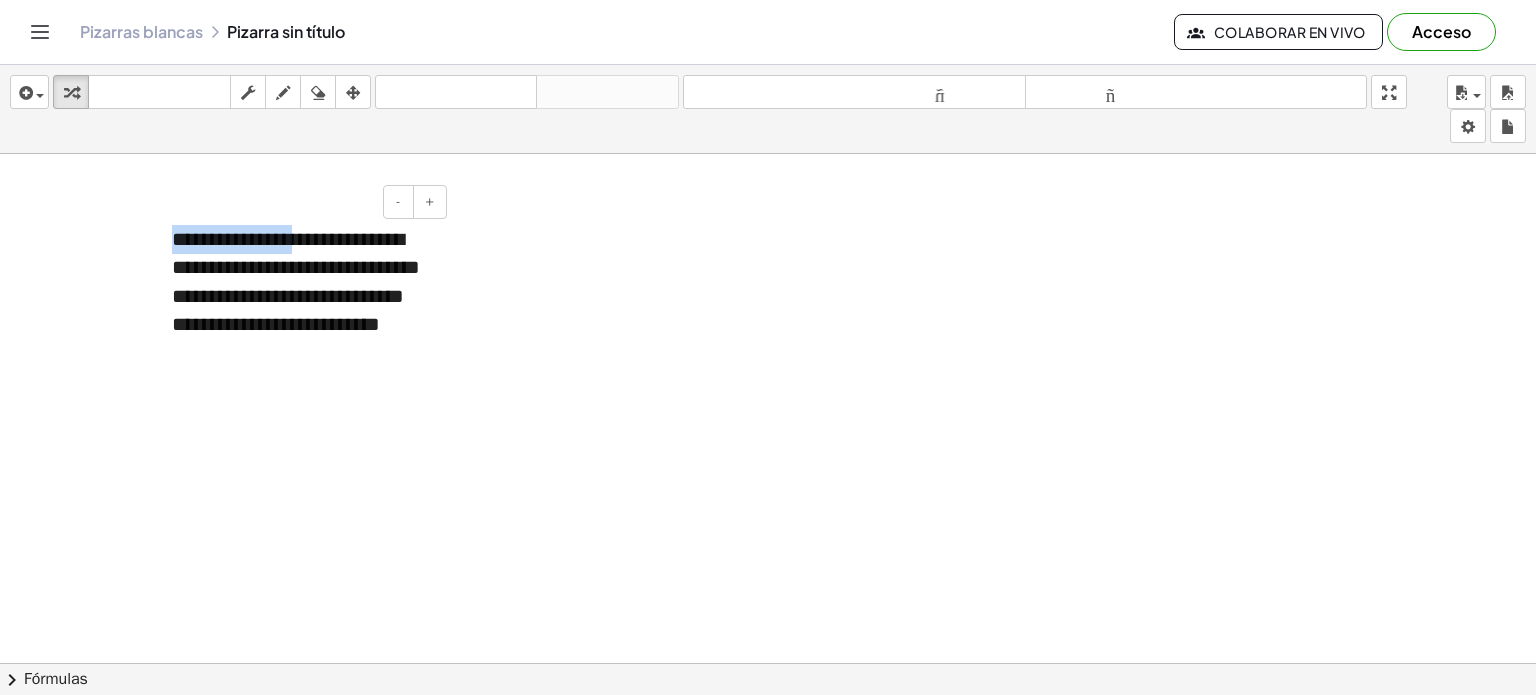 drag, startPoint x: 296, startPoint y: 238, endPoint x: 159, endPoint y: 249, distance: 137.4409 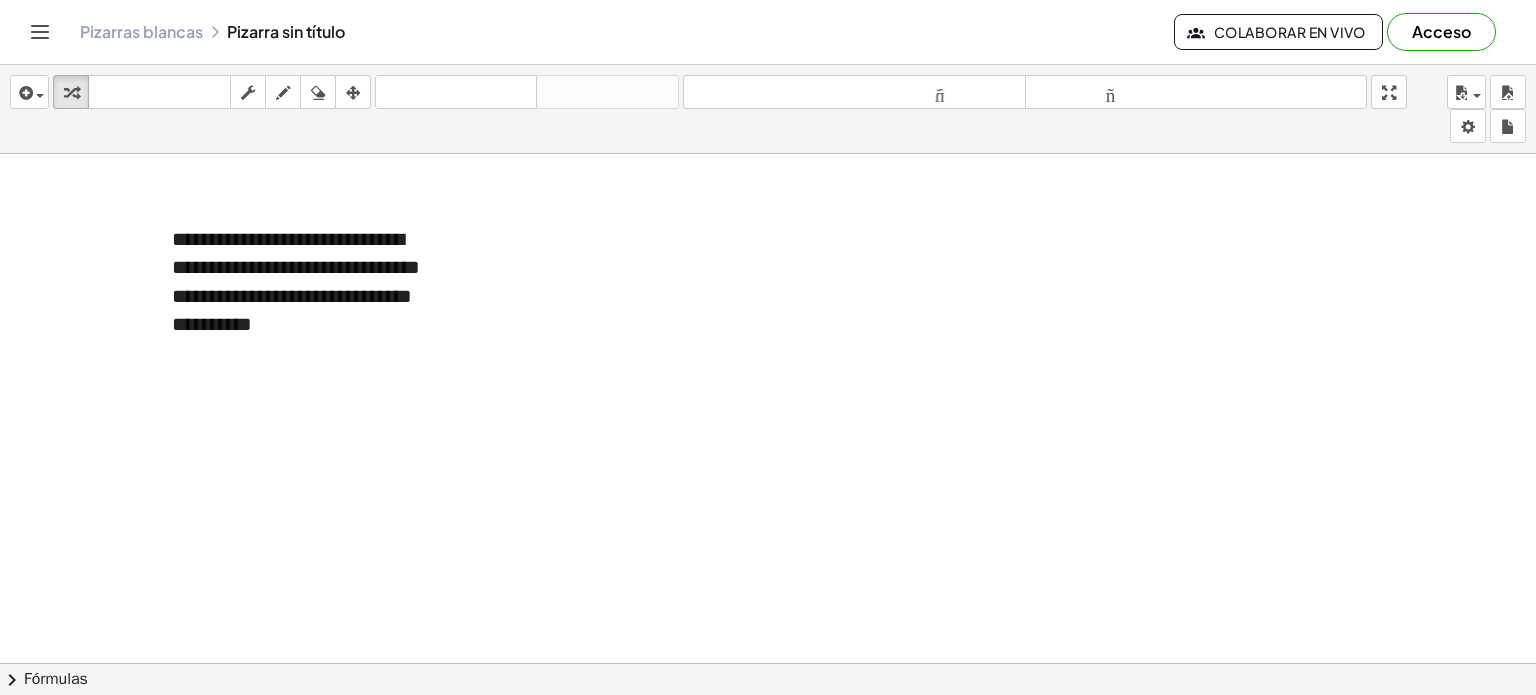 click at bounding box center (768, 743) 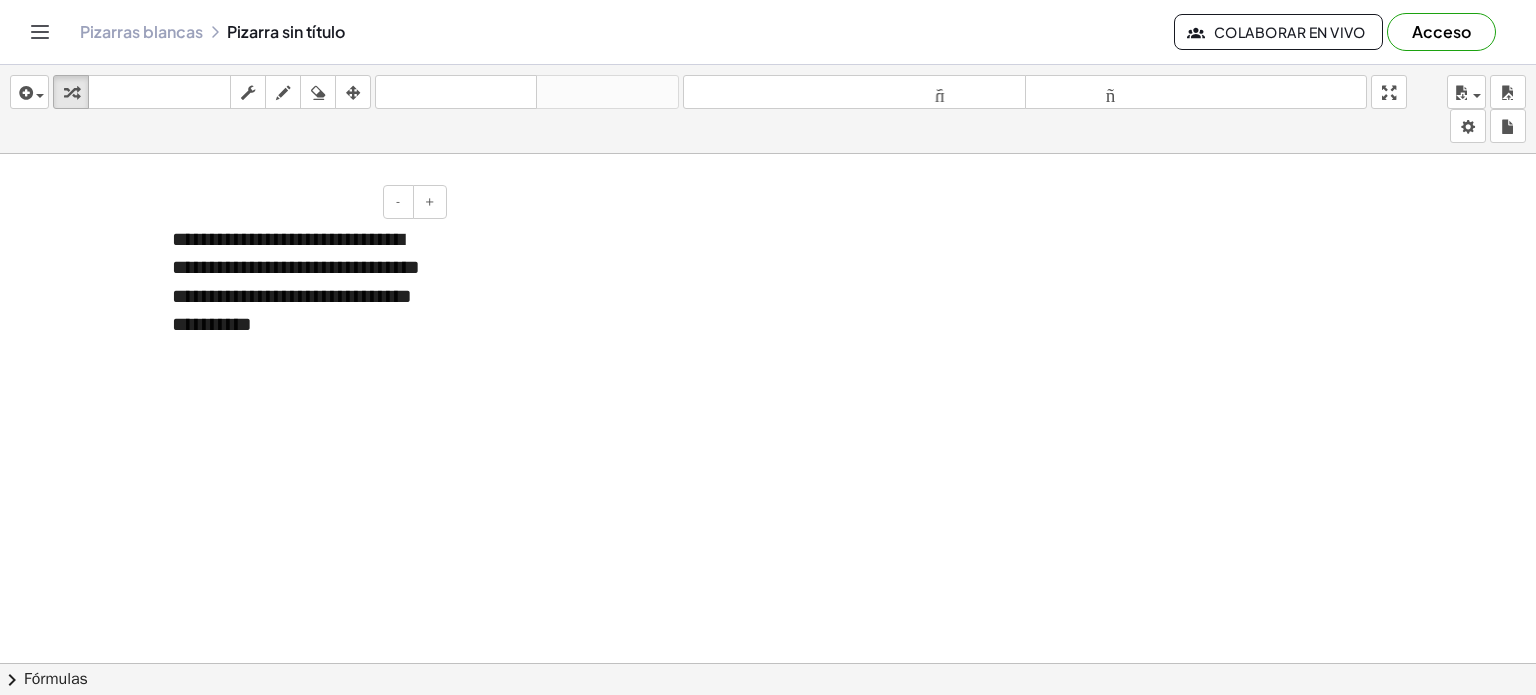 click on "**********" at bounding box center (296, 282) 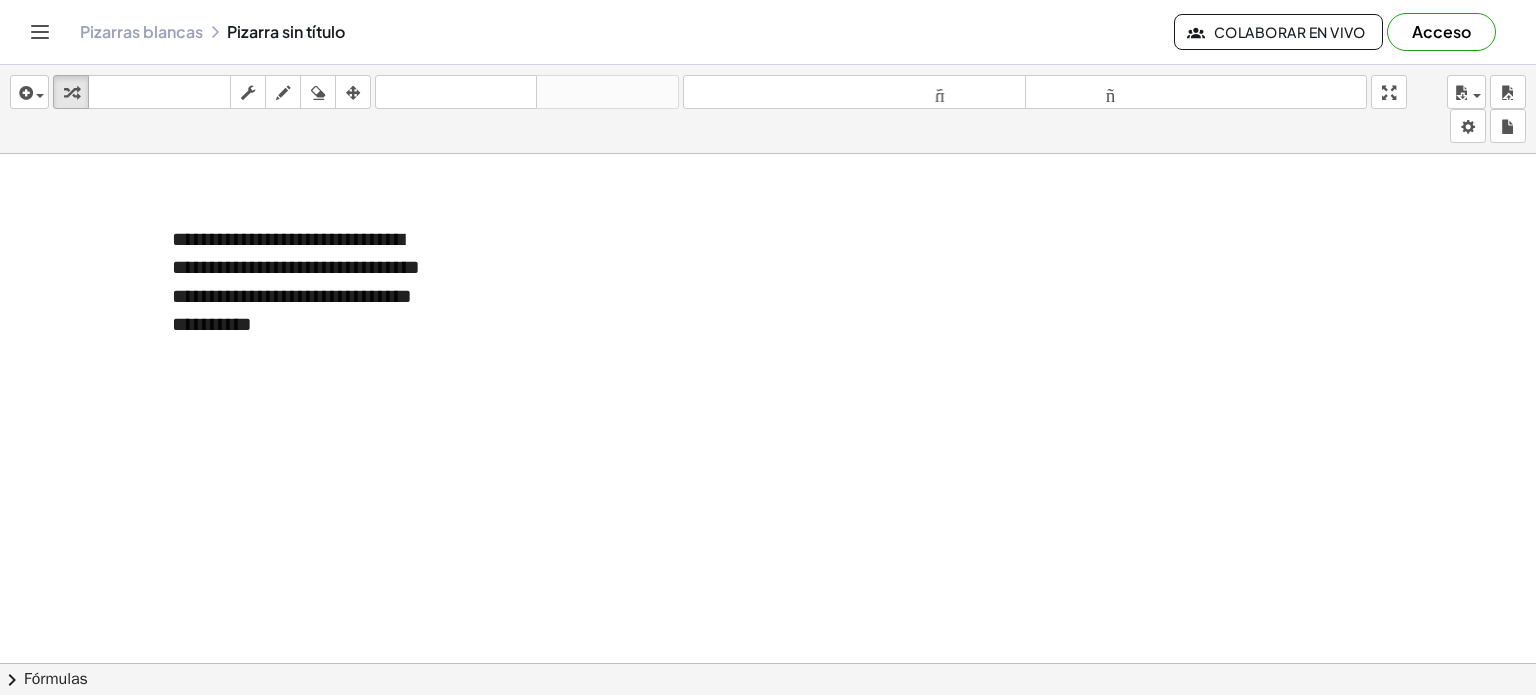 drag, startPoint x: 272, startPoint y: 204, endPoint x: 186, endPoint y: 175, distance: 90.75792 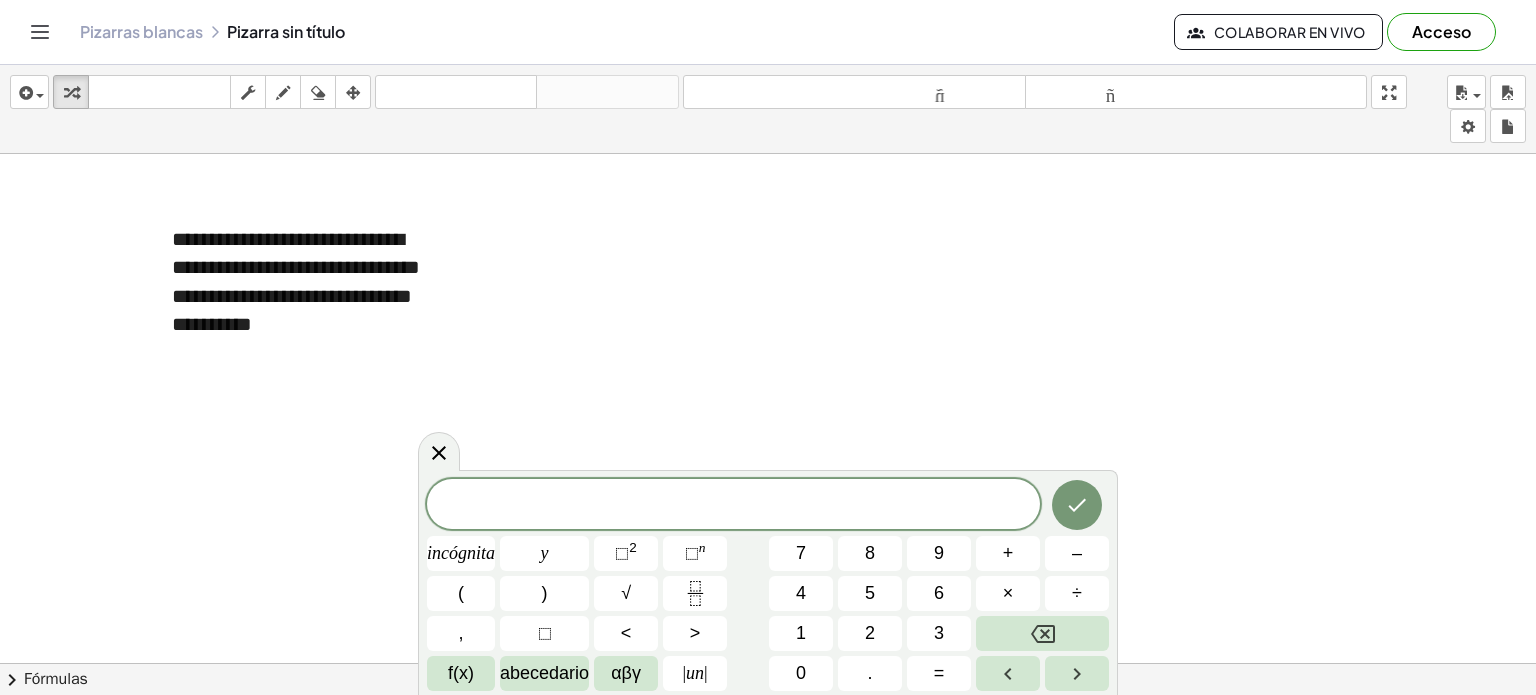 click at bounding box center [768, 743] 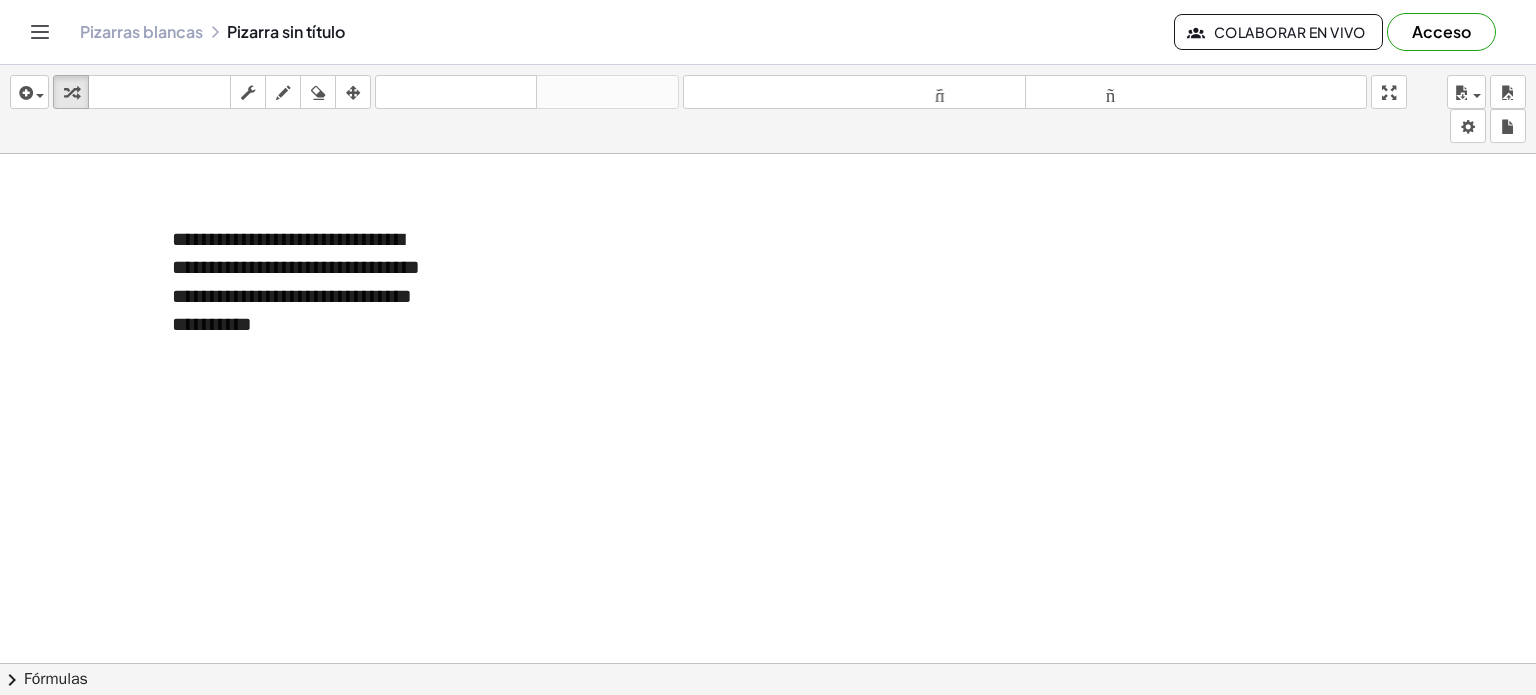 click at bounding box center (768, 743) 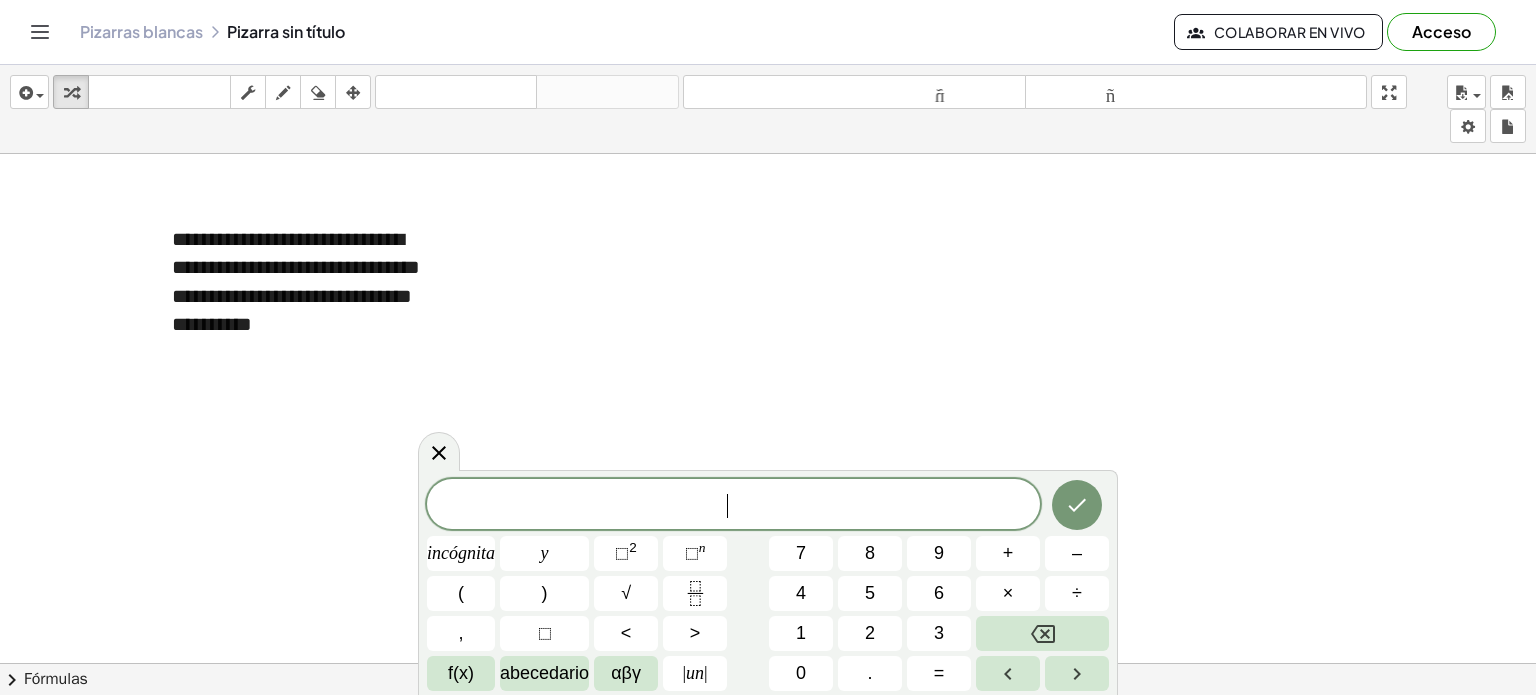 click at bounding box center [768, 743] 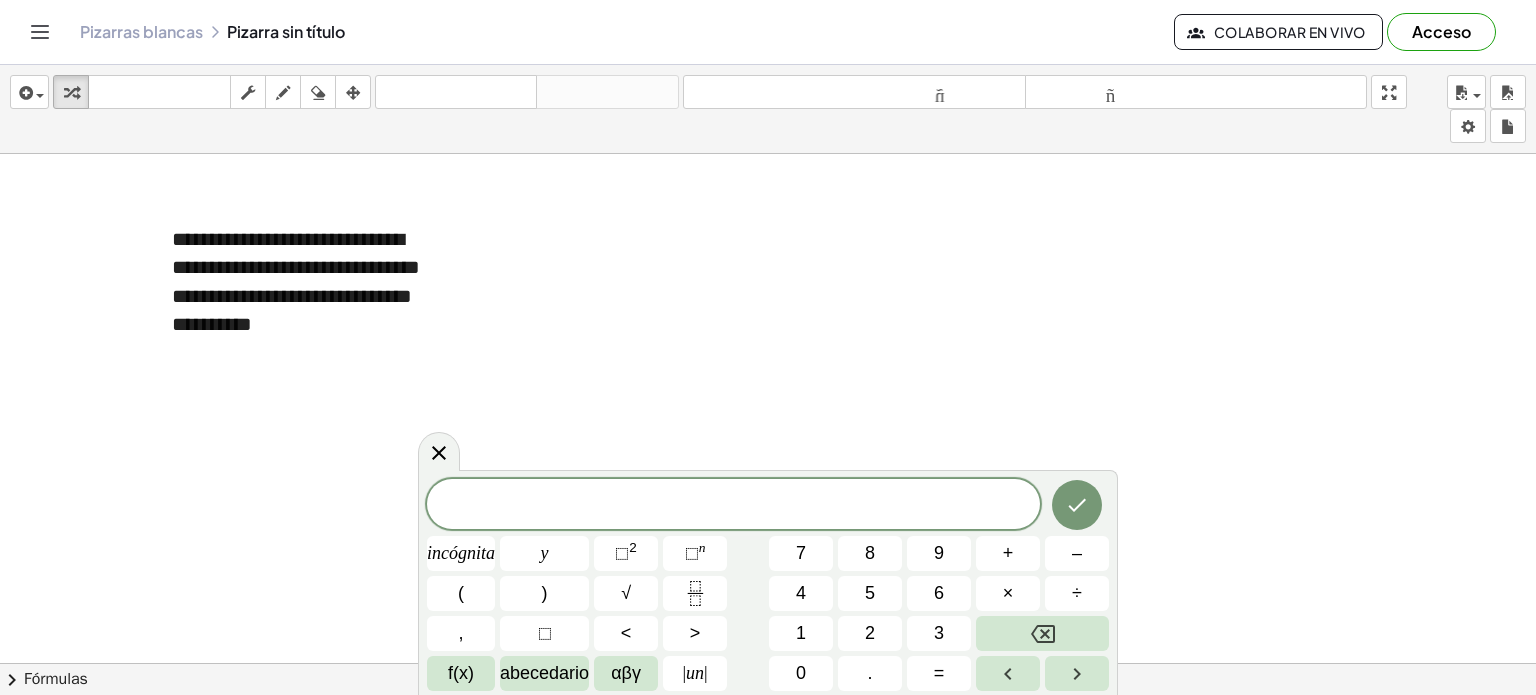 click at bounding box center (768, 743) 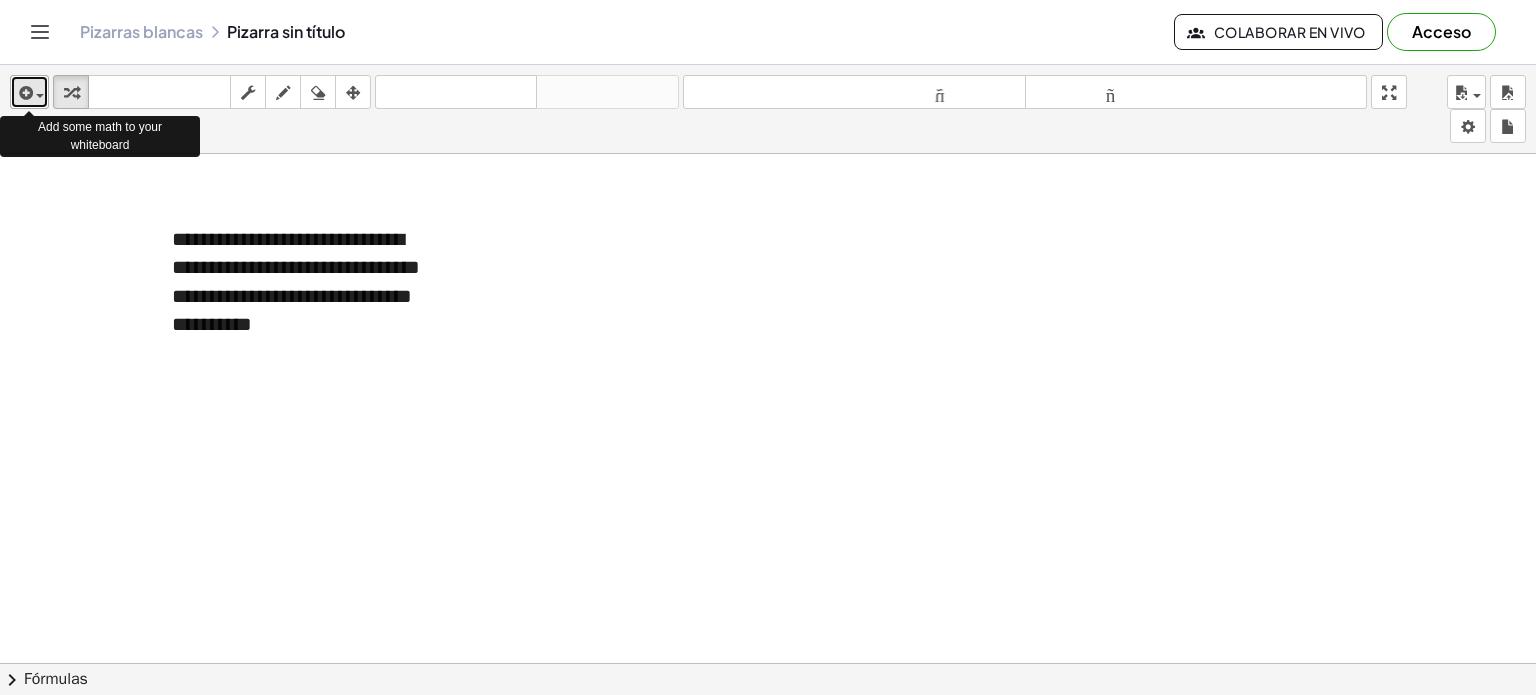 click on "insertar" at bounding box center (29, 92) 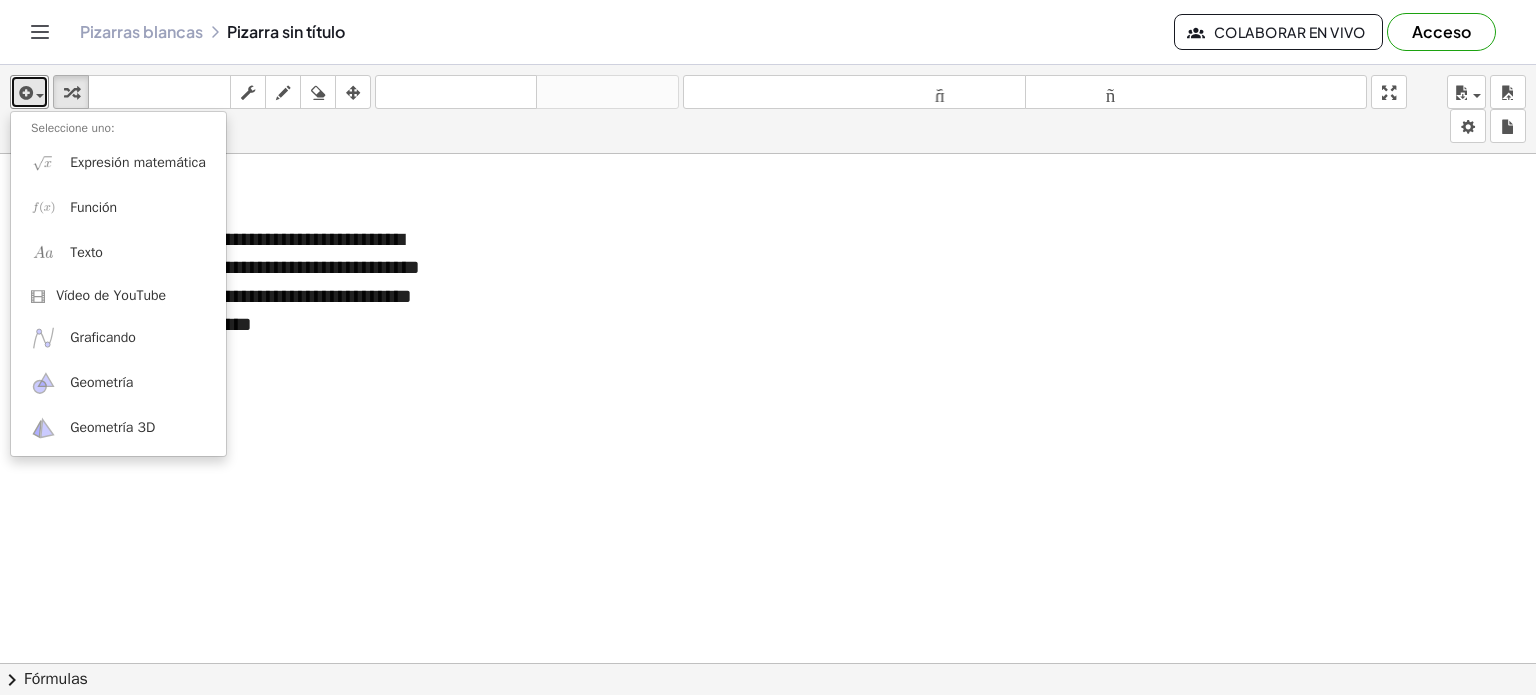 click at bounding box center (768, 743) 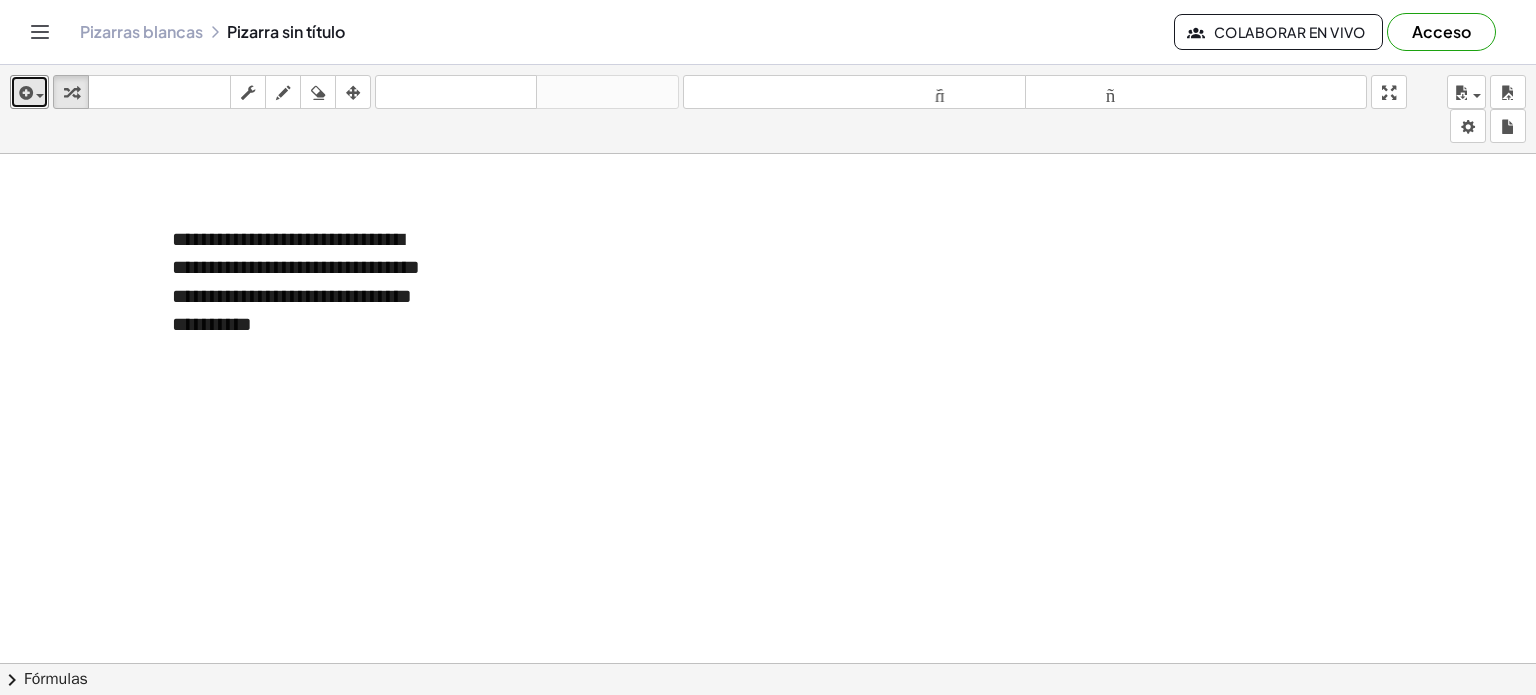 click at bounding box center (768, 743) 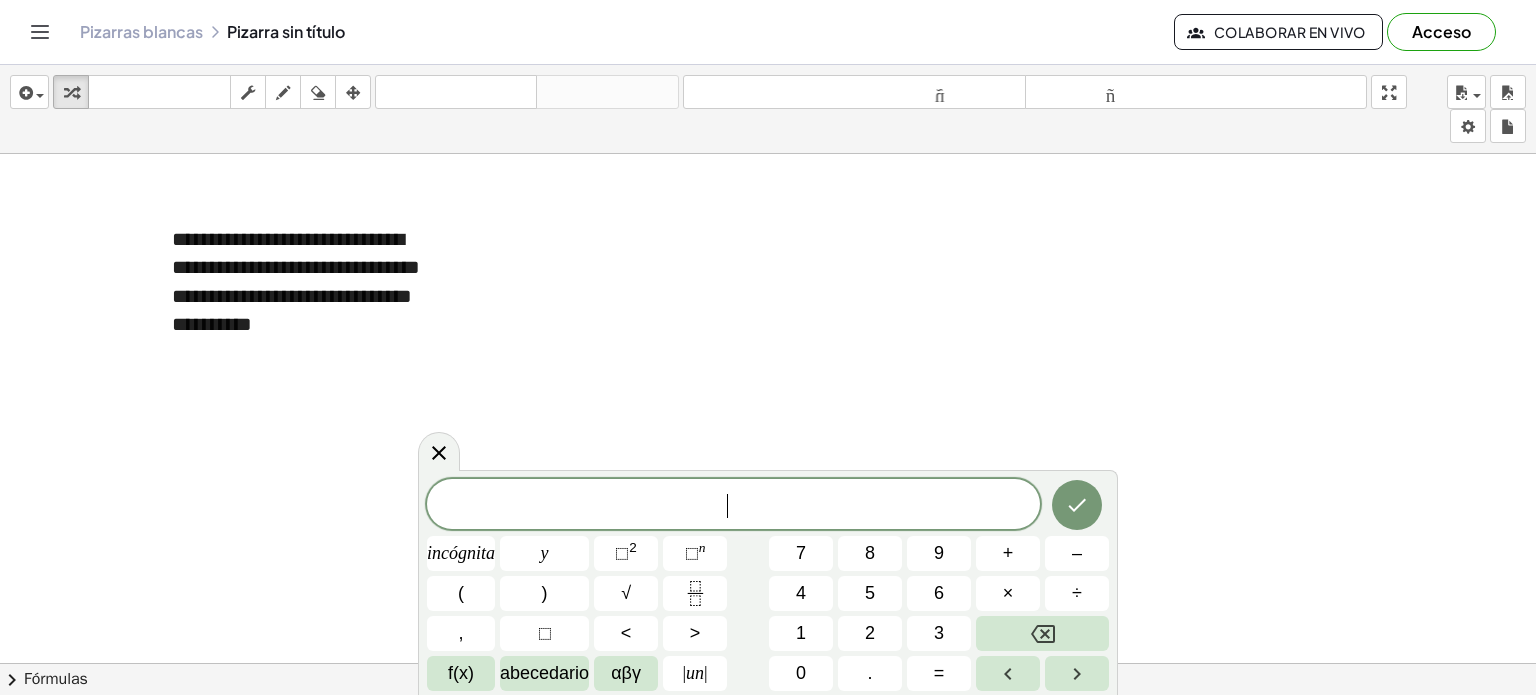 click at bounding box center [768, 743] 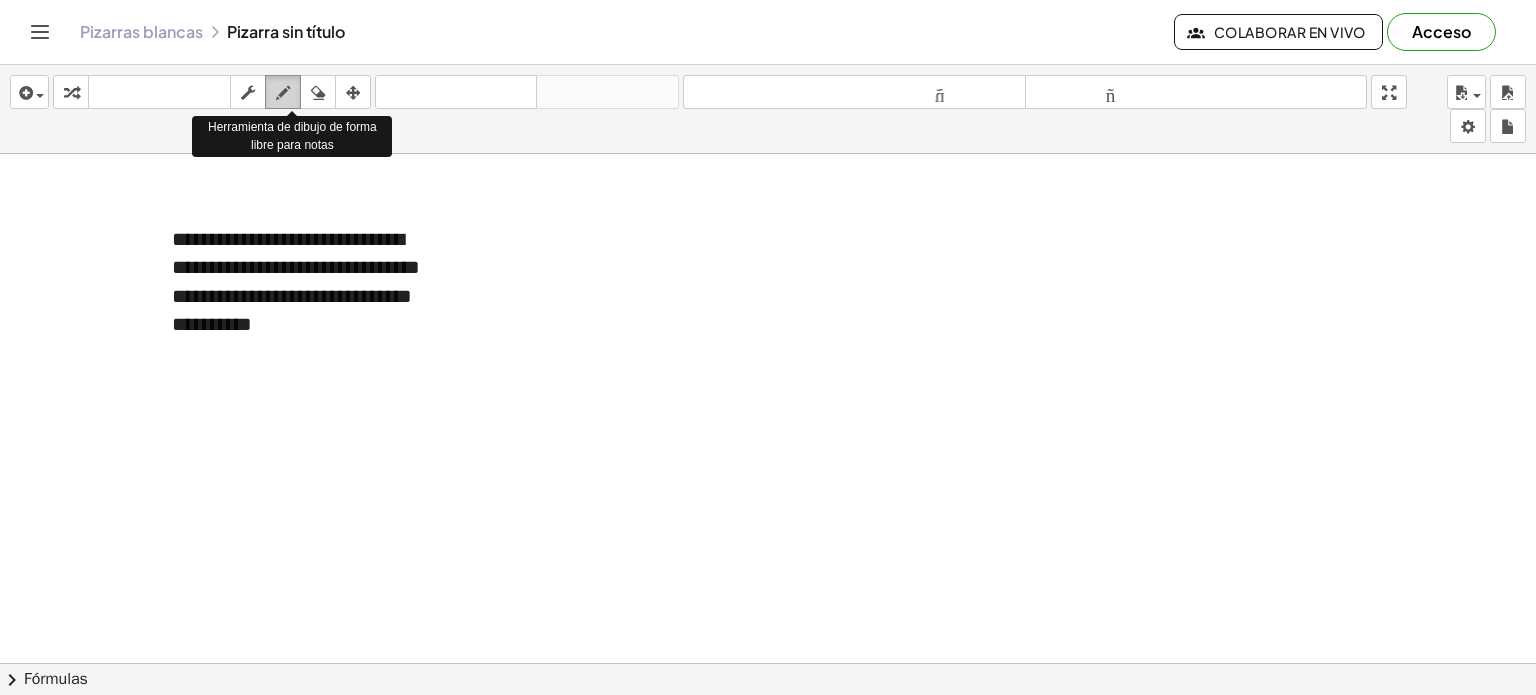 click at bounding box center (283, 92) 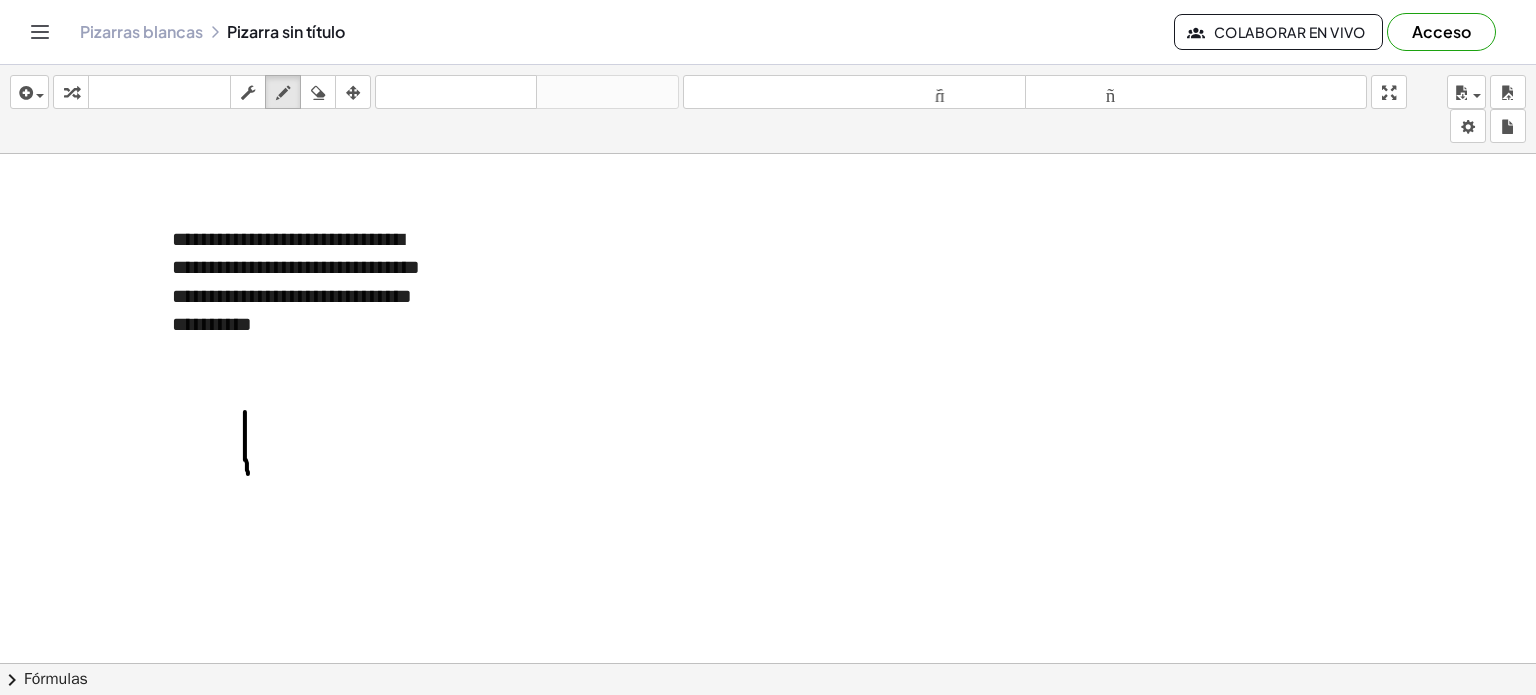 drag, startPoint x: 245, startPoint y: 411, endPoint x: 248, endPoint y: 473, distance: 62.072536 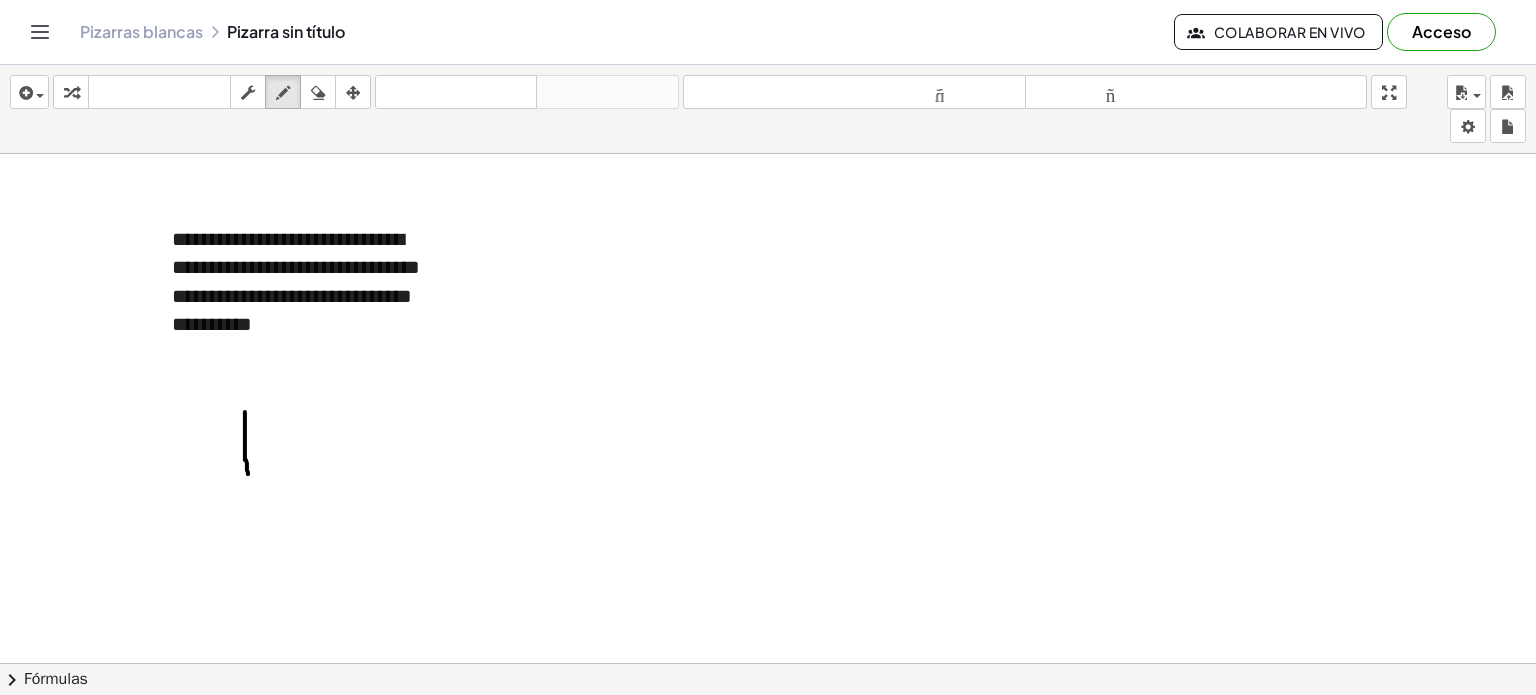 click at bounding box center [768, 743] 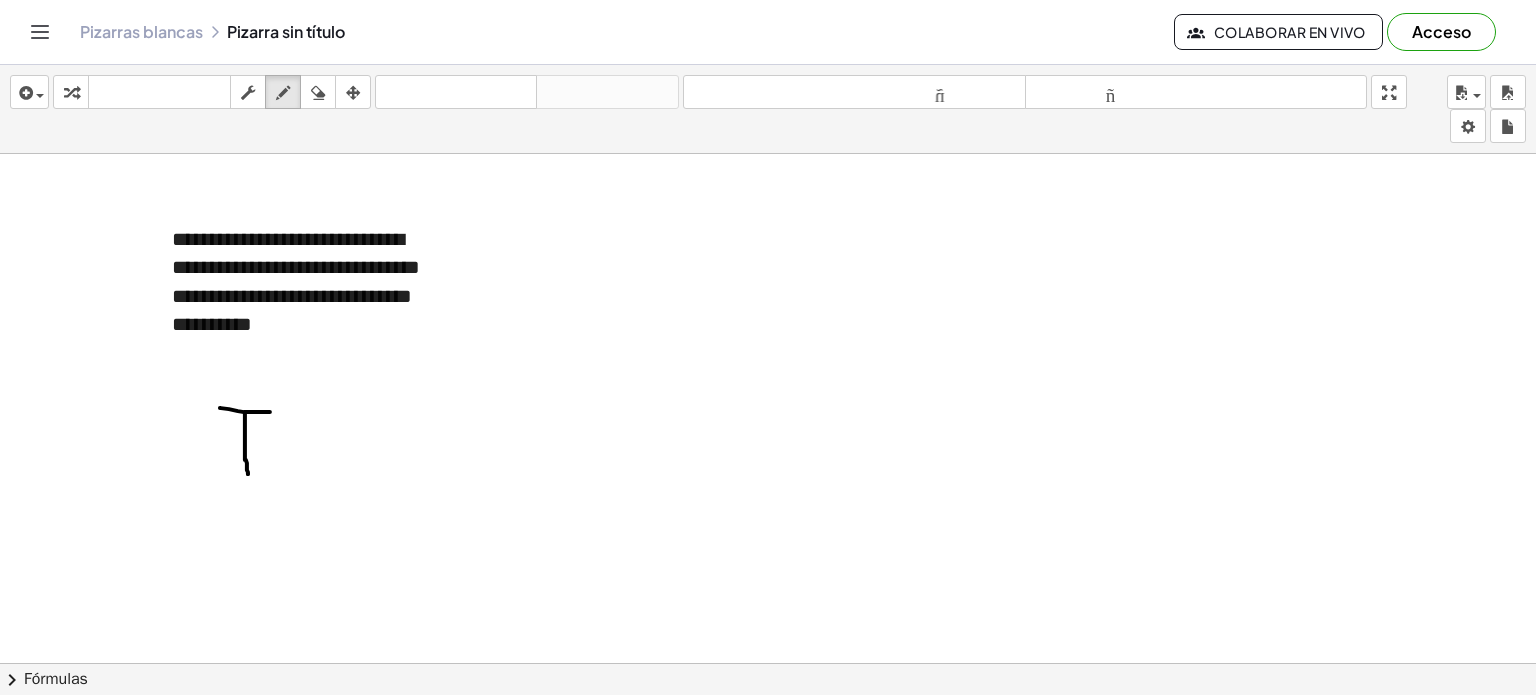 drag, startPoint x: 220, startPoint y: 407, endPoint x: 270, endPoint y: 411, distance: 50.159744 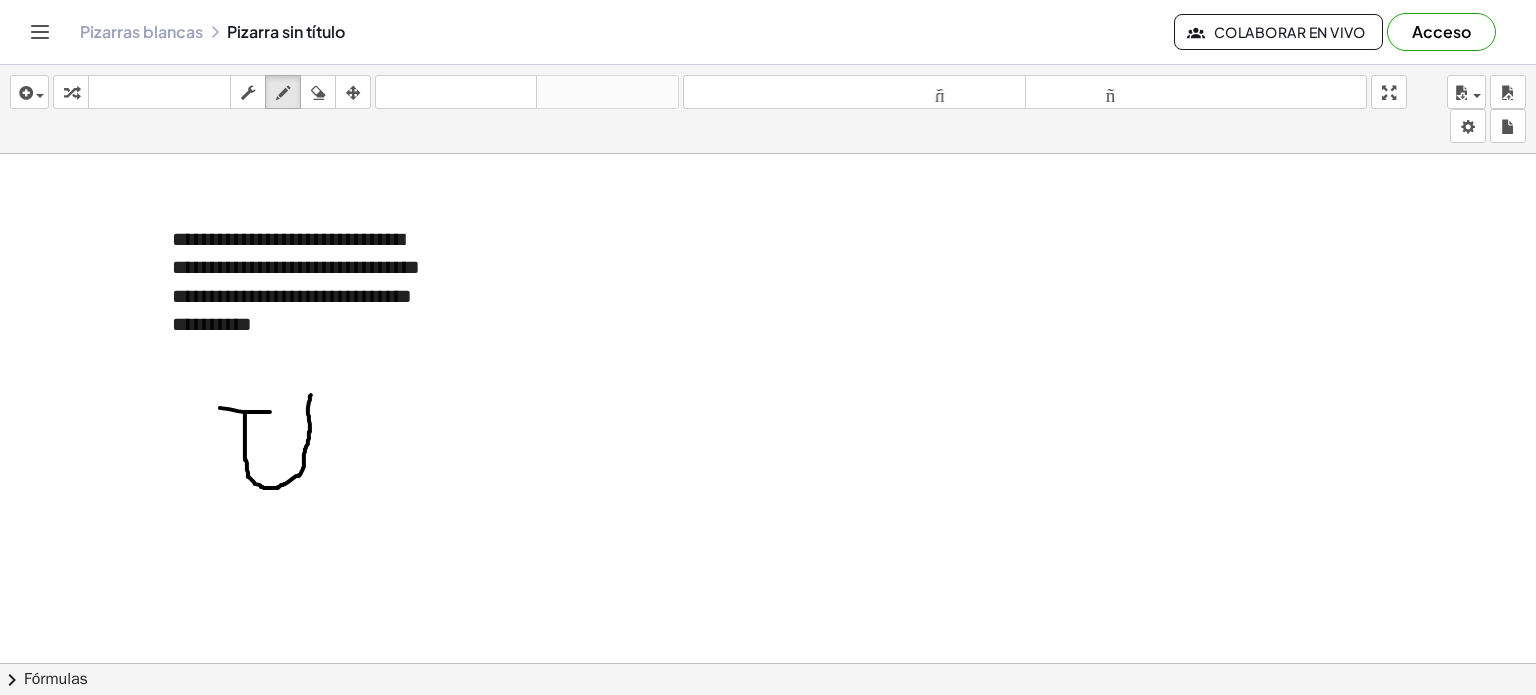 drag, startPoint x: 248, startPoint y: 475, endPoint x: 311, endPoint y: 391, distance: 105 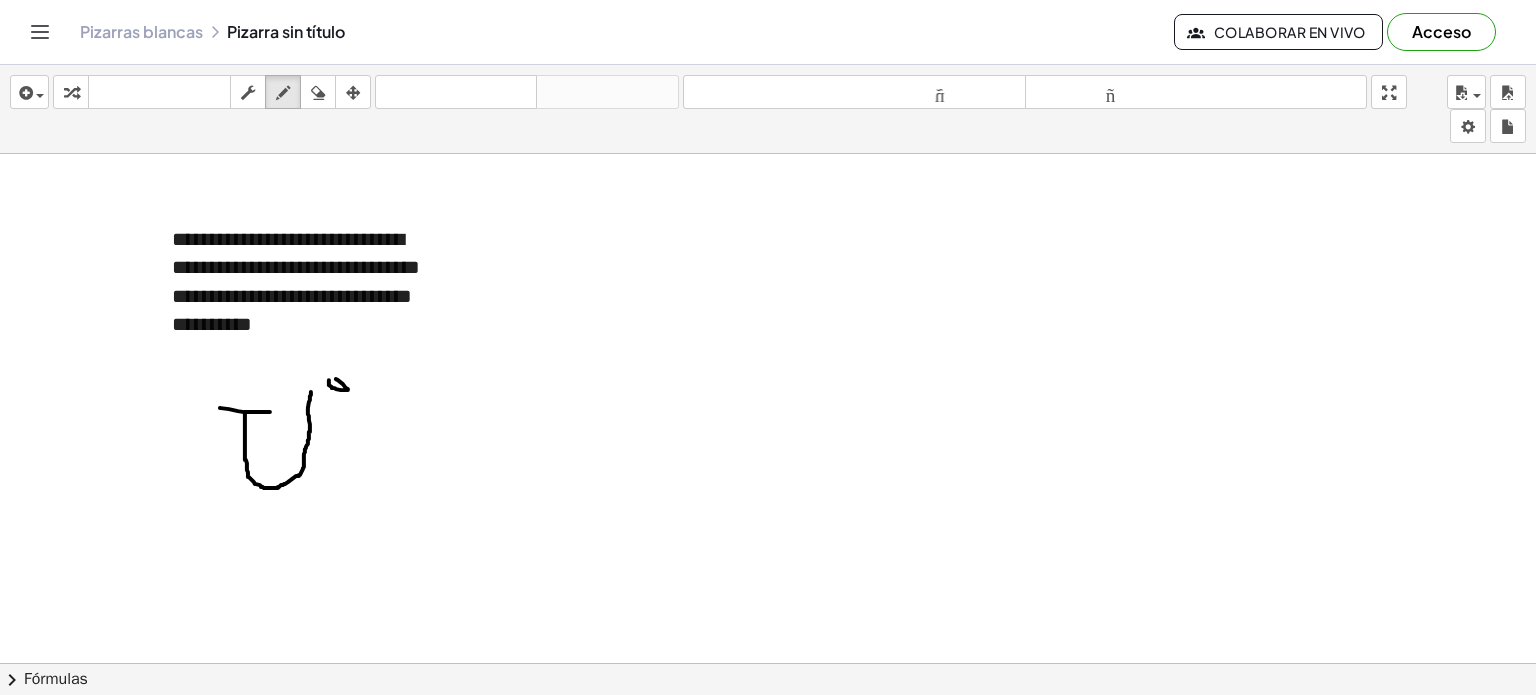 click at bounding box center [768, 743] 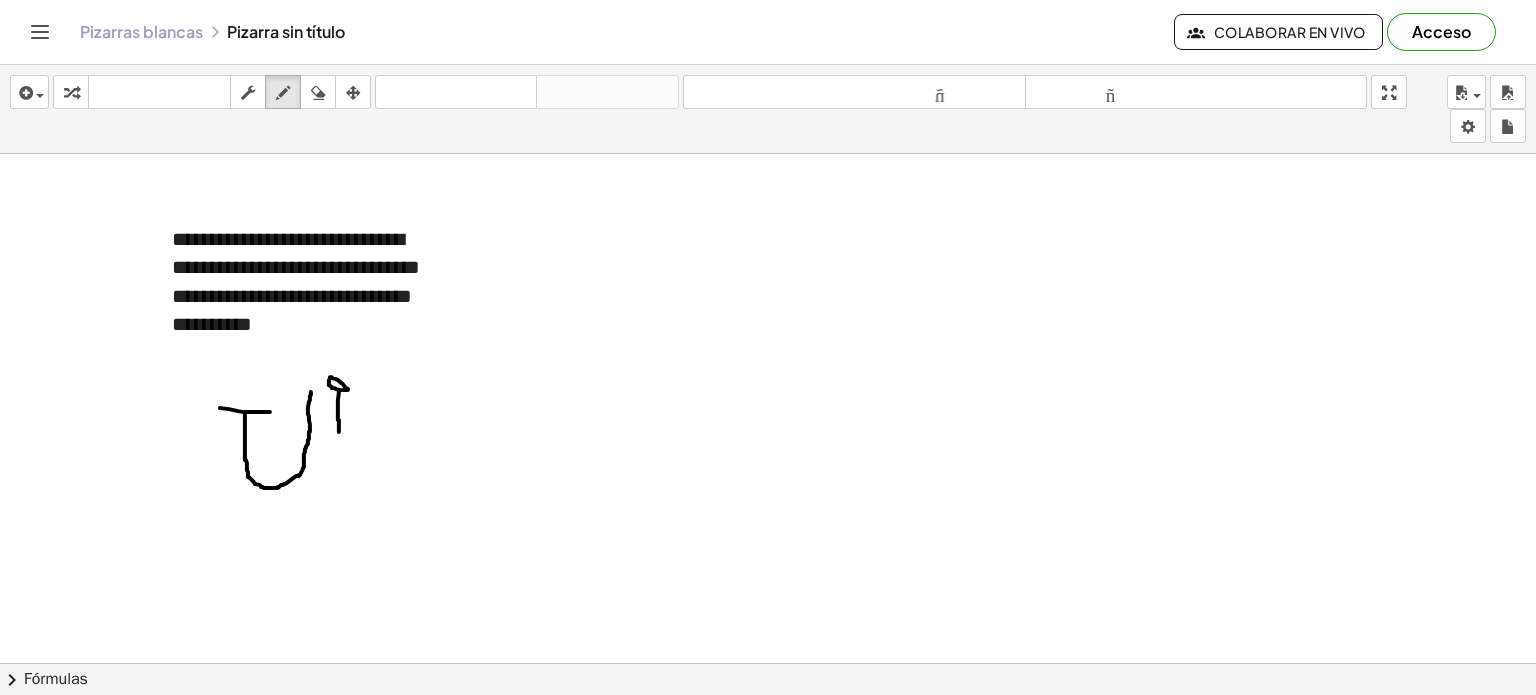 drag, startPoint x: 339, startPoint y: 390, endPoint x: 341, endPoint y: 451, distance: 61.03278 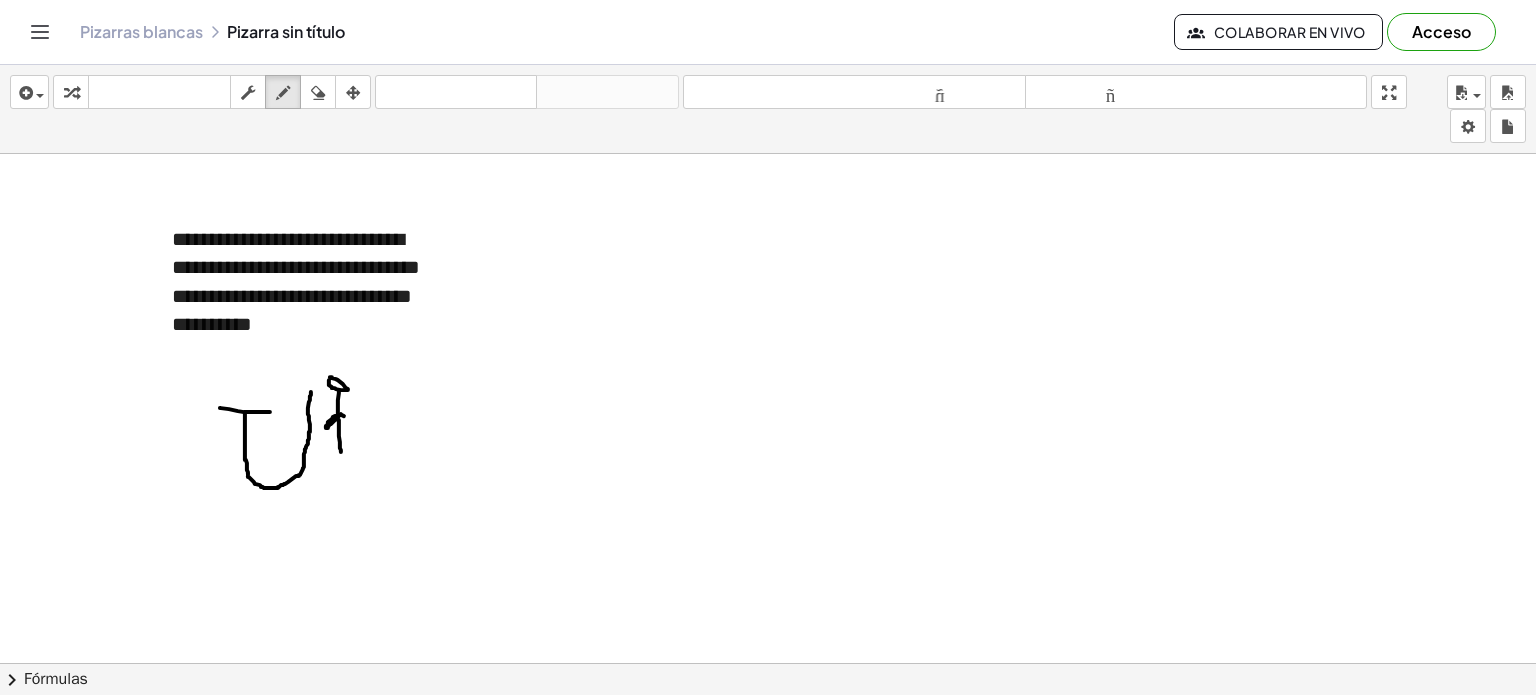 drag, startPoint x: 336, startPoint y: 415, endPoint x: 349, endPoint y: 422, distance: 14.764823 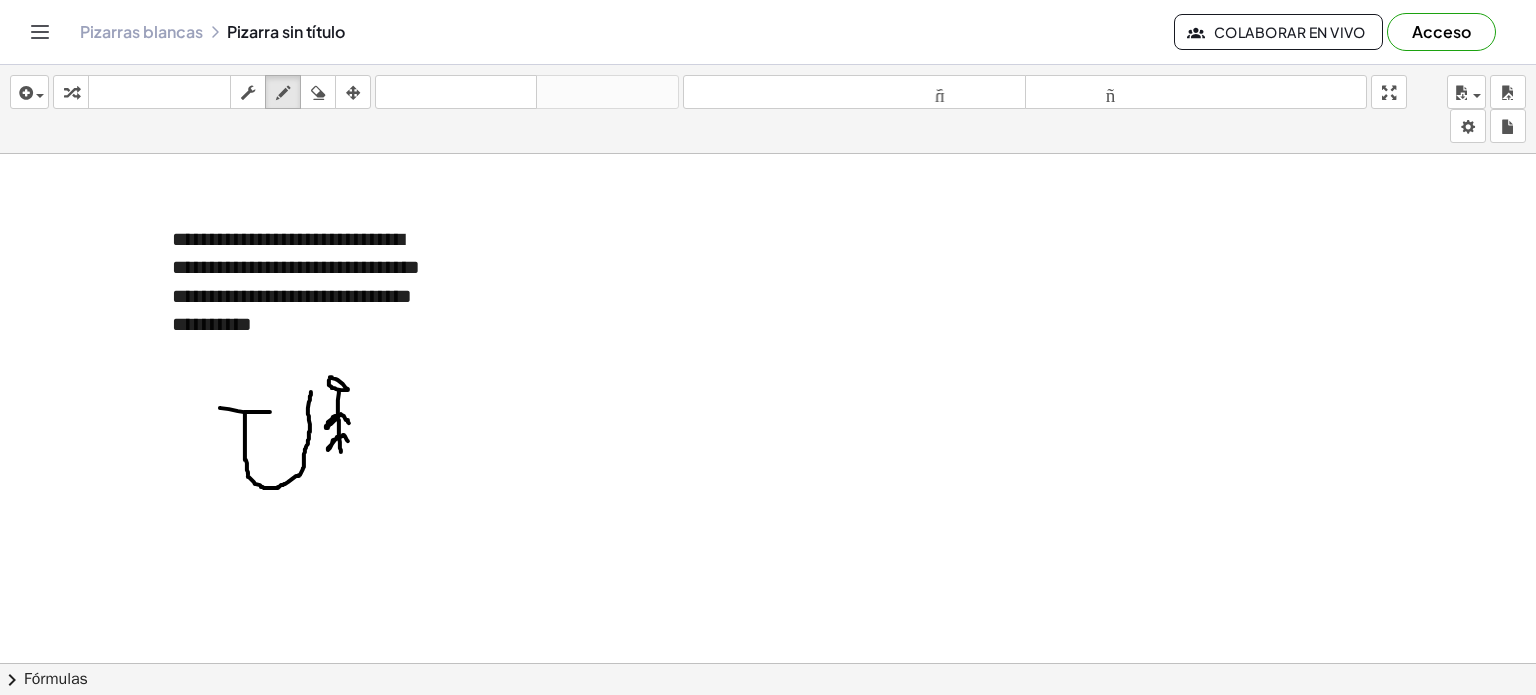 drag, startPoint x: 337, startPoint y: 436, endPoint x: 349, endPoint y: 442, distance: 13.416408 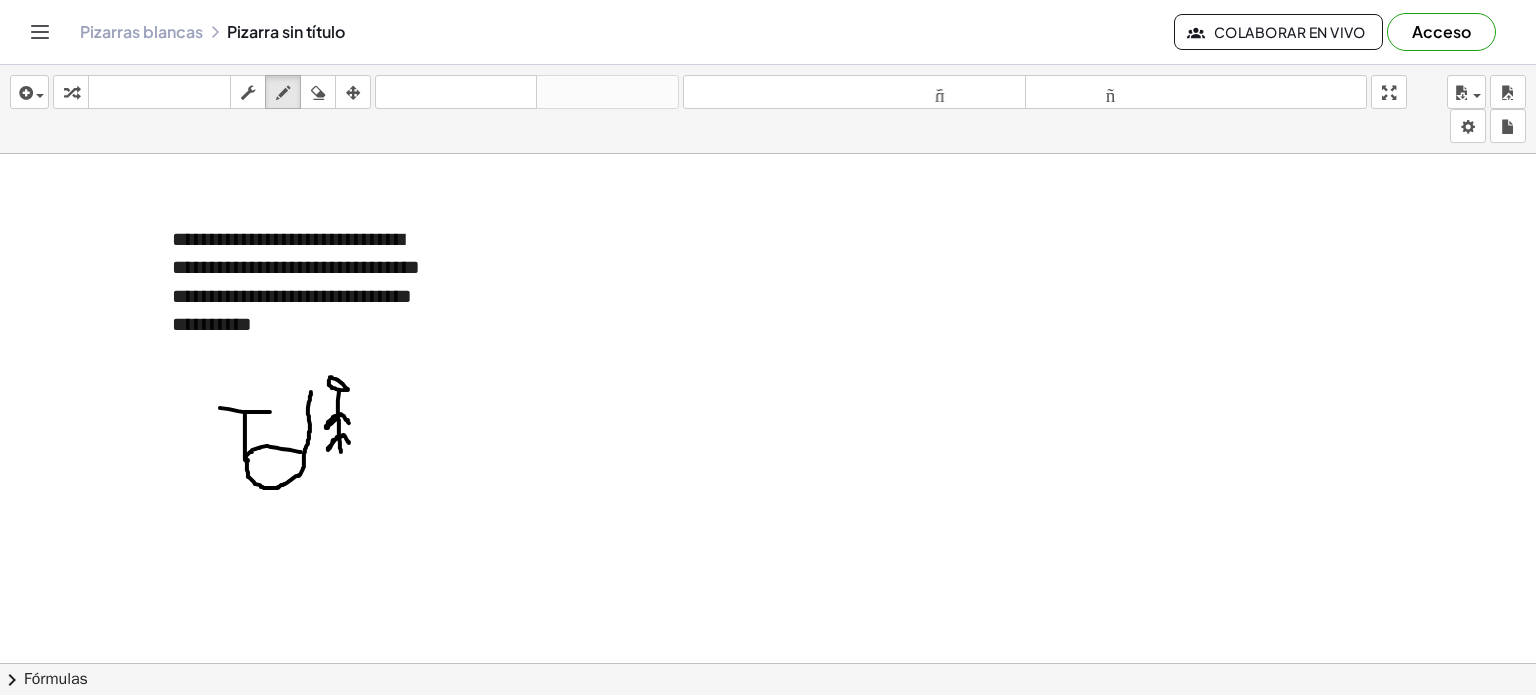 drag, startPoint x: 301, startPoint y: 451, endPoint x: 248, endPoint y: 461, distance: 53.935146 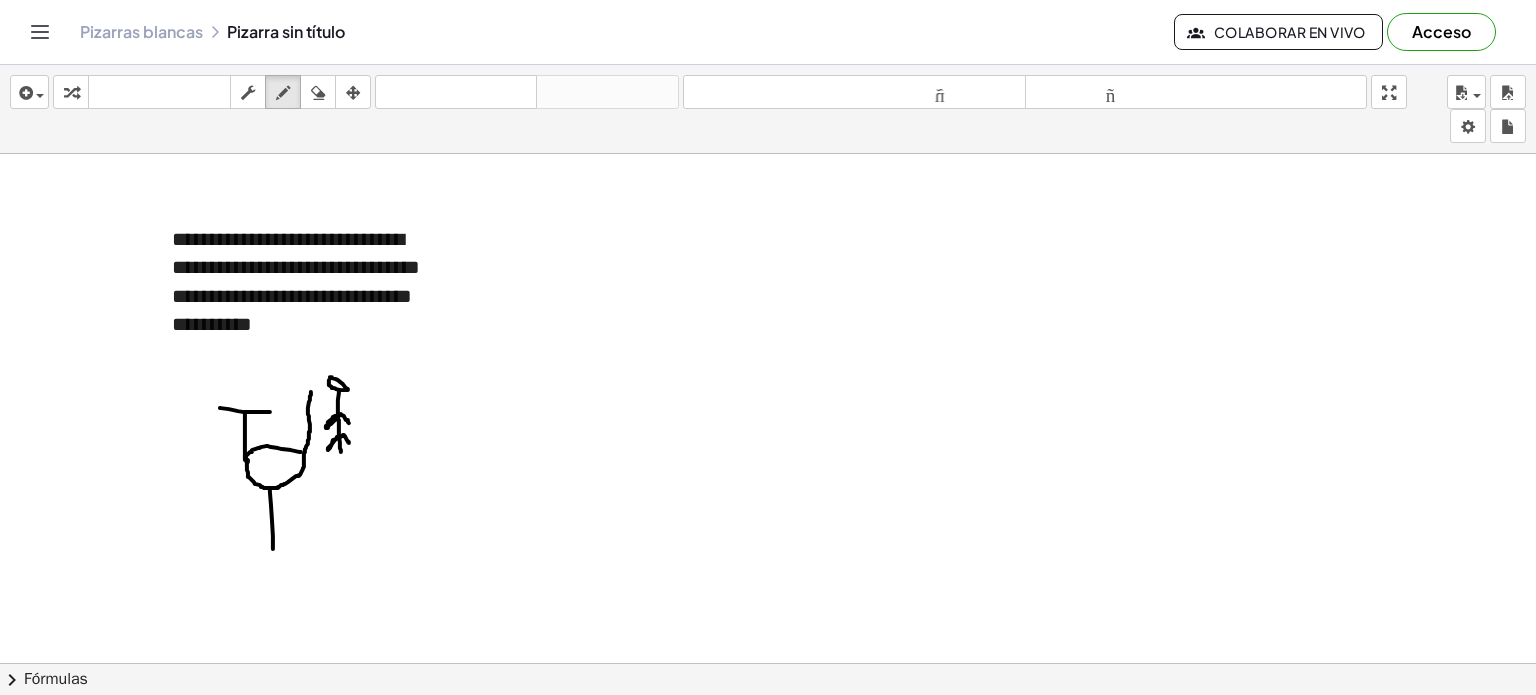 drag, startPoint x: 270, startPoint y: 488, endPoint x: 274, endPoint y: 551, distance: 63.126858 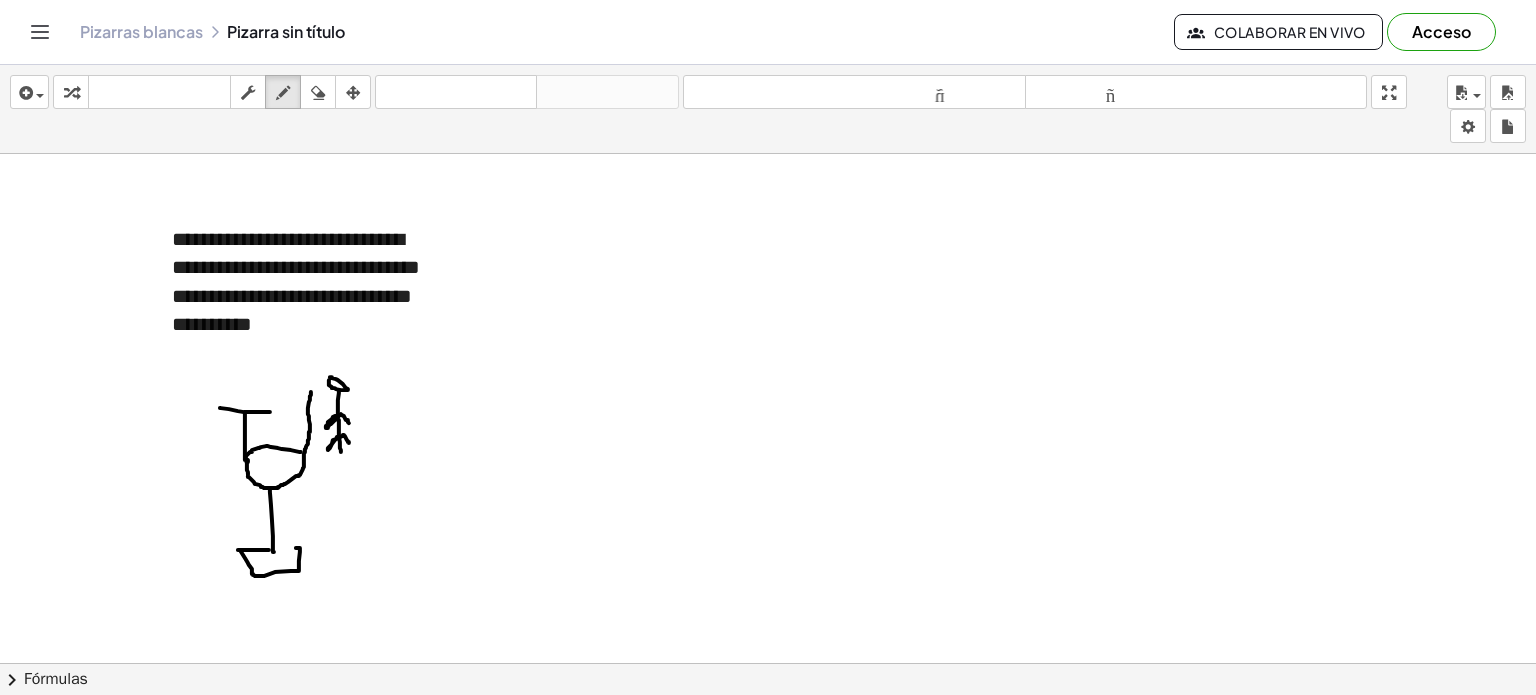 click at bounding box center (768, 743) 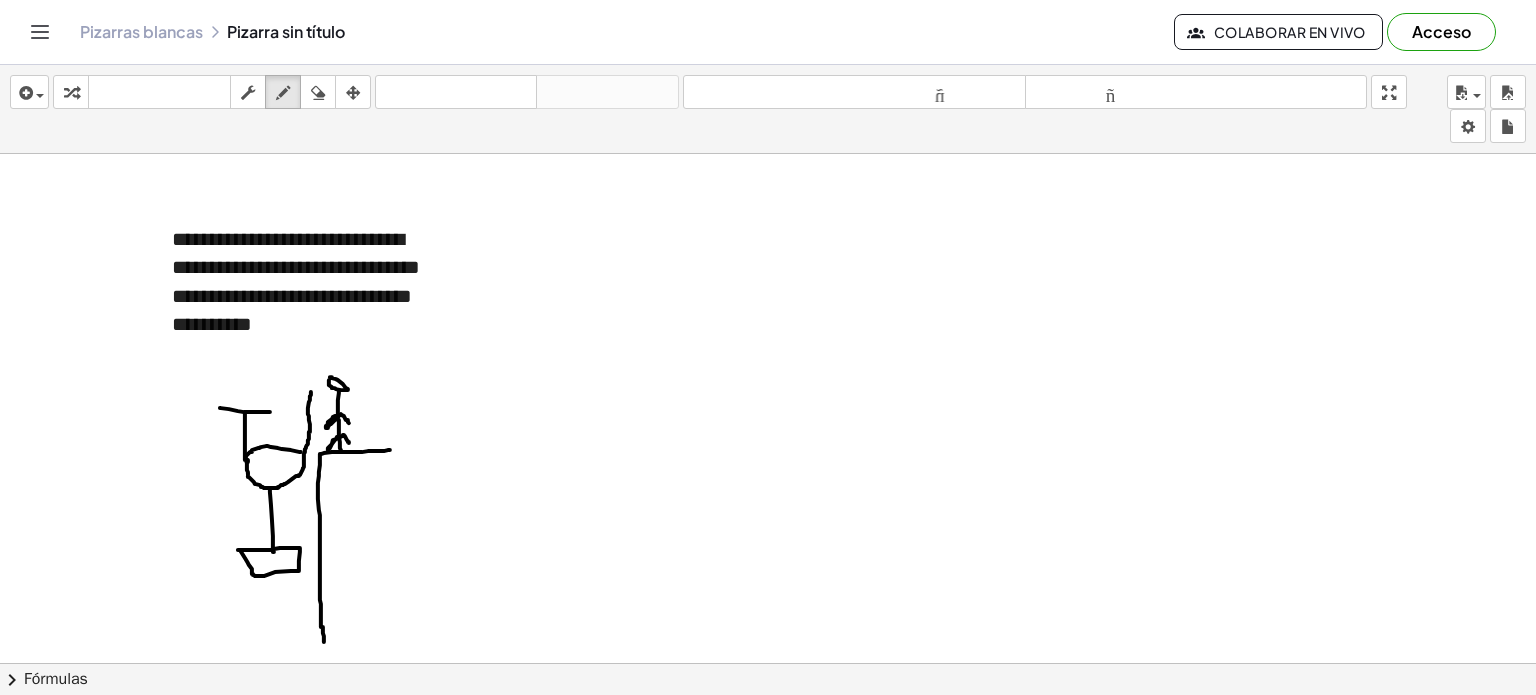 drag, startPoint x: 390, startPoint y: 449, endPoint x: 324, endPoint y: 644, distance: 205.86646 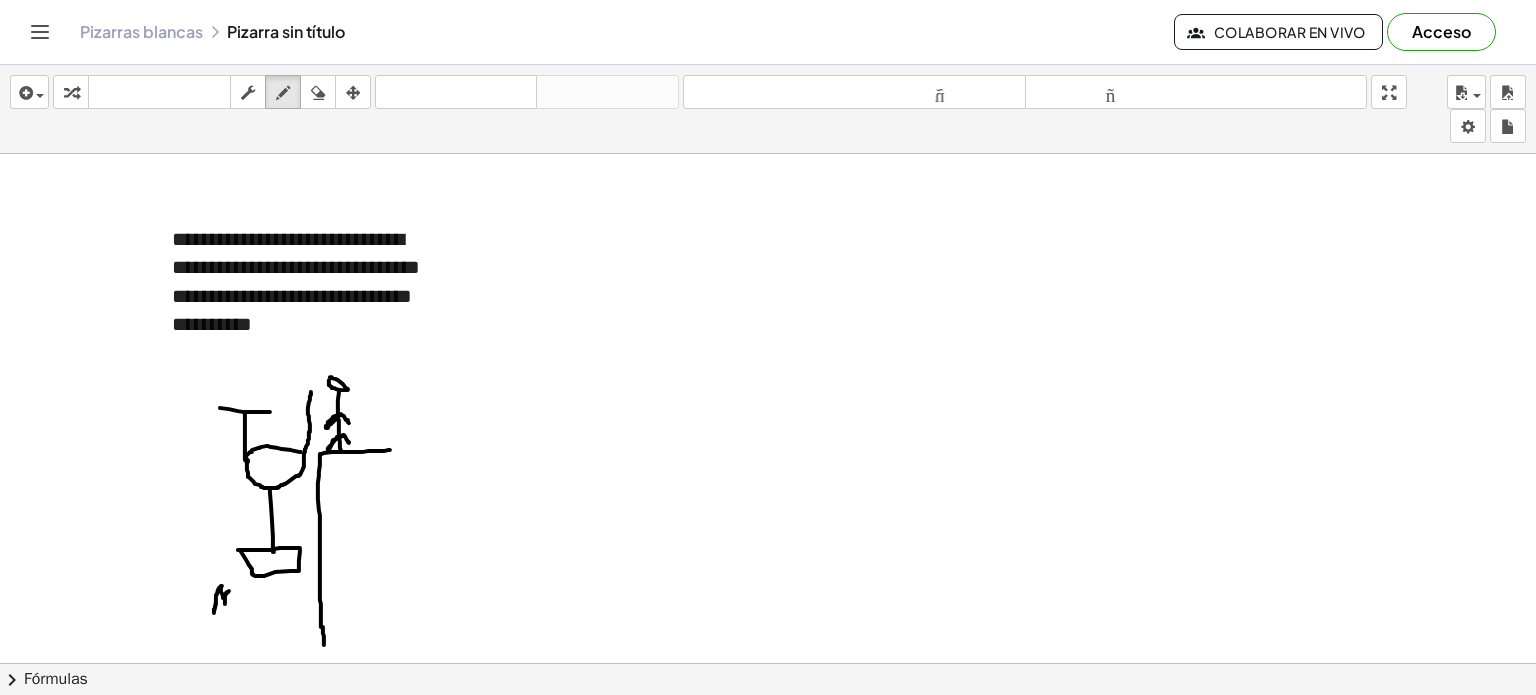 drag, startPoint x: 216, startPoint y: 594, endPoint x: 226, endPoint y: 605, distance: 14.866069 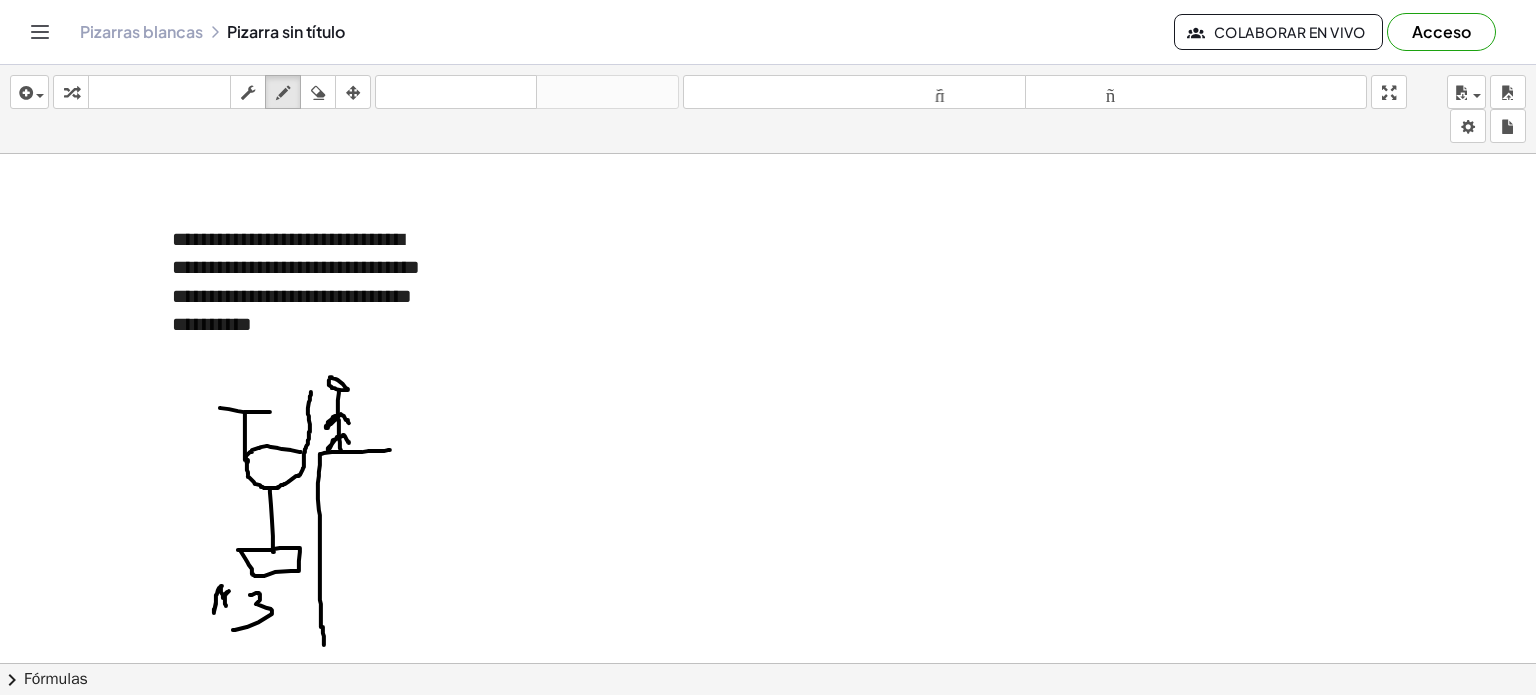 drag, startPoint x: 250, startPoint y: 594, endPoint x: 233, endPoint y: 629, distance: 38.910152 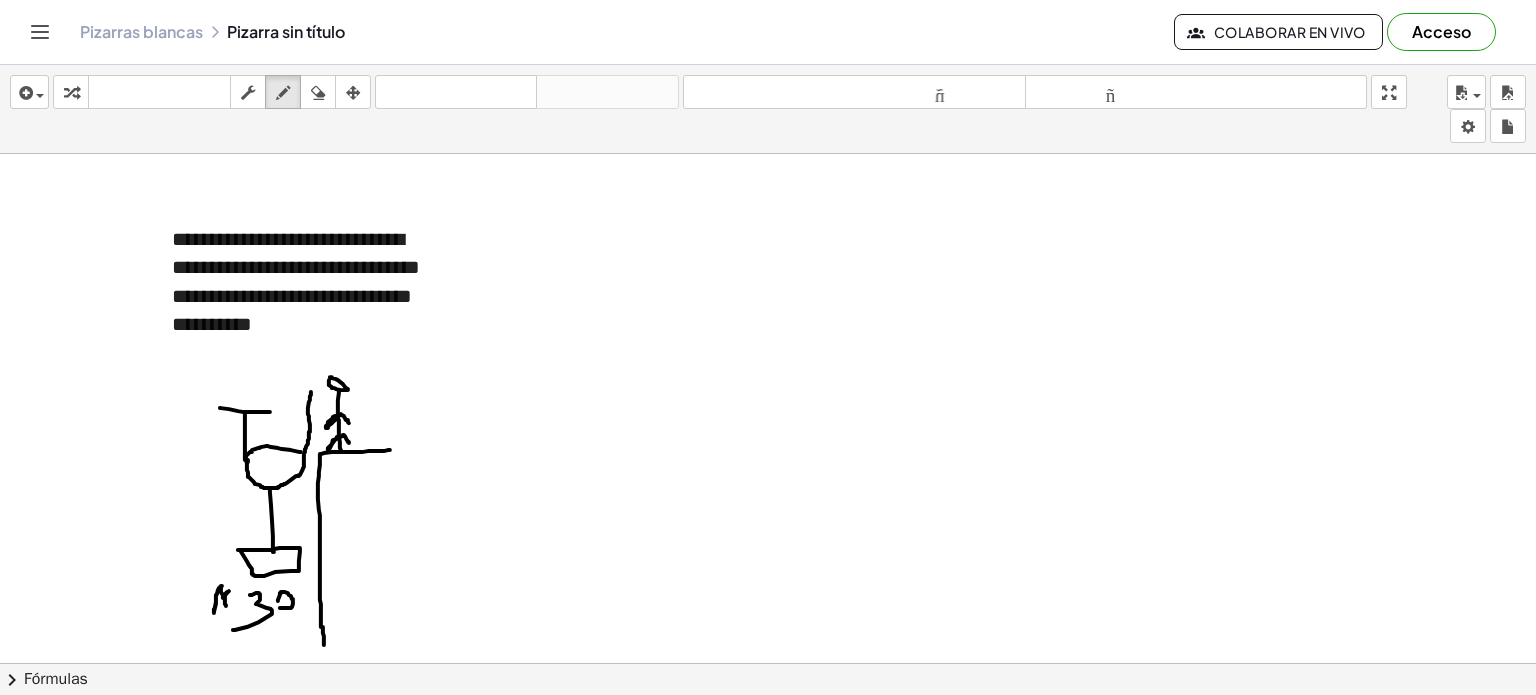 click at bounding box center [768, 743] 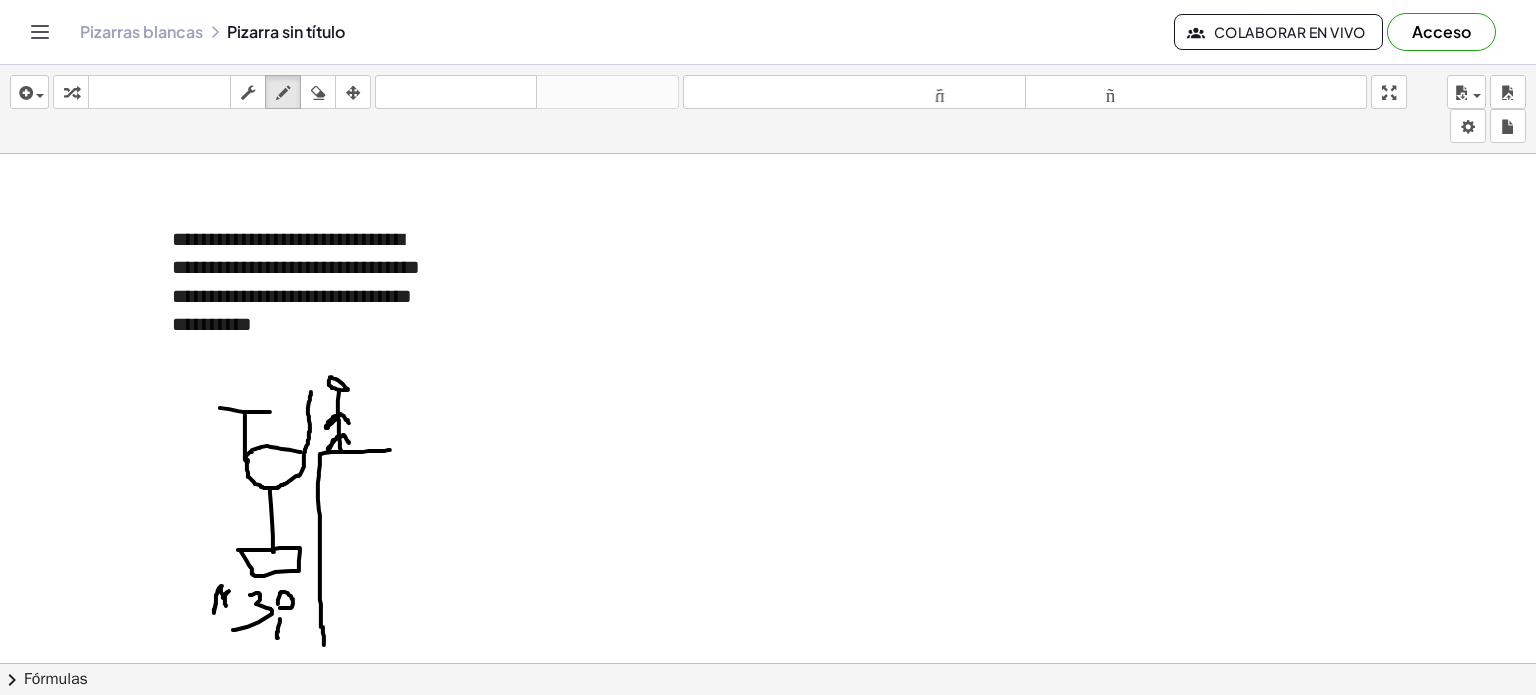 drag, startPoint x: 280, startPoint y: 618, endPoint x: 278, endPoint y: 636, distance: 18.110771 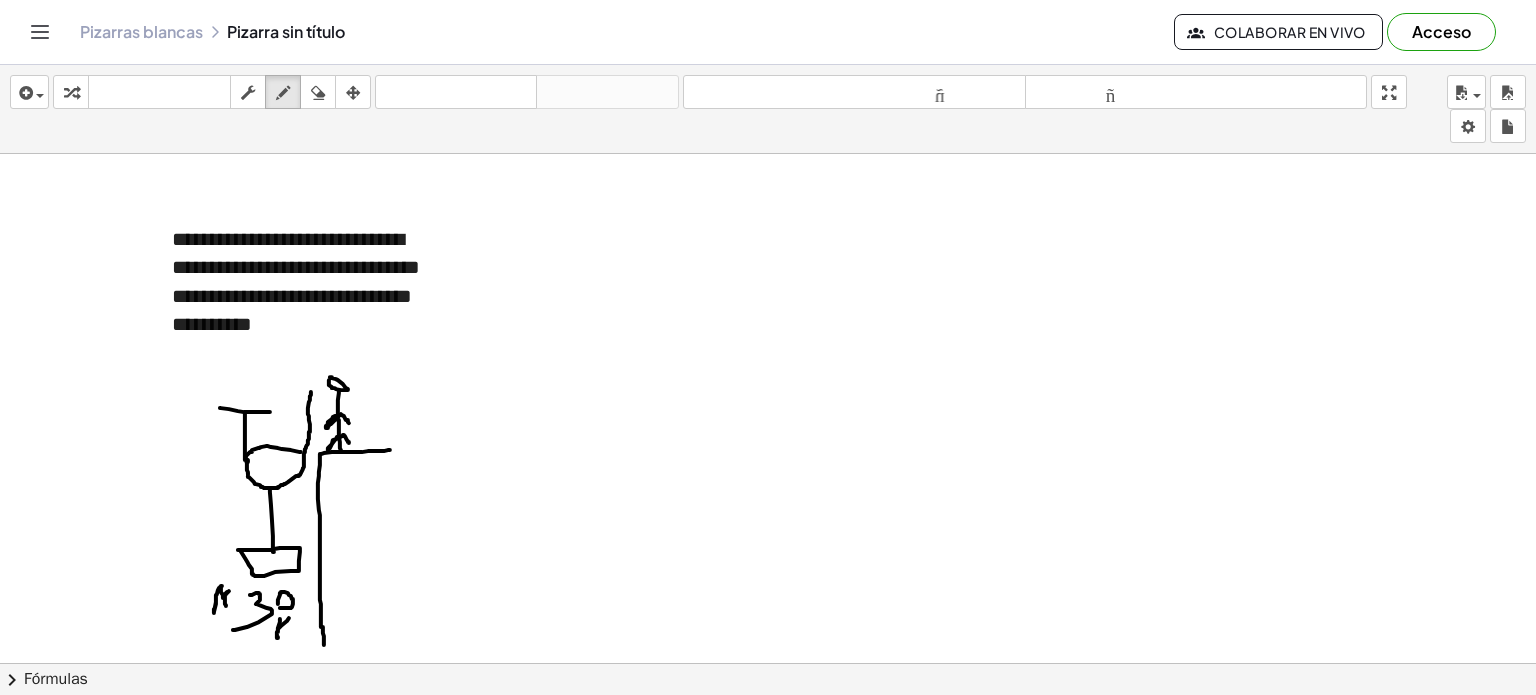 drag, startPoint x: 278, startPoint y: 628, endPoint x: 291, endPoint y: 616, distance: 17.691807 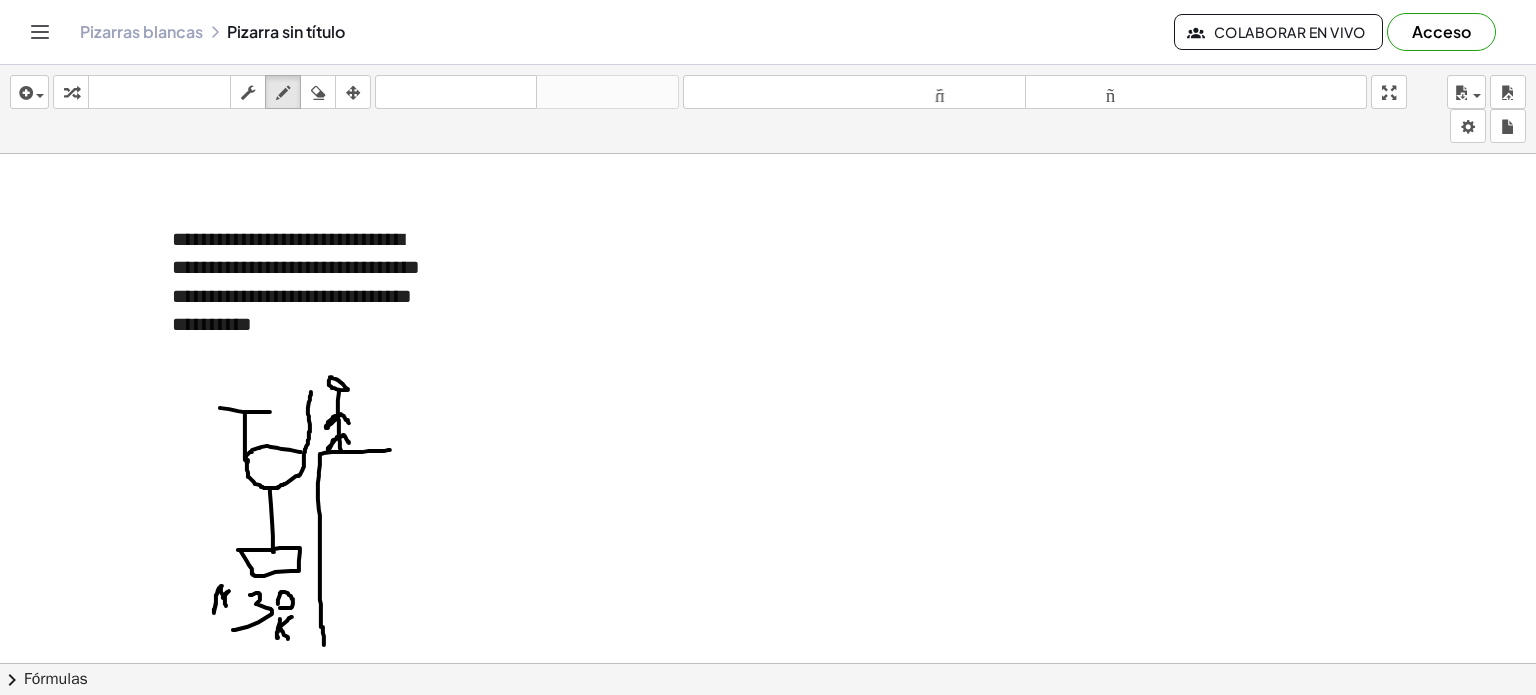 drag, startPoint x: 280, startPoint y: 628, endPoint x: 288, endPoint y: 638, distance: 12.806249 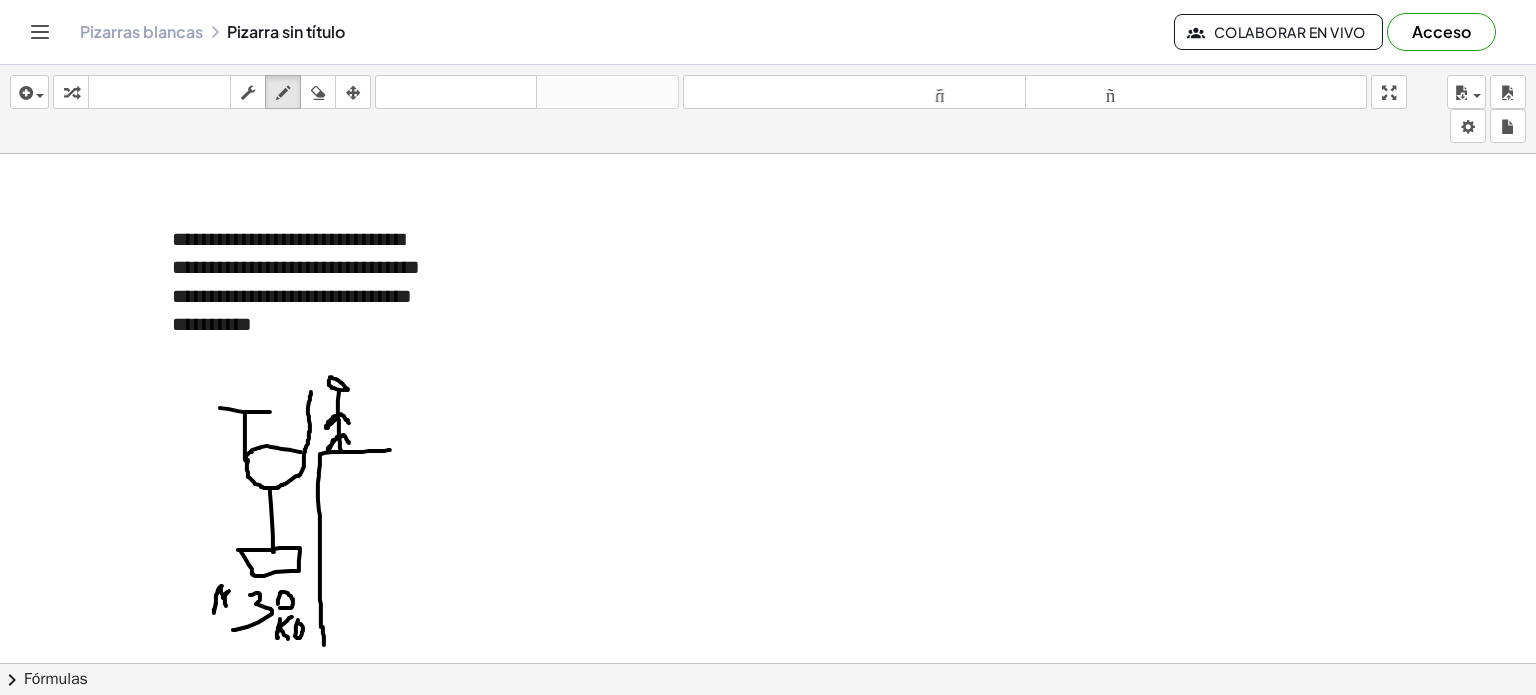 click at bounding box center (768, 743) 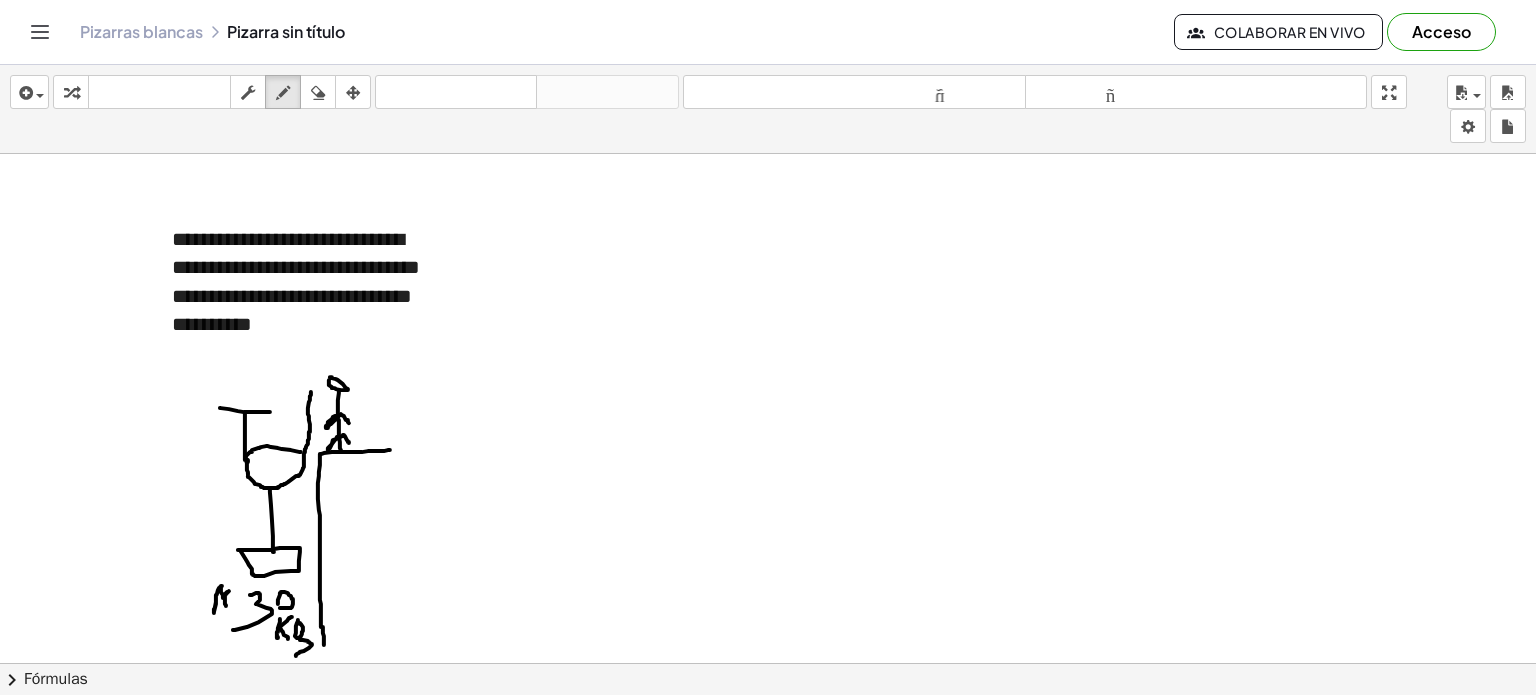 drag, startPoint x: 300, startPoint y: 636, endPoint x: 297, endPoint y: 654, distance: 18.248287 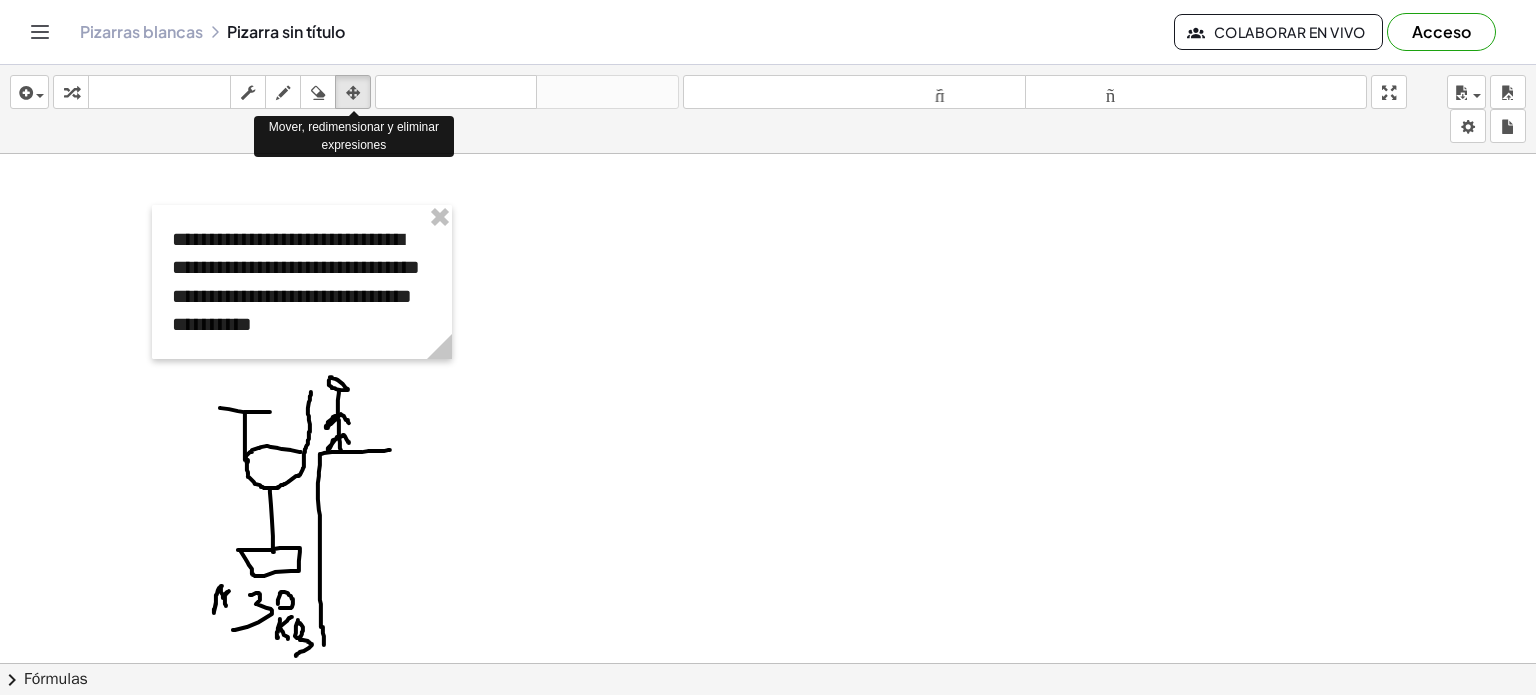 drag, startPoint x: 356, startPoint y: 91, endPoint x: 274, endPoint y: 511, distance: 427.9299 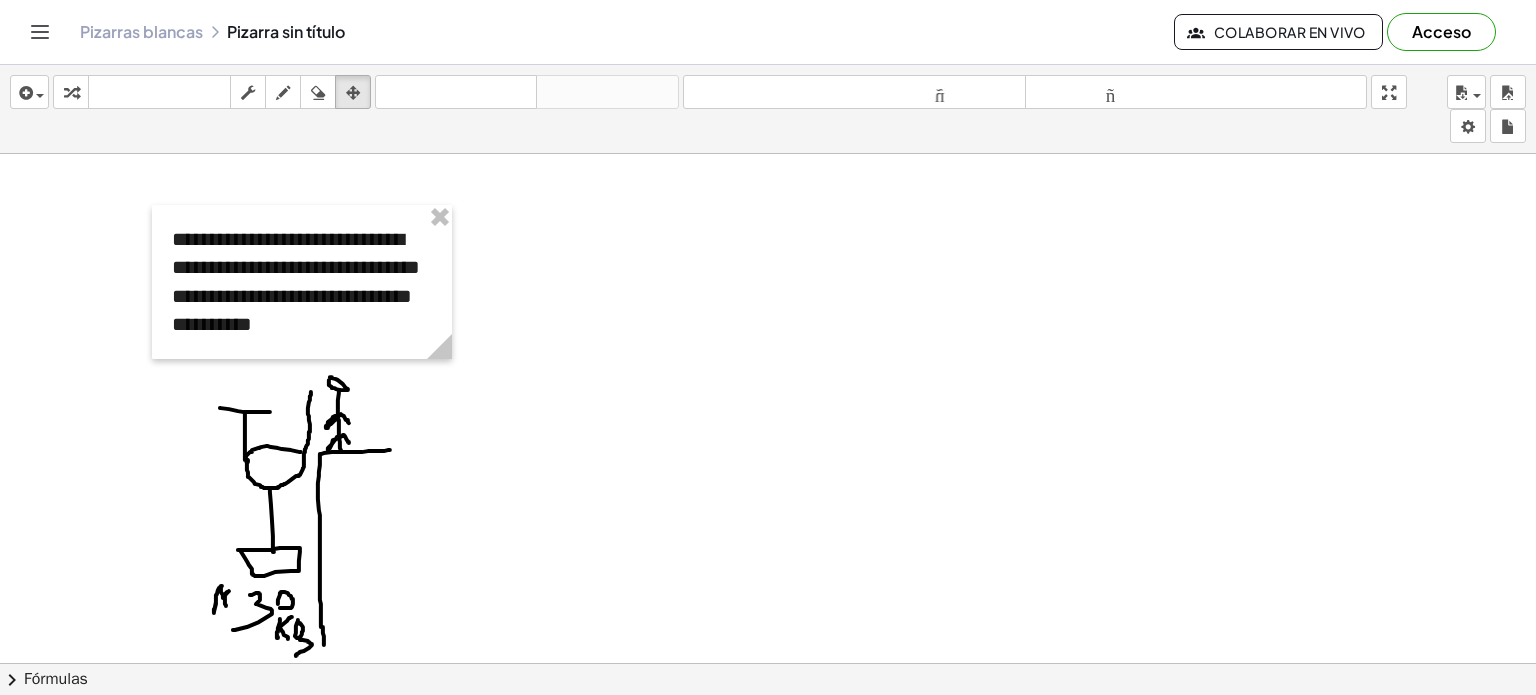 click at bounding box center [768, 743] 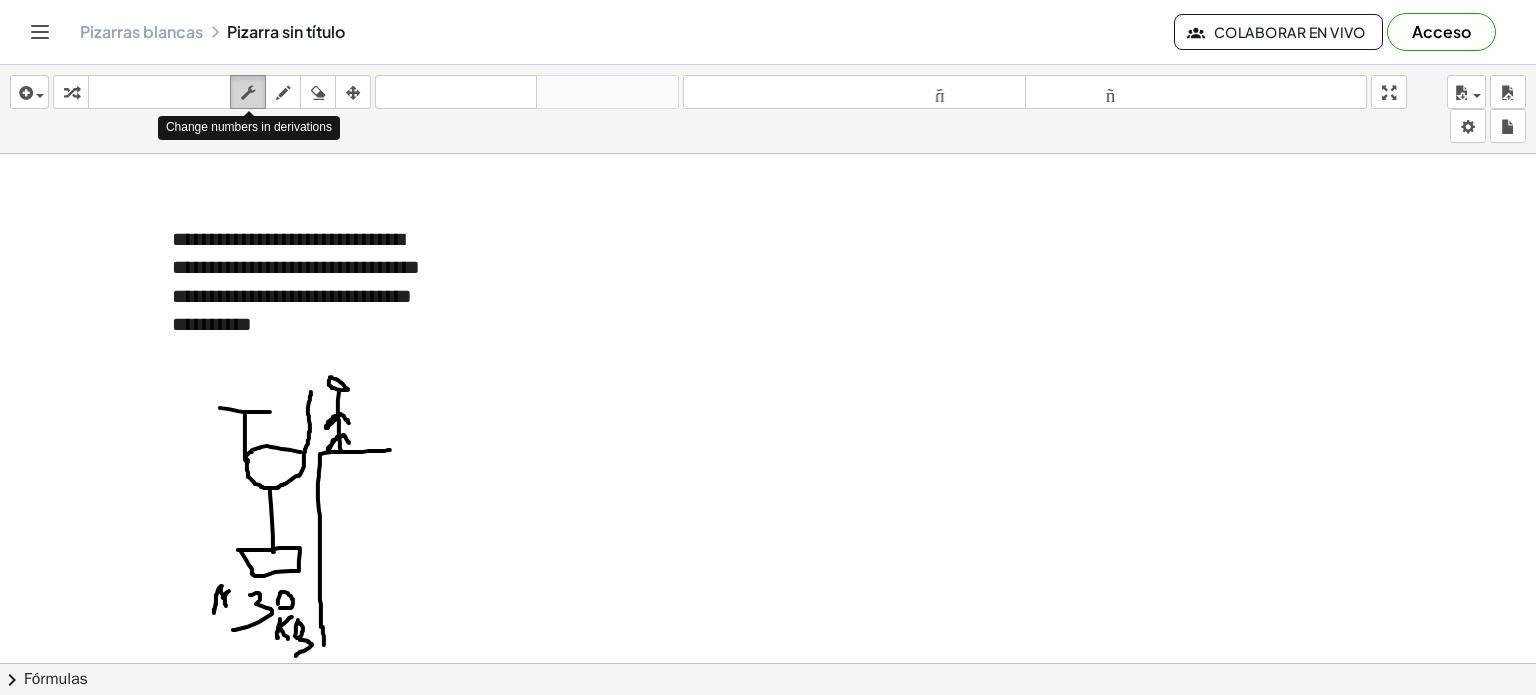 click at bounding box center [248, 93] 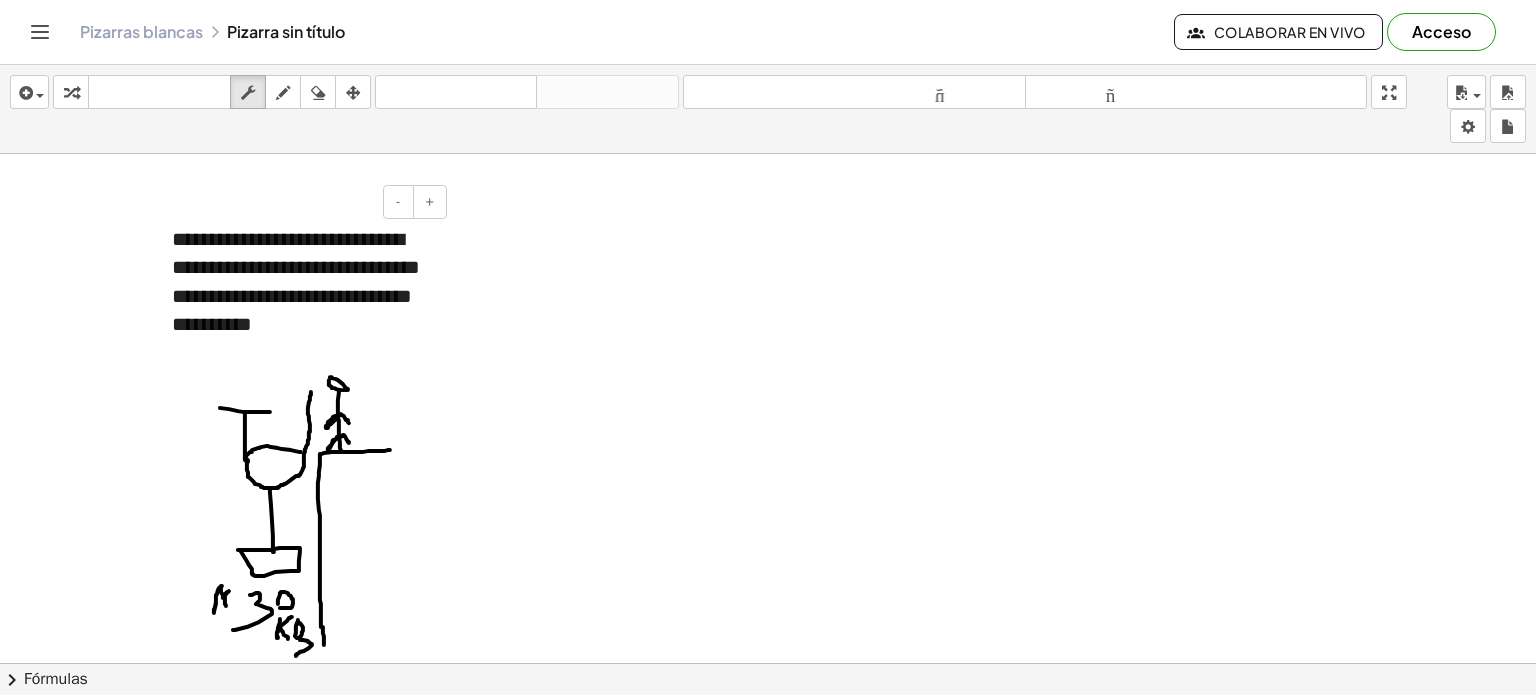 click on "**********" at bounding box center [296, 282] 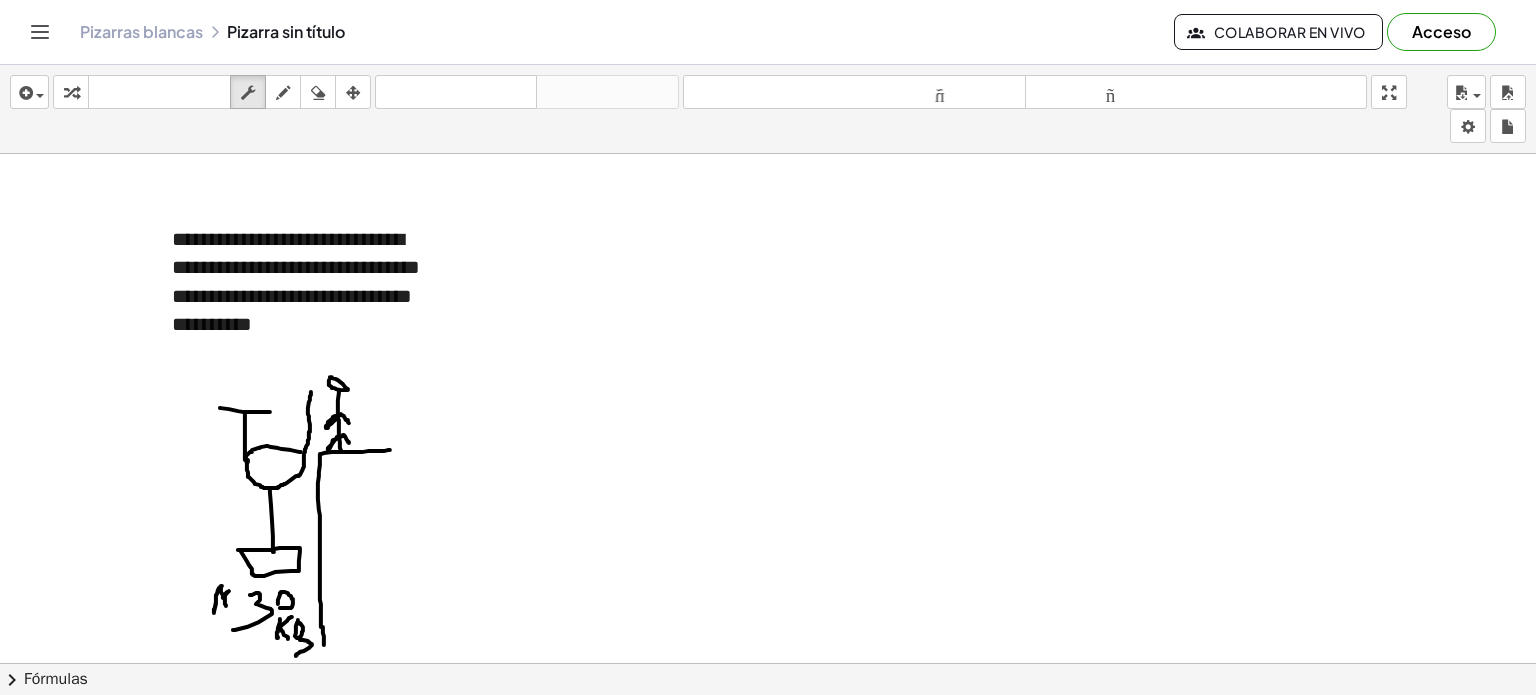 click at bounding box center (768, 743) 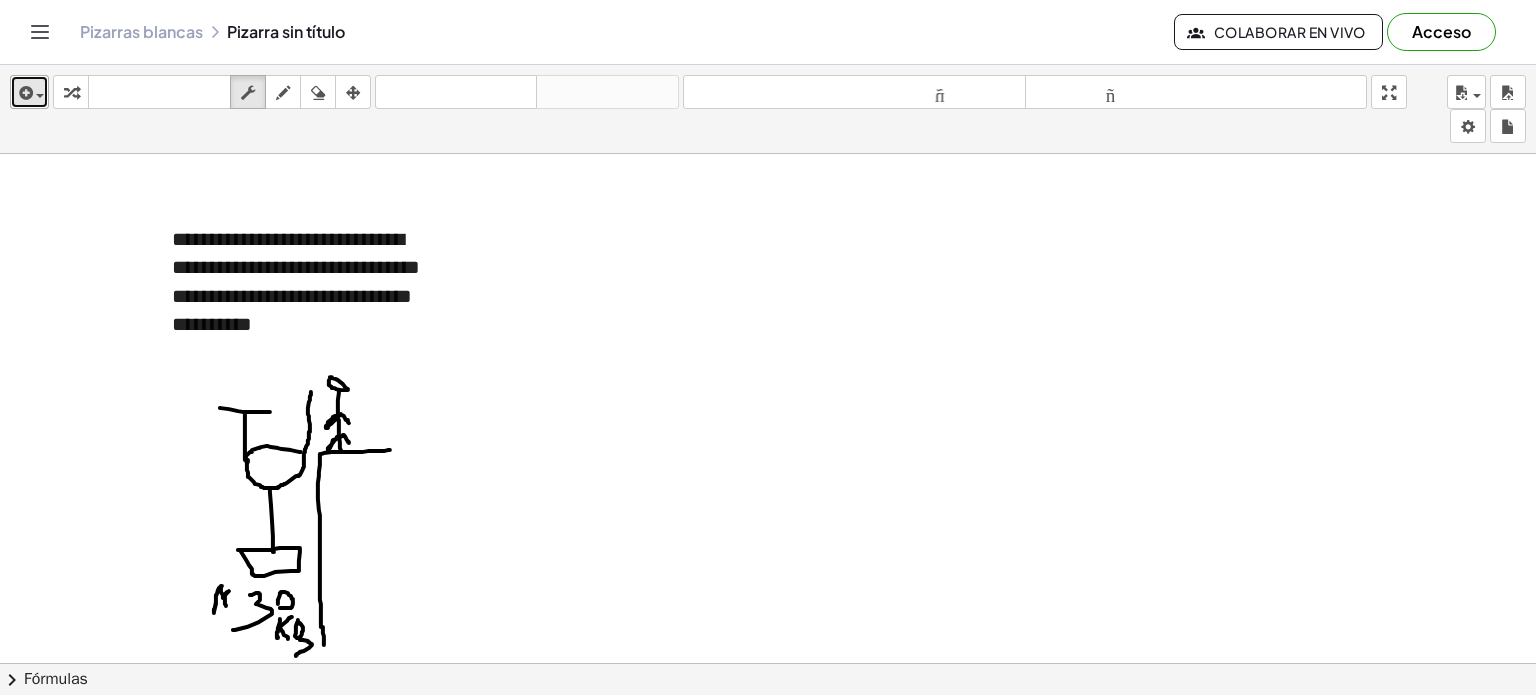 click at bounding box center [24, 93] 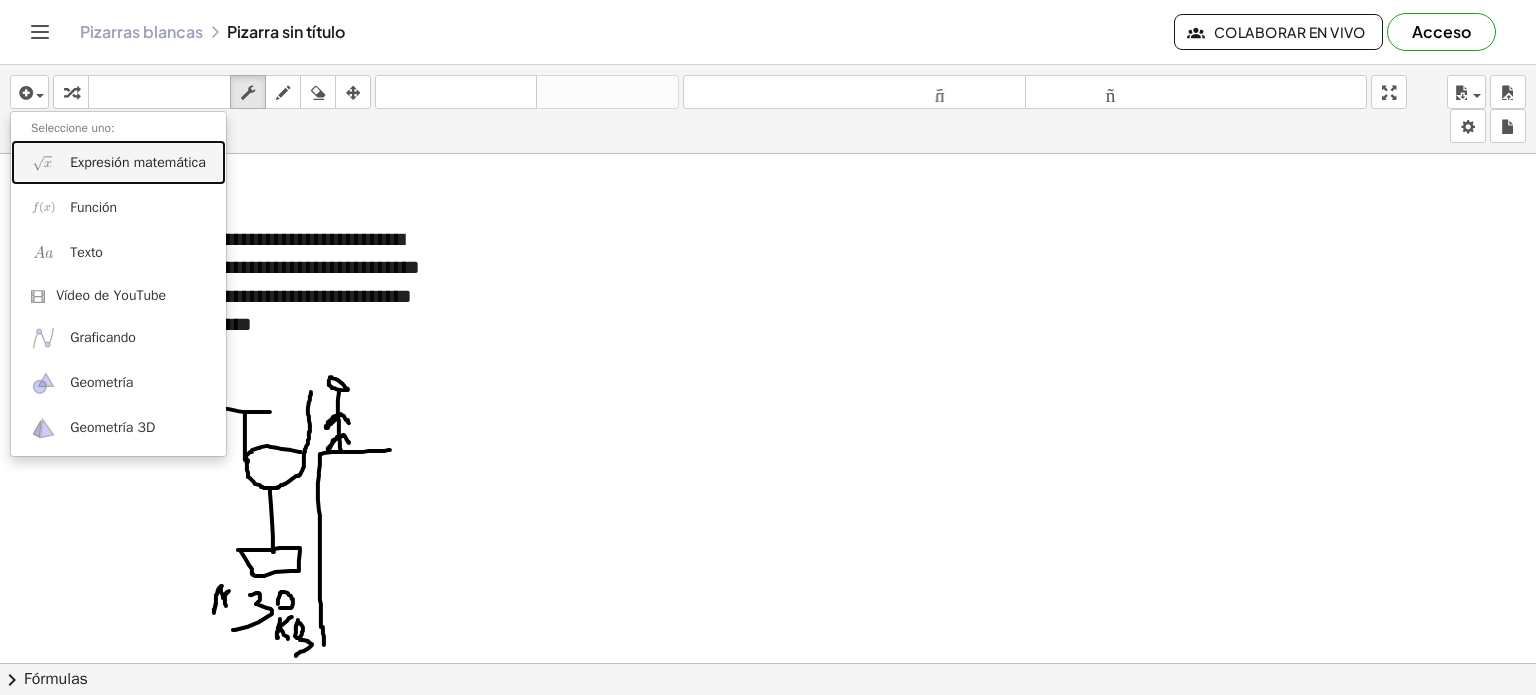 click on "Expresión matemática" at bounding box center (118, 162) 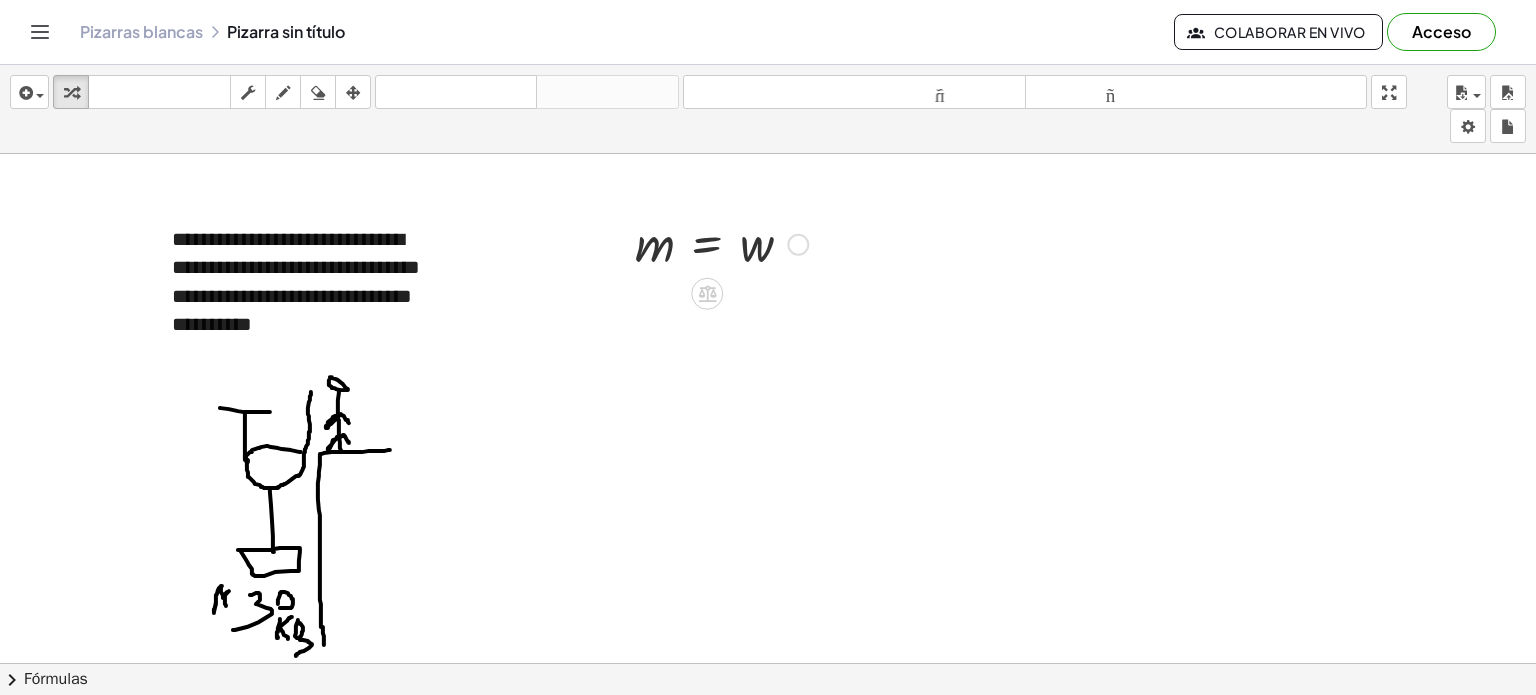 click at bounding box center (721, 243) 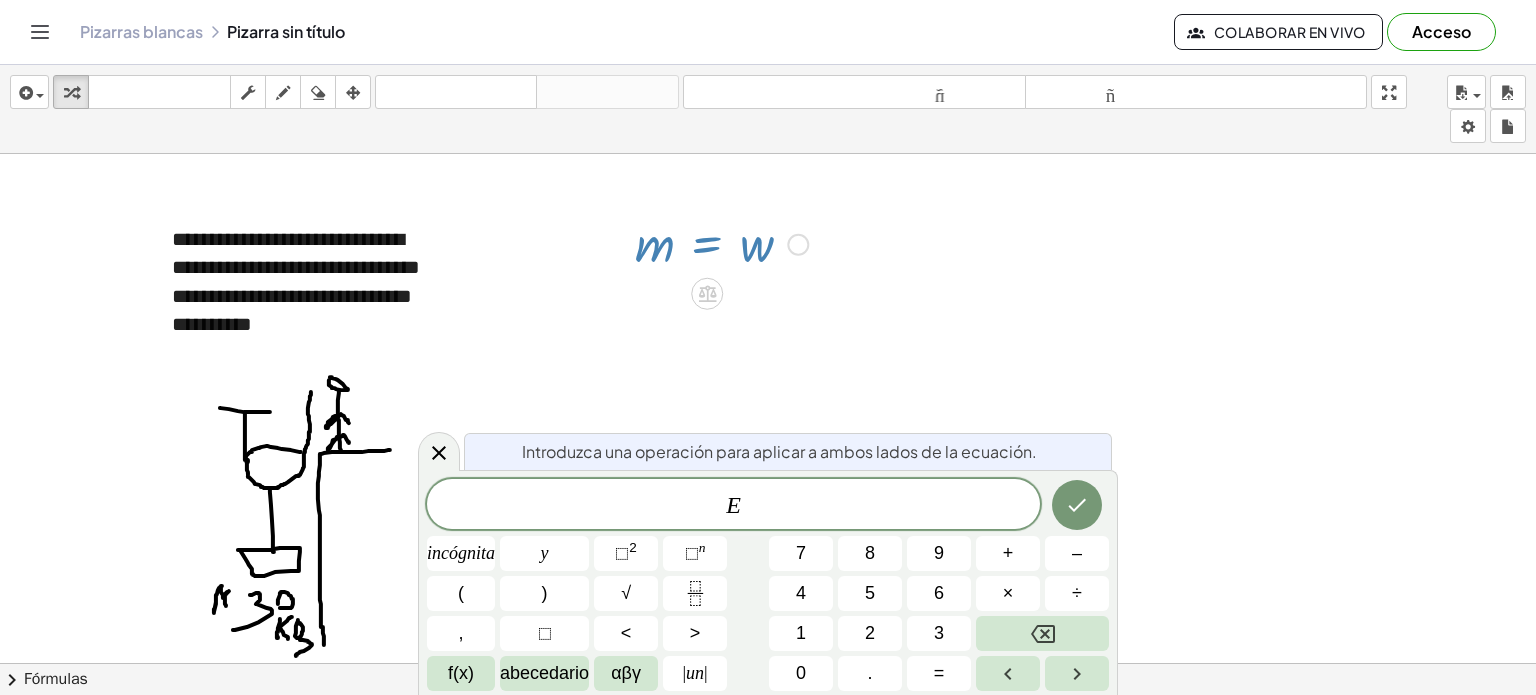 click at bounding box center [768, 743] 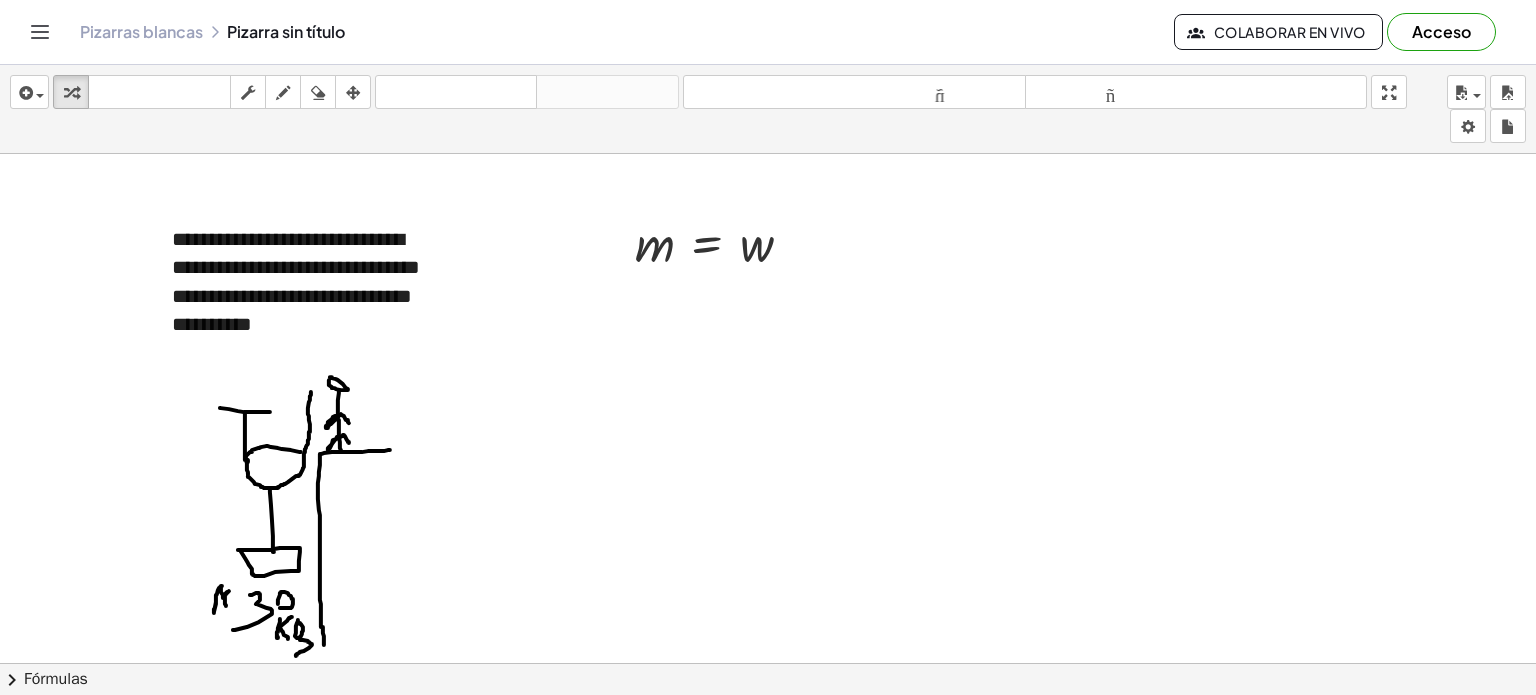 click at bounding box center [768, 743] 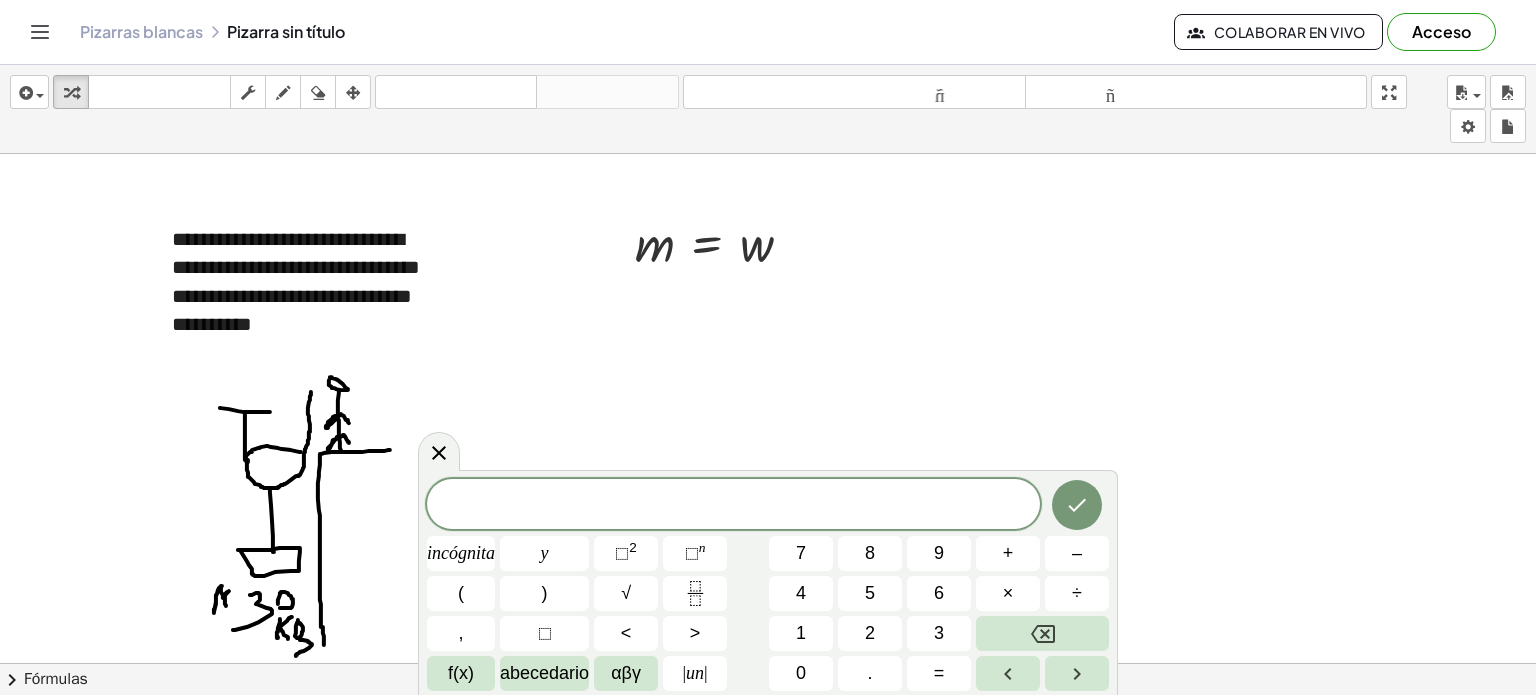 click at bounding box center (768, 743) 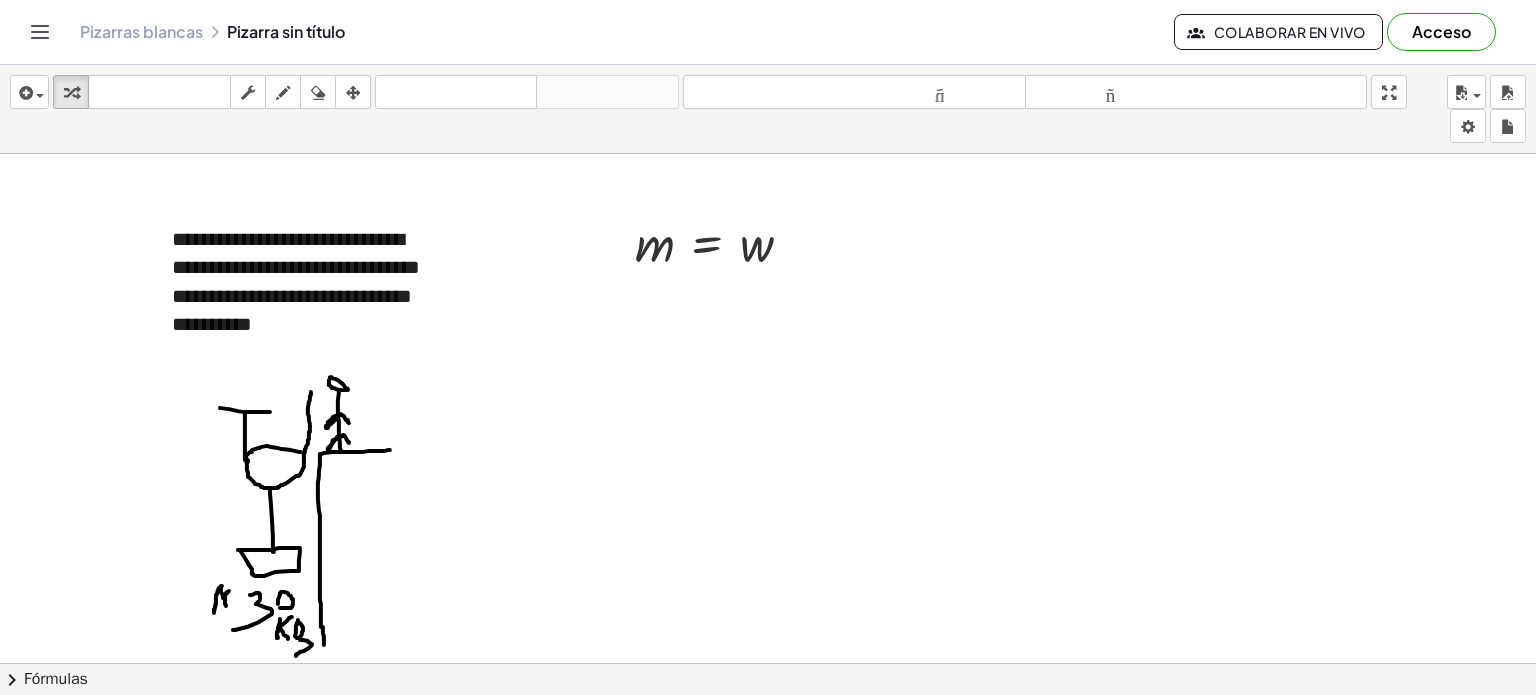 click at bounding box center (768, 743) 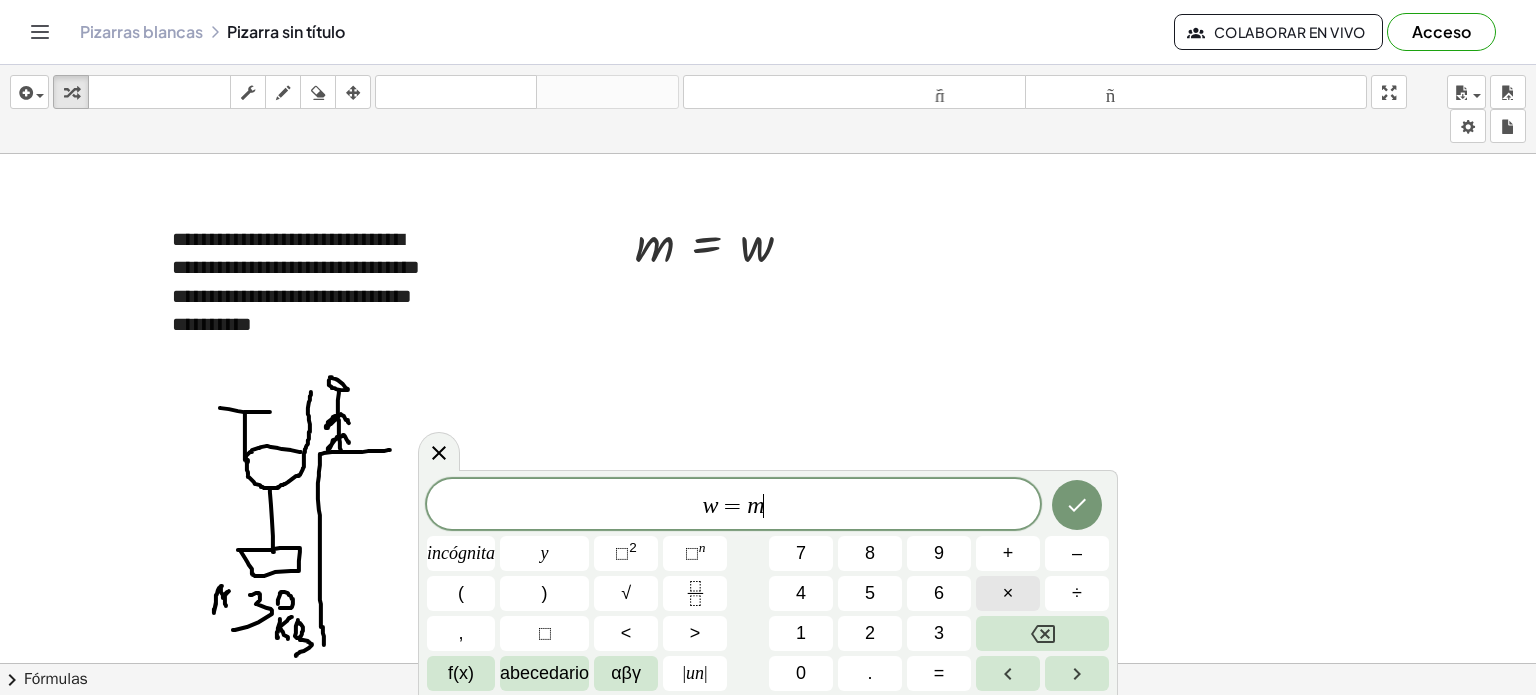 click on "×" at bounding box center [1008, 593] 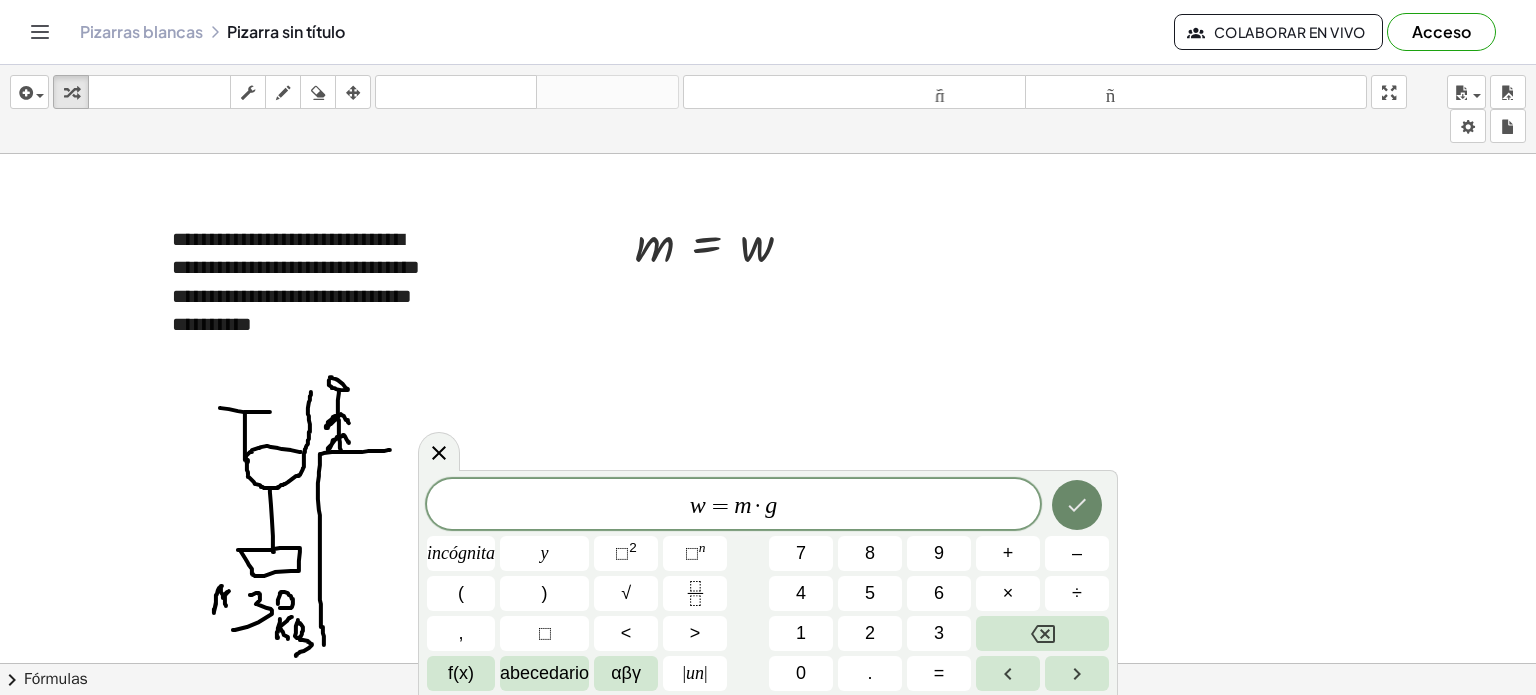 click at bounding box center [1077, 505] 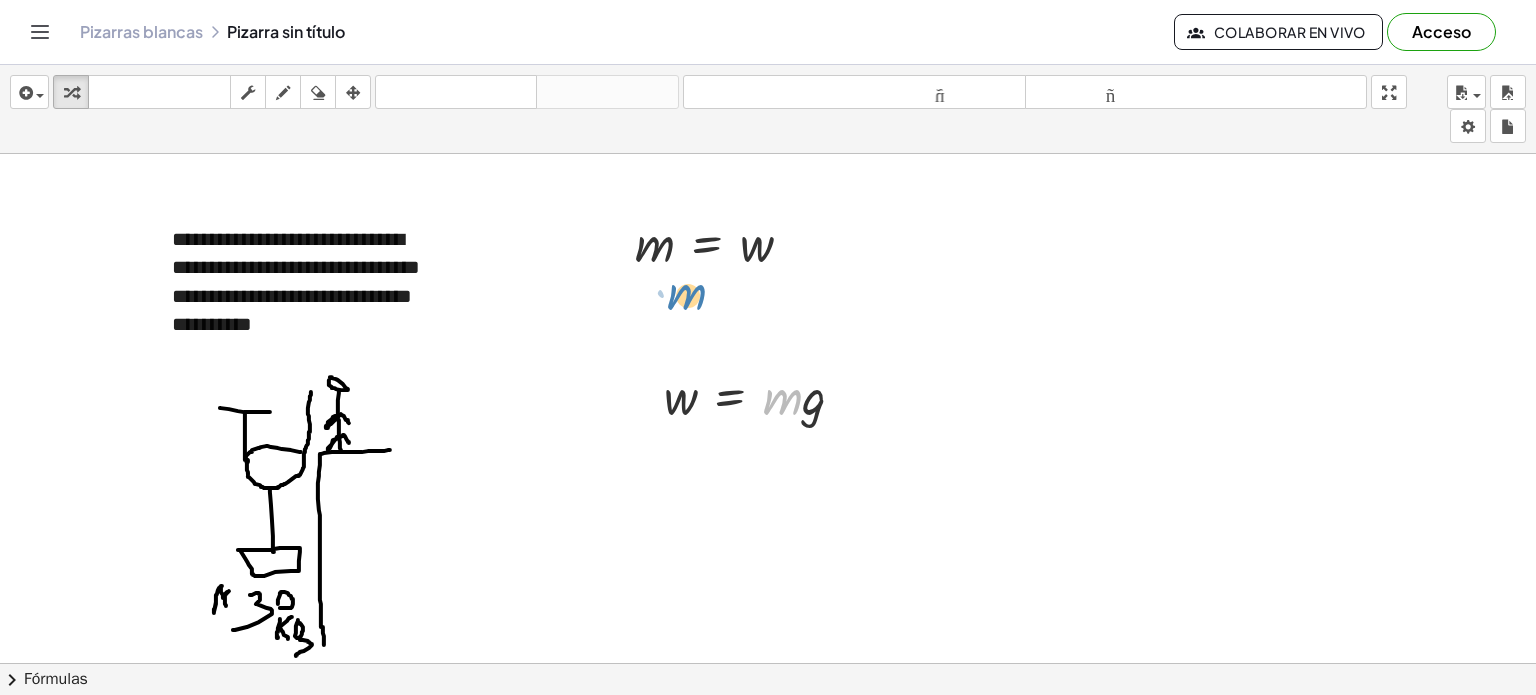 drag, startPoint x: 793, startPoint y: 408, endPoint x: 687, endPoint y: 290, distance: 158.61903 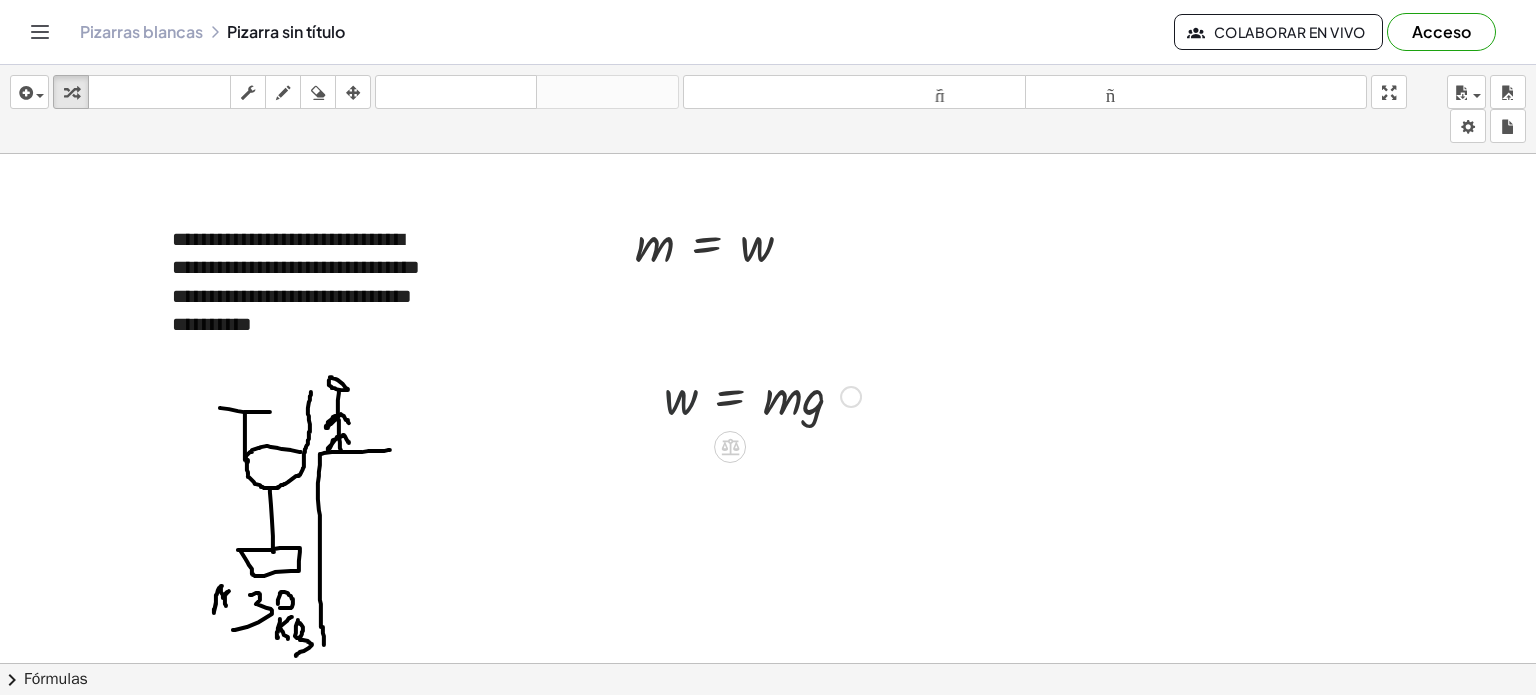 click at bounding box center (762, 395) 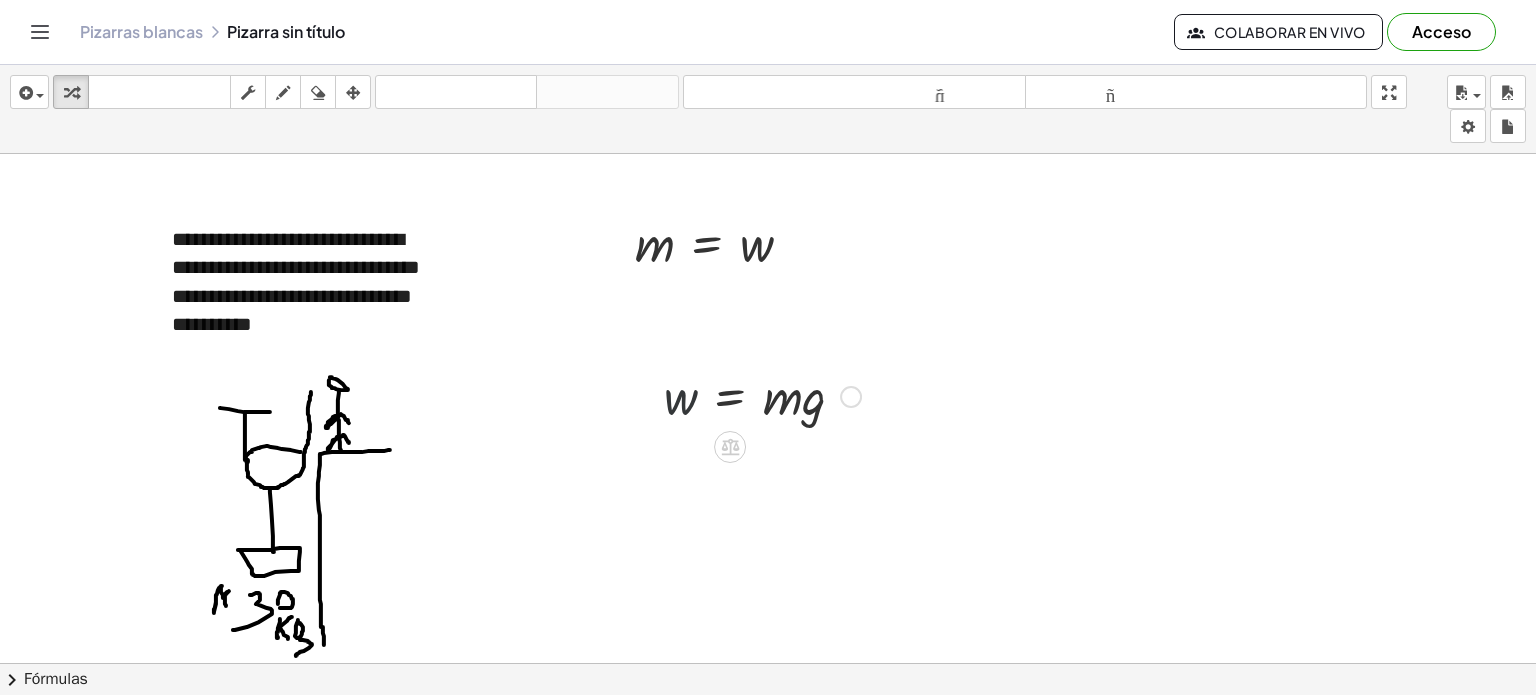 click at bounding box center (762, 395) 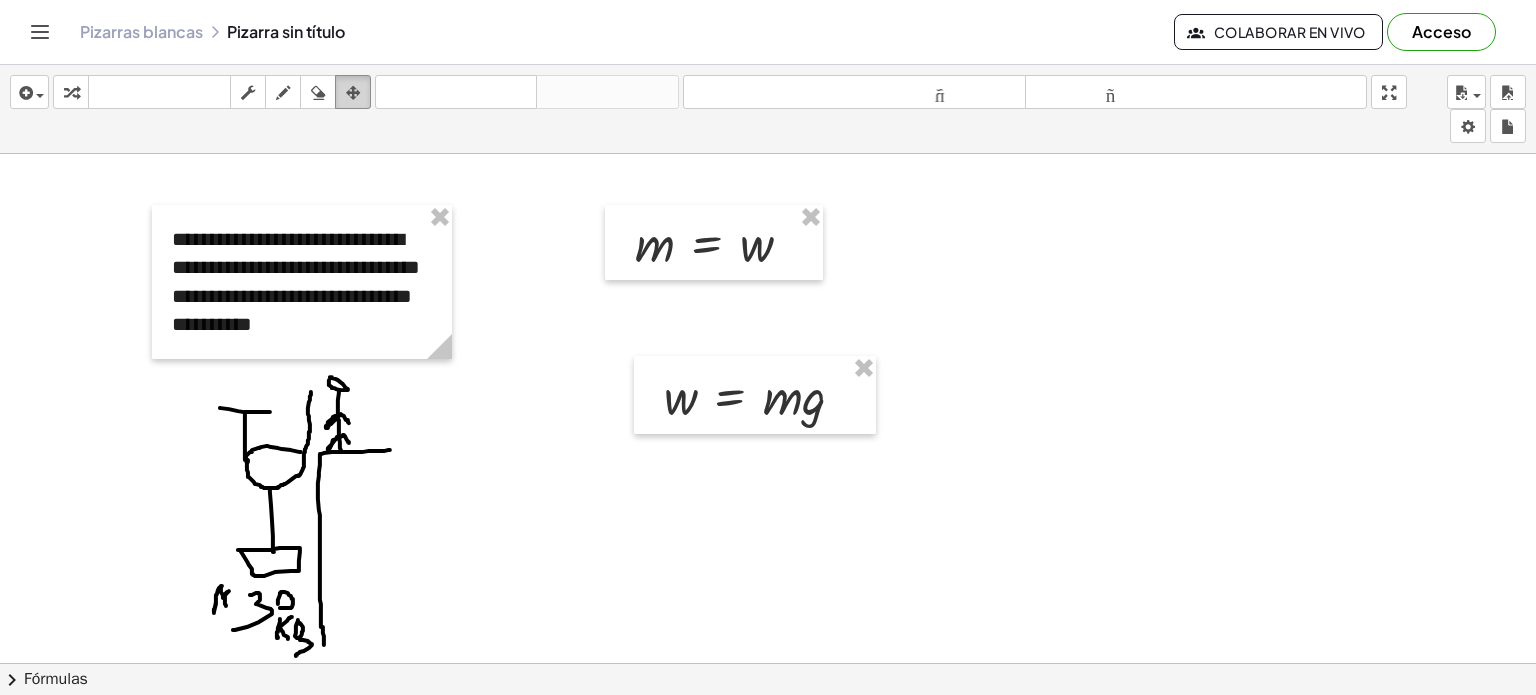 click at bounding box center [353, 93] 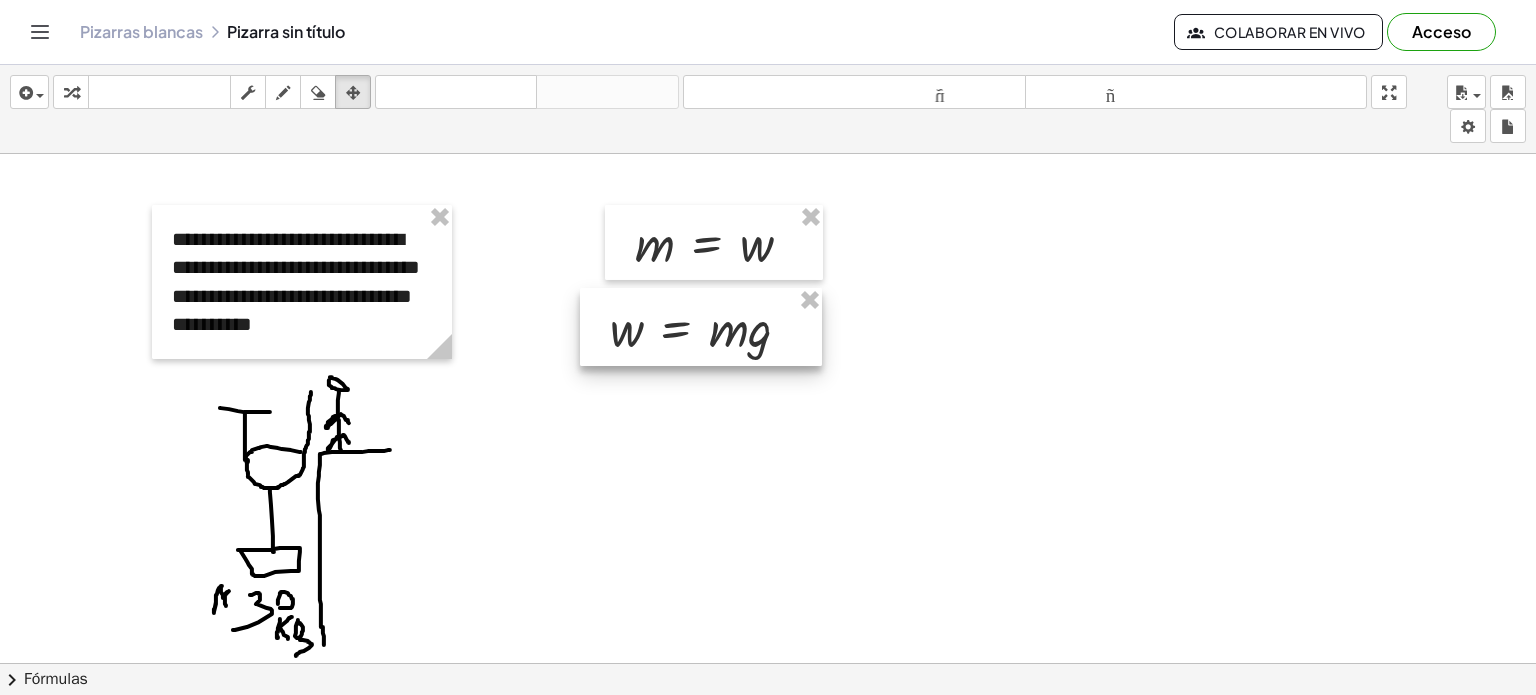 drag, startPoint x: 669, startPoint y: 388, endPoint x: 615, endPoint y: 321, distance: 86.05231 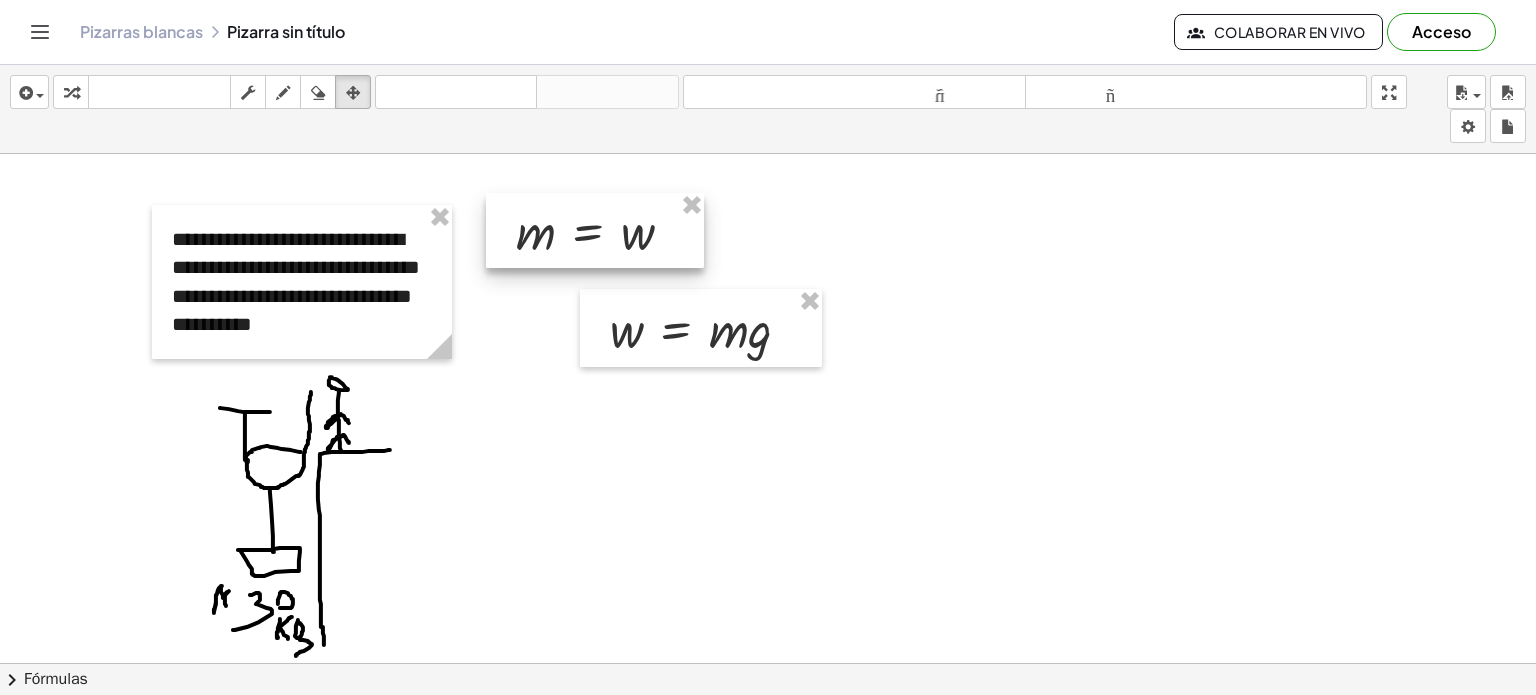 drag, startPoint x: 672, startPoint y: 248, endPoint x: 555, endPoint y: 238, distance: 117.426575 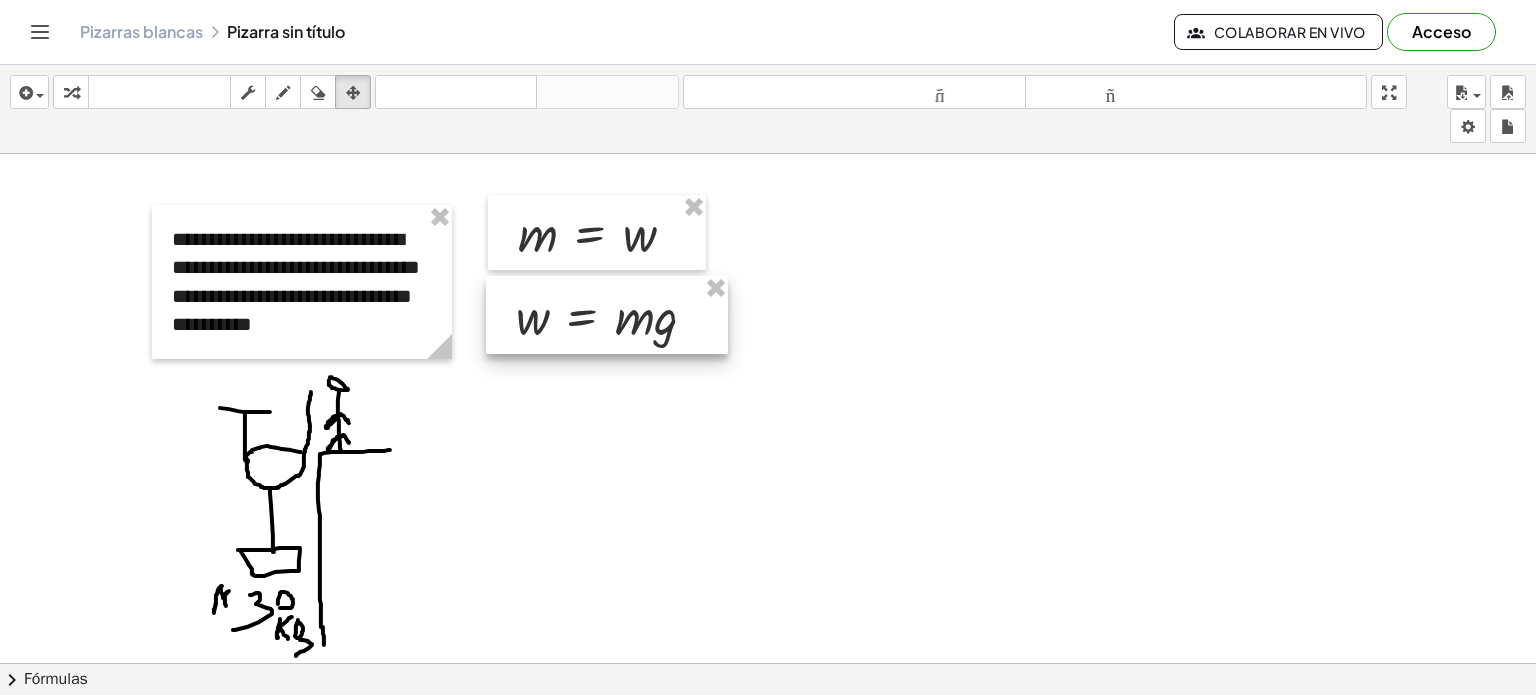 drag, startPoint x: 622, startPoint y: 329, endPoint x: 526, endPoint y: 316, distance: 96.87621 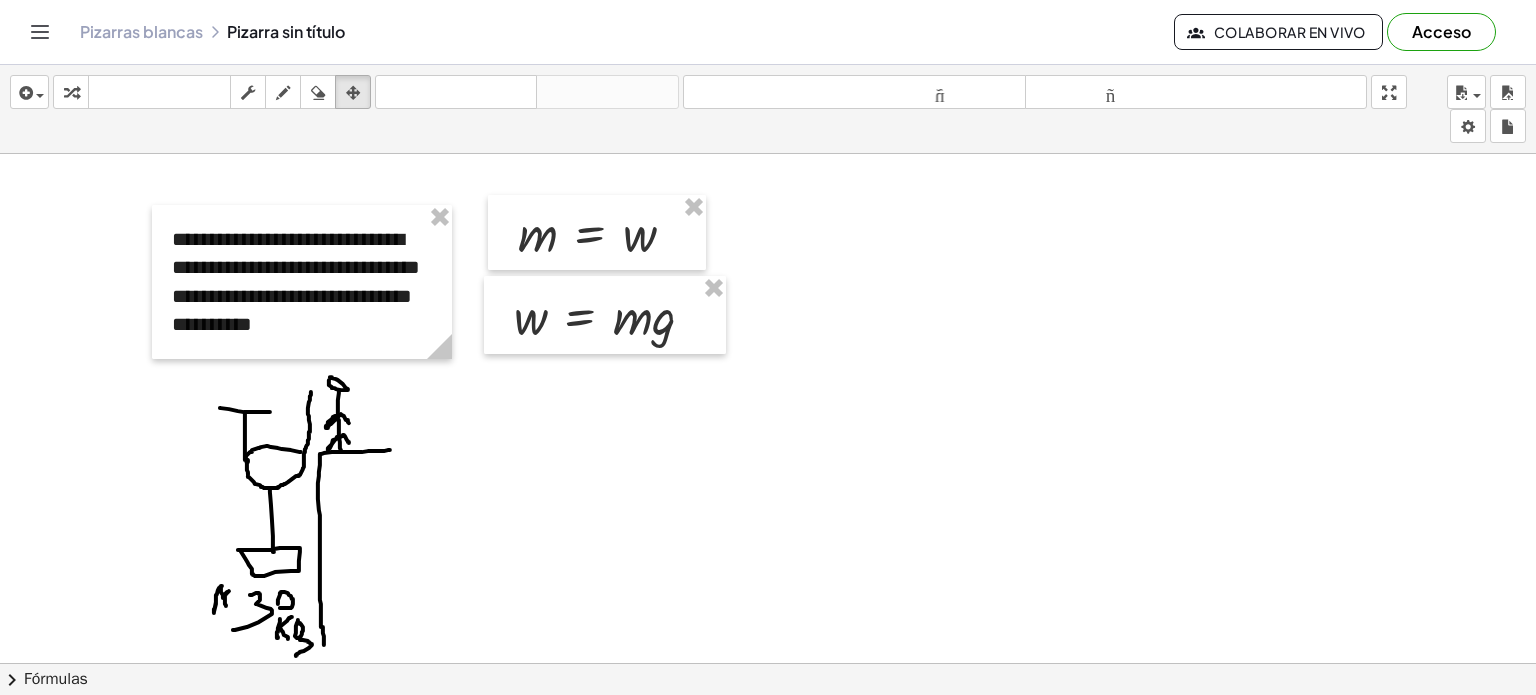 click at bounding box center (768, 743) 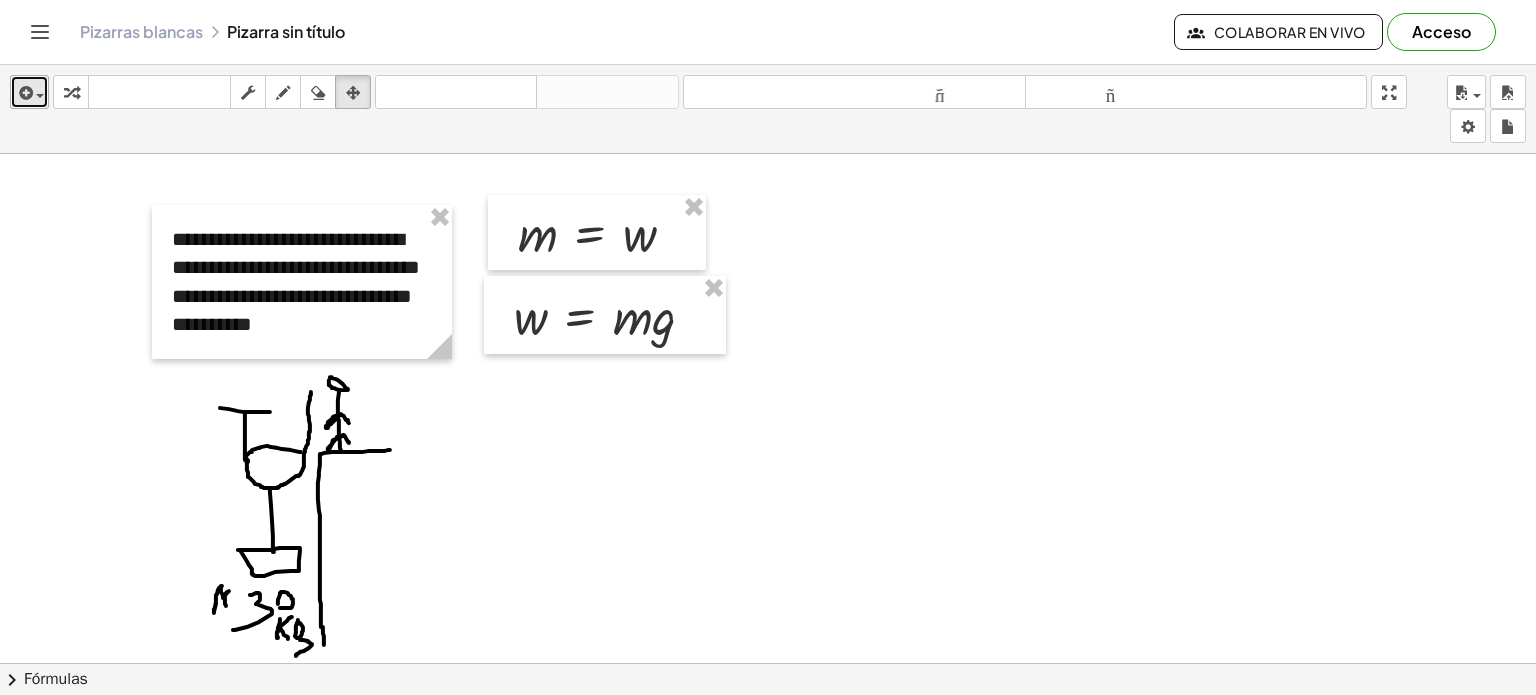 click at bounding box center (40, 96) 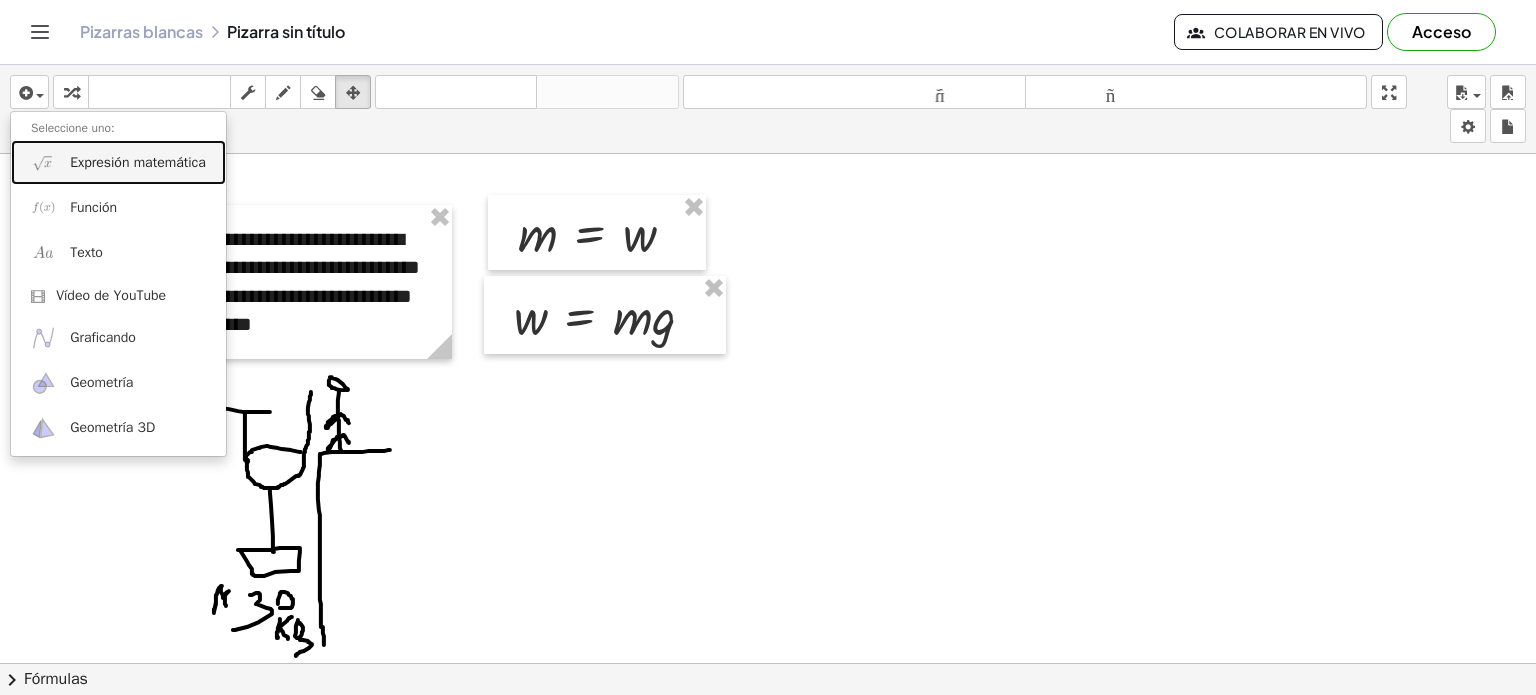 click on "Expresión matemática" at bounding box center [118, 162] 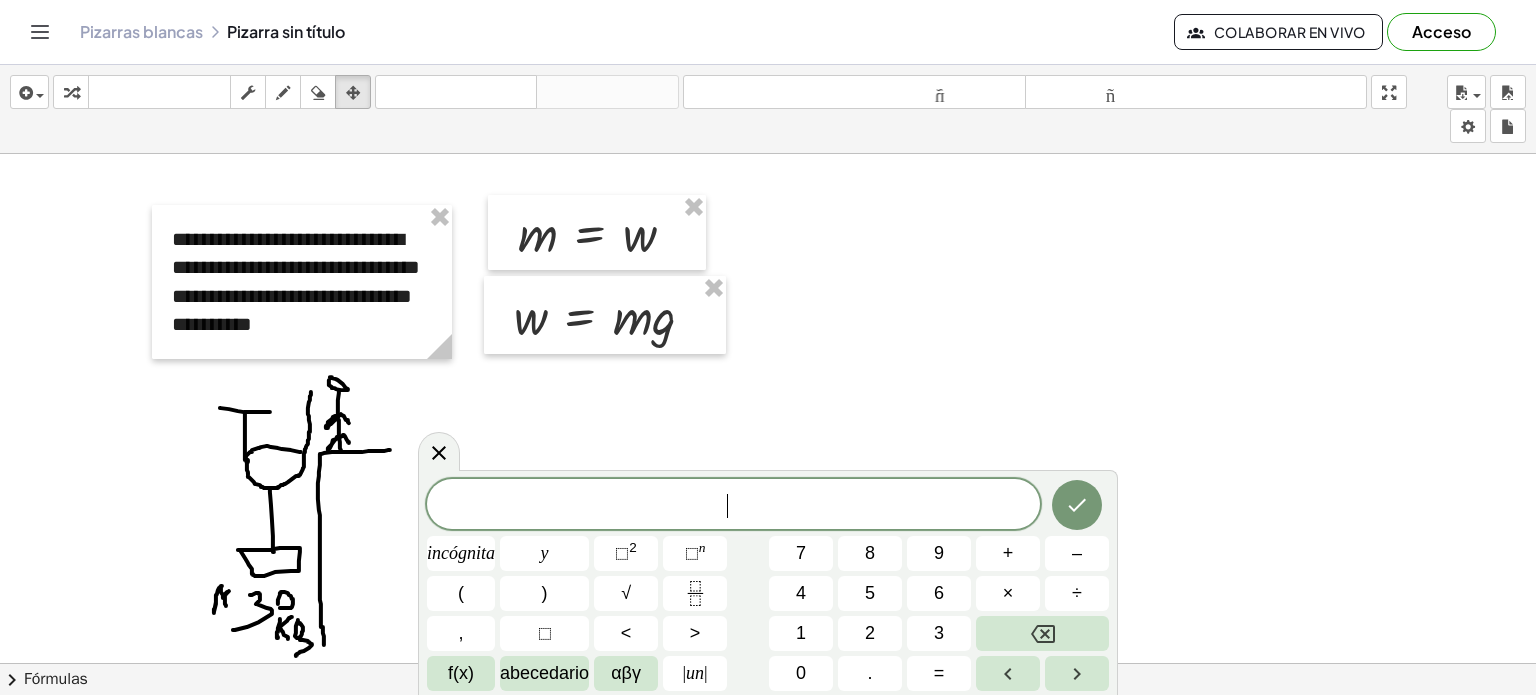 click on "​" at bounding box center (733, 506) 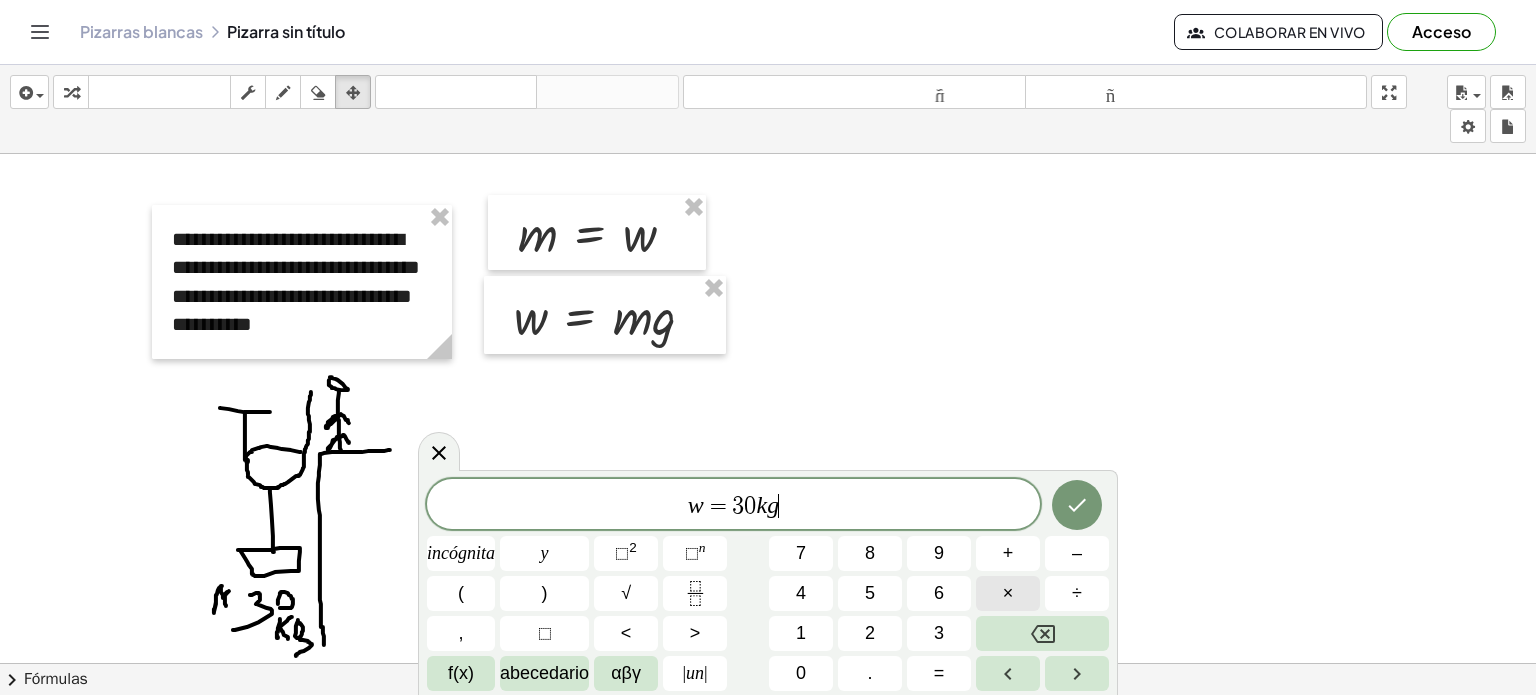 click on "×" at bounding box center (1008, 593) 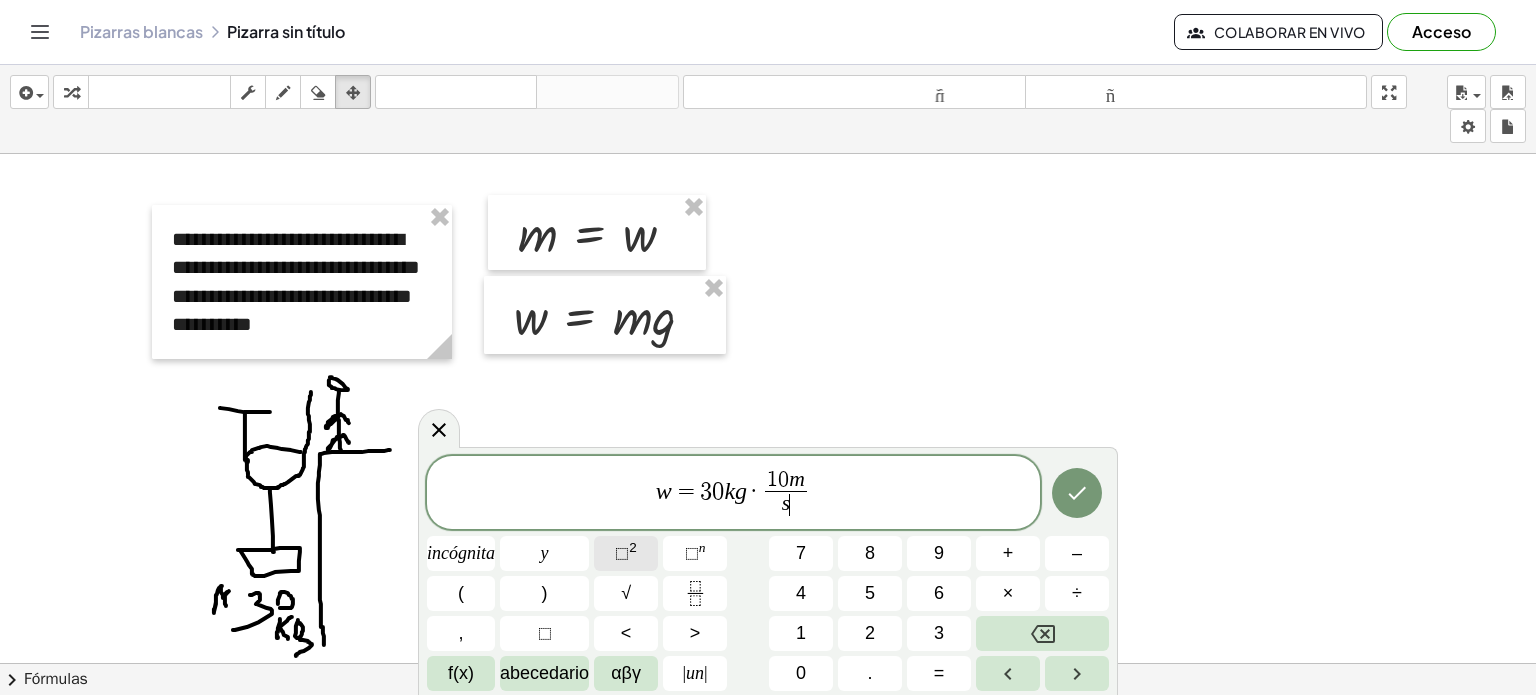 click on "2" at bounding box center (633, 547) 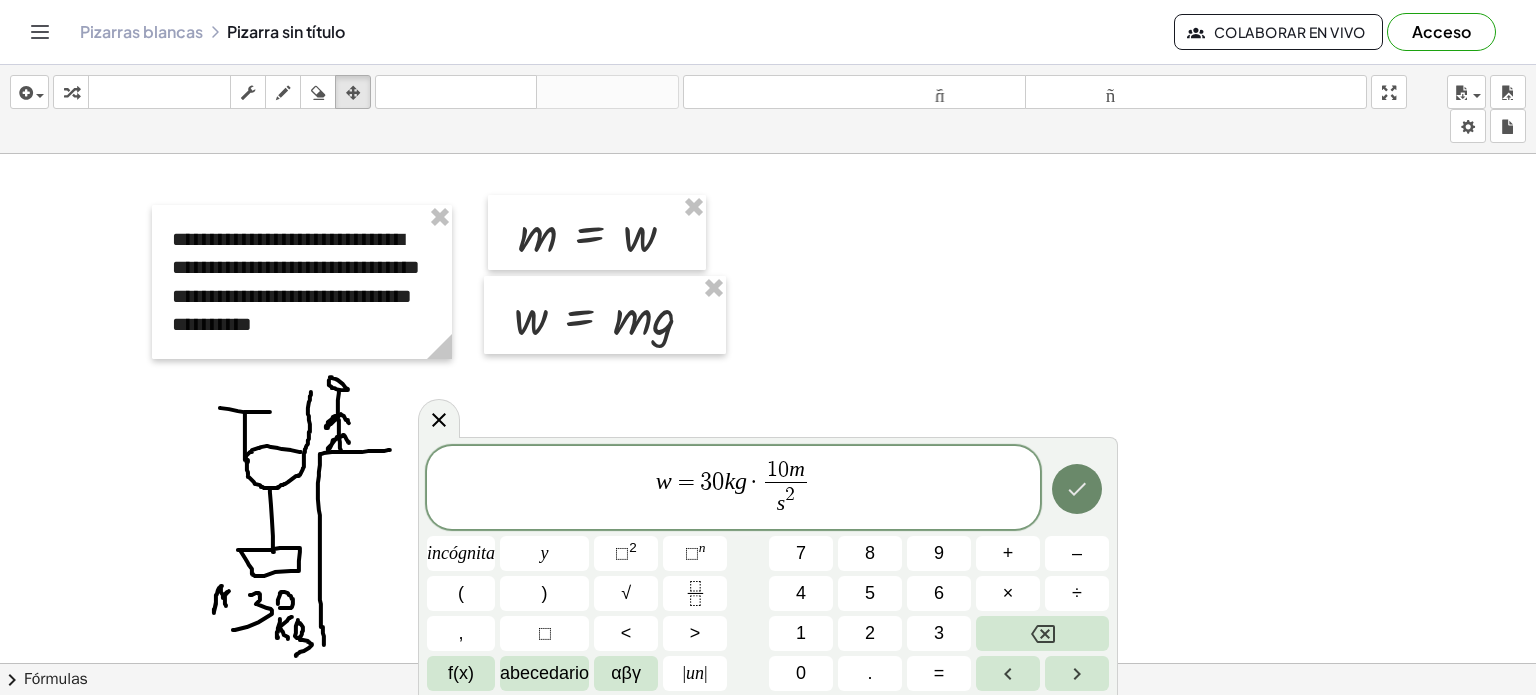 click at bounding box center [1077, 489] 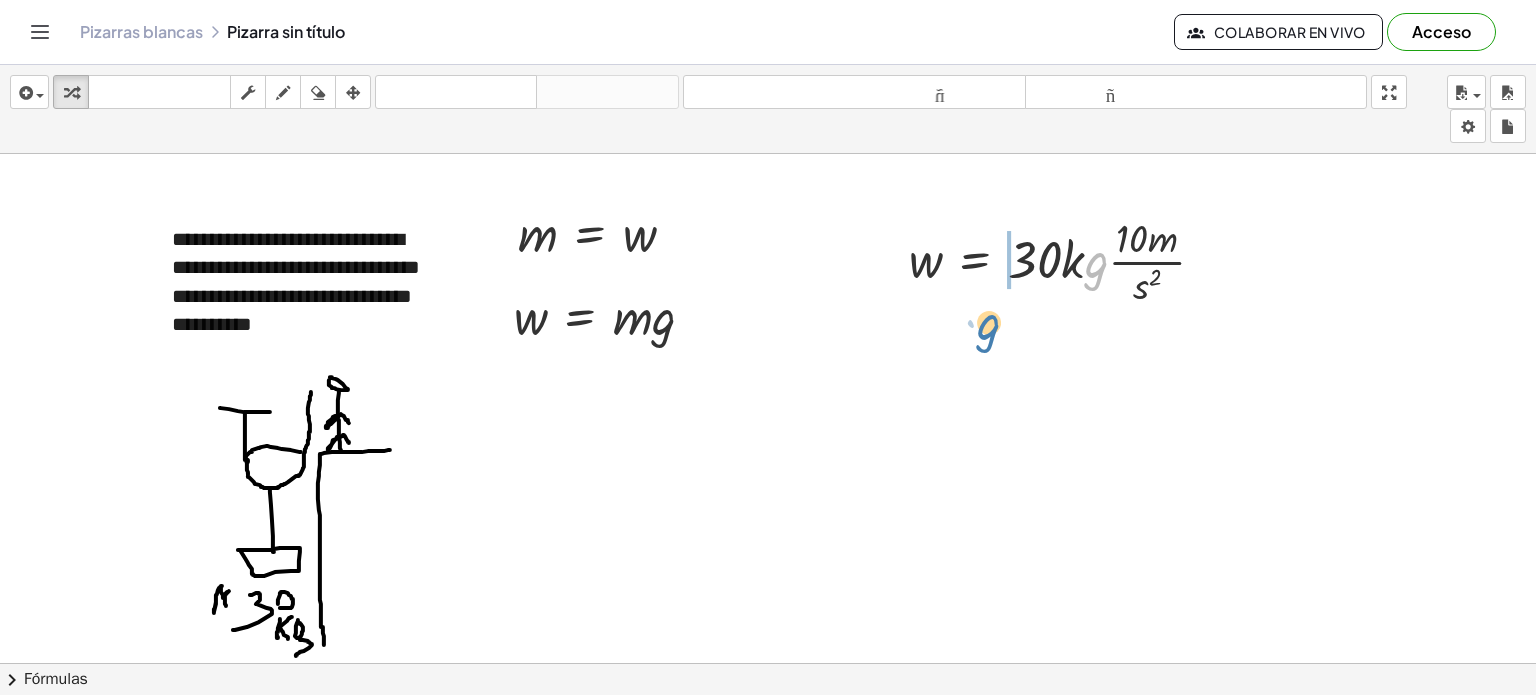 drag, startPoint x: 1092, startPoint y: 277, endPoint x: 997, endPoint y: 317, distance: 103.077644 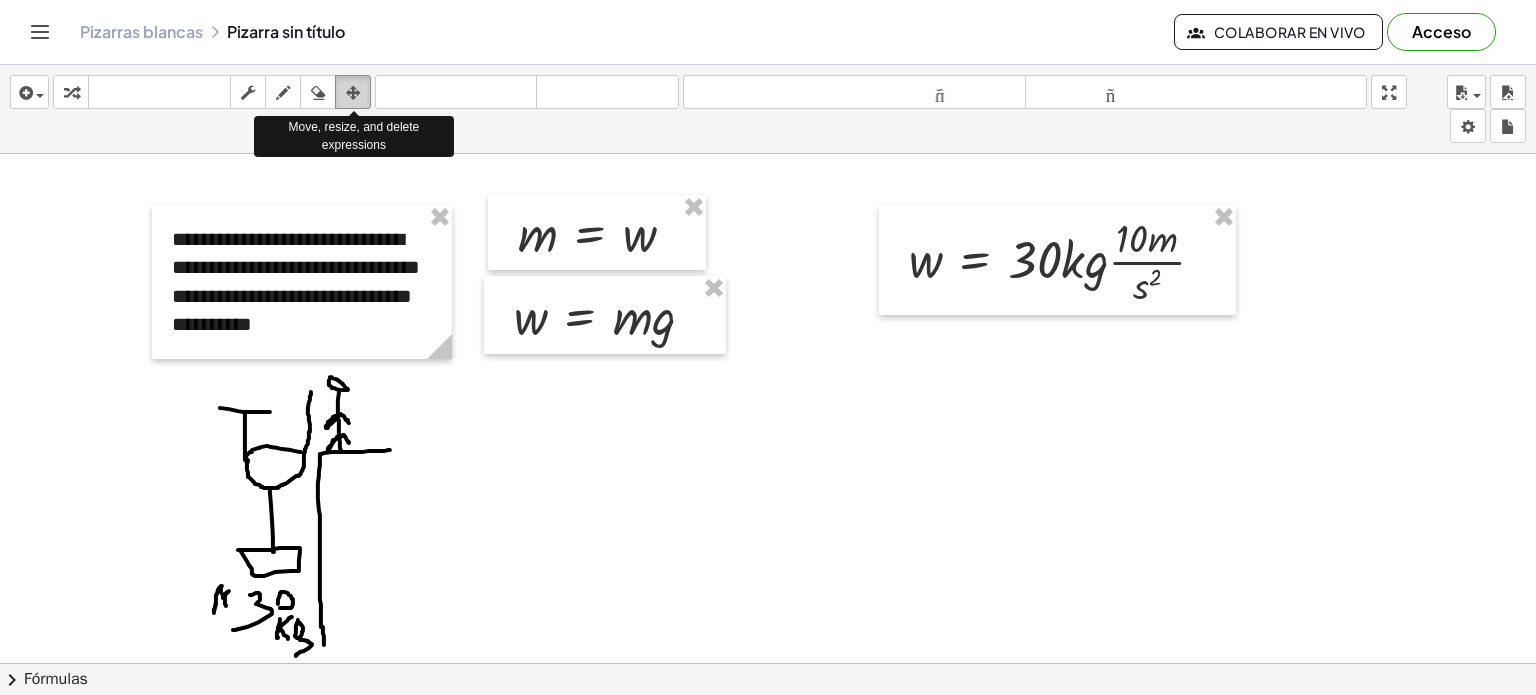 click at bounding box center [353, 92] 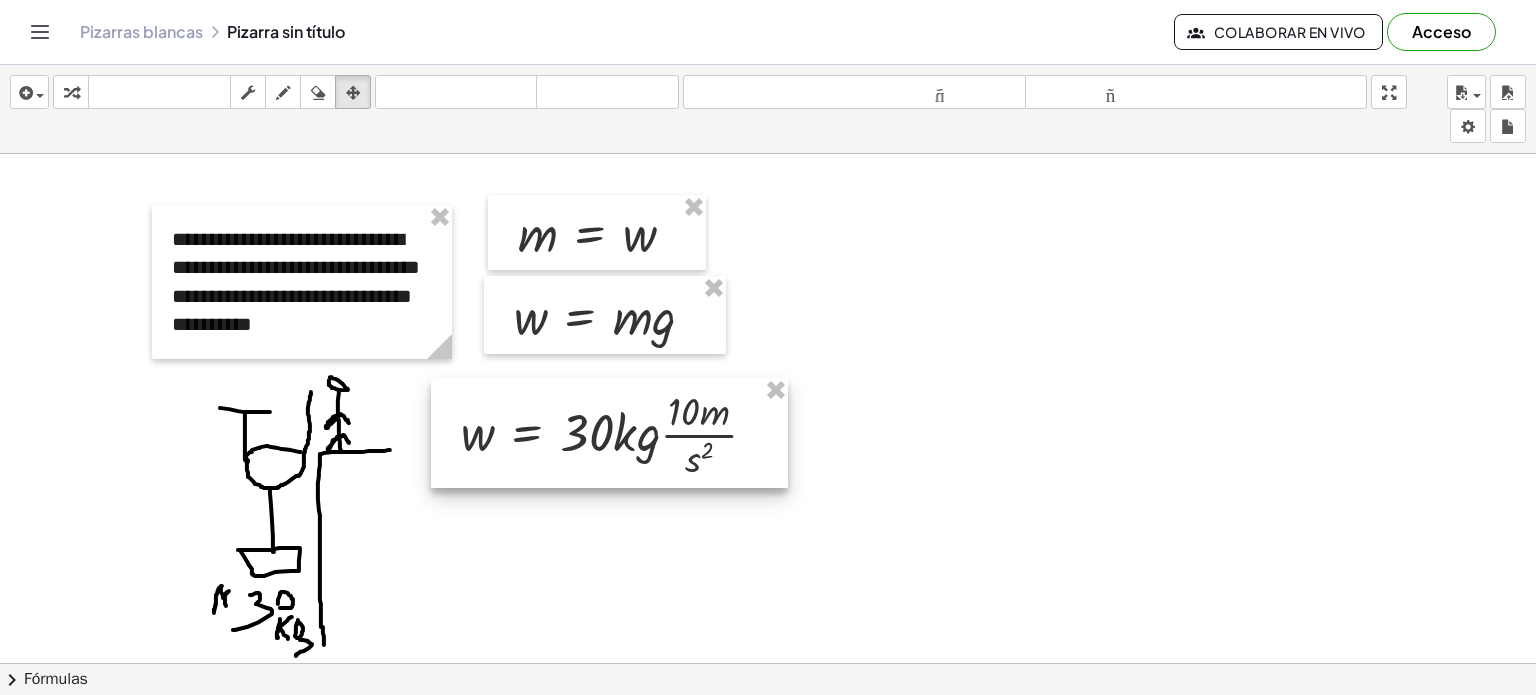 drag, startPoint x: 1128, startPoint y: 267, endPoint x: 680, endPoint y: 439, distance: 479.88333 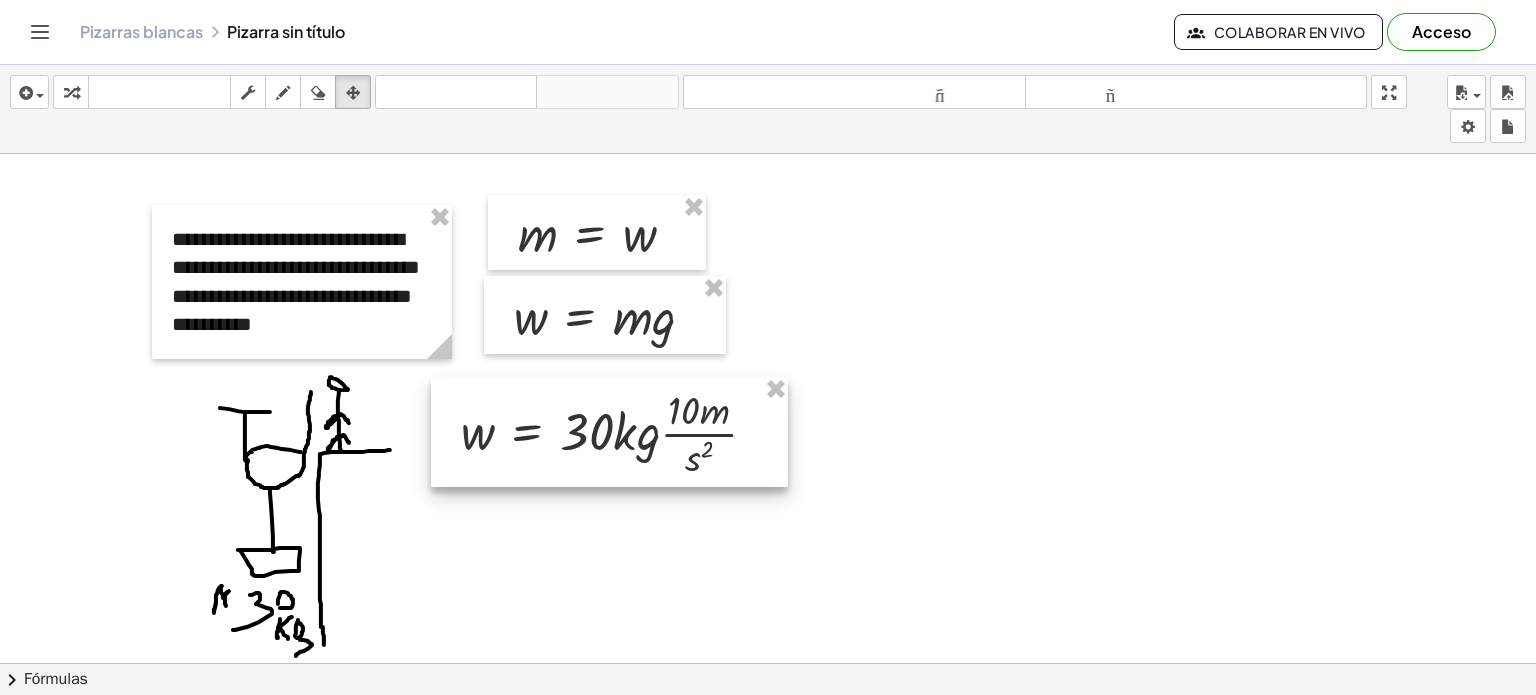 click at bounding box center [609, 432] 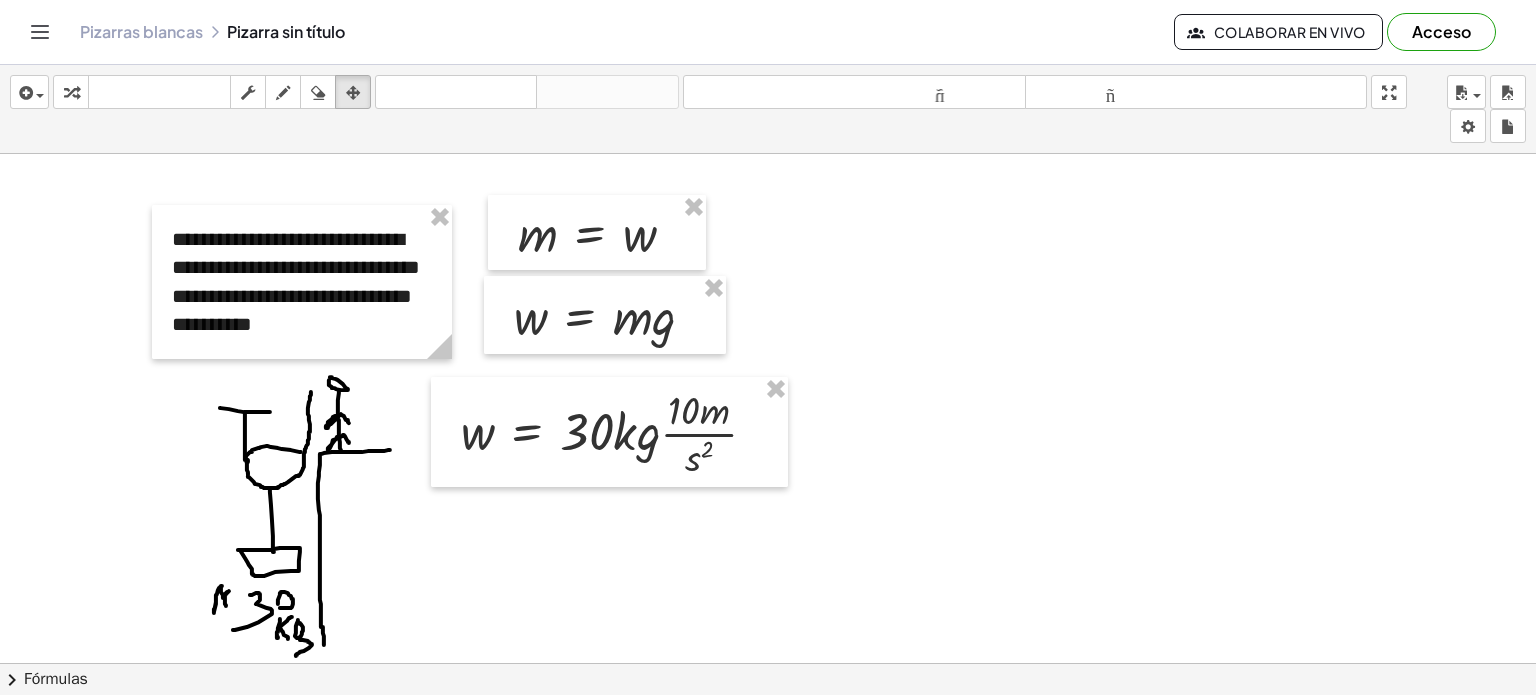click at bounding box center [768, 743] 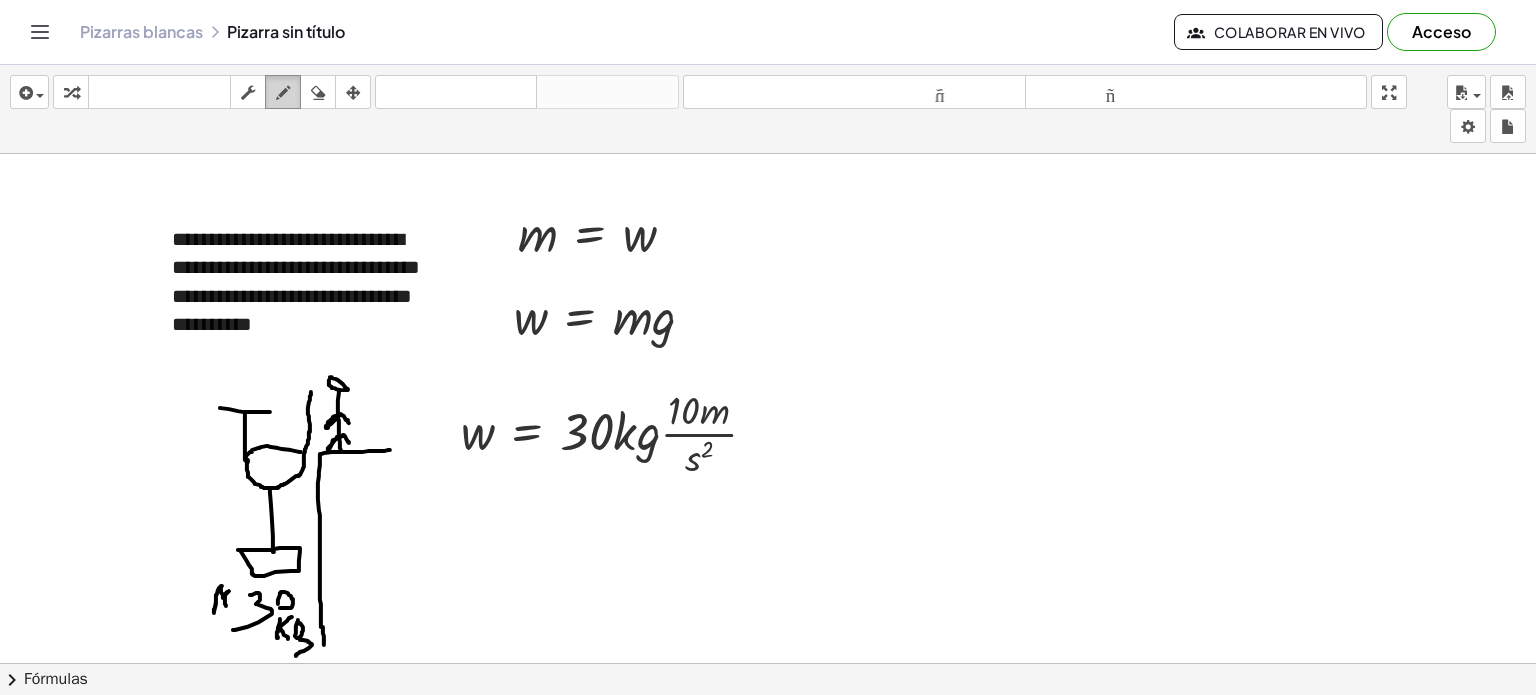 click at bounding box center [283, 93] 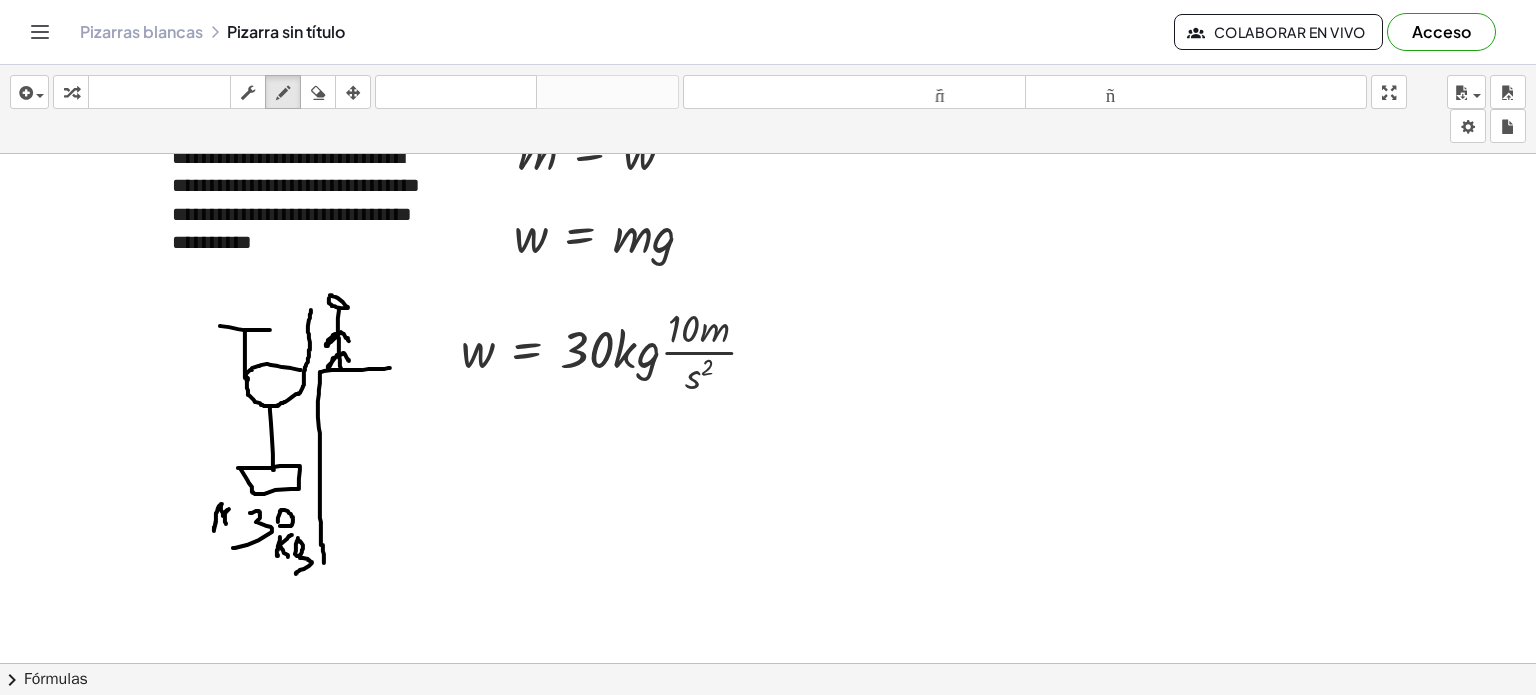 scroll, scrollTop: 86, scrollLeft: 0, axis: vertical 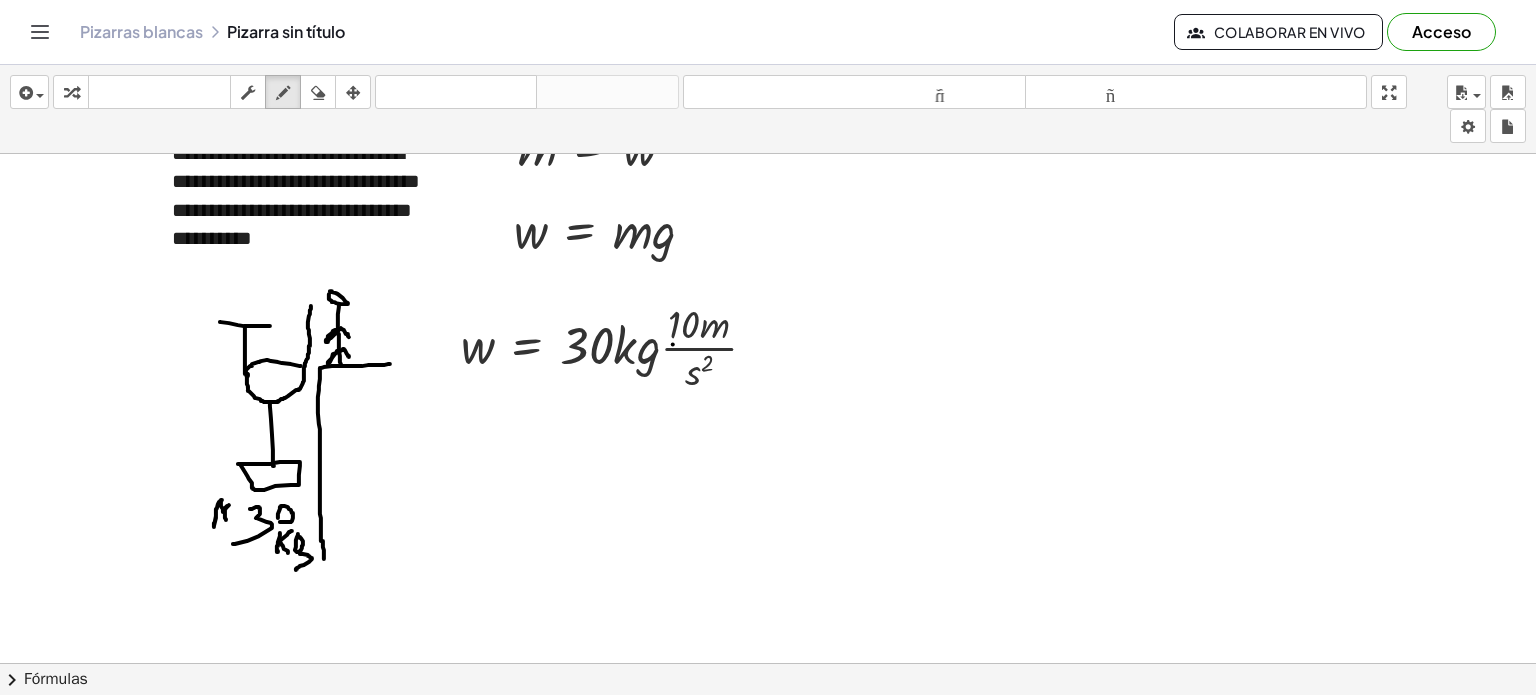 click at bounding box center (768, 657) 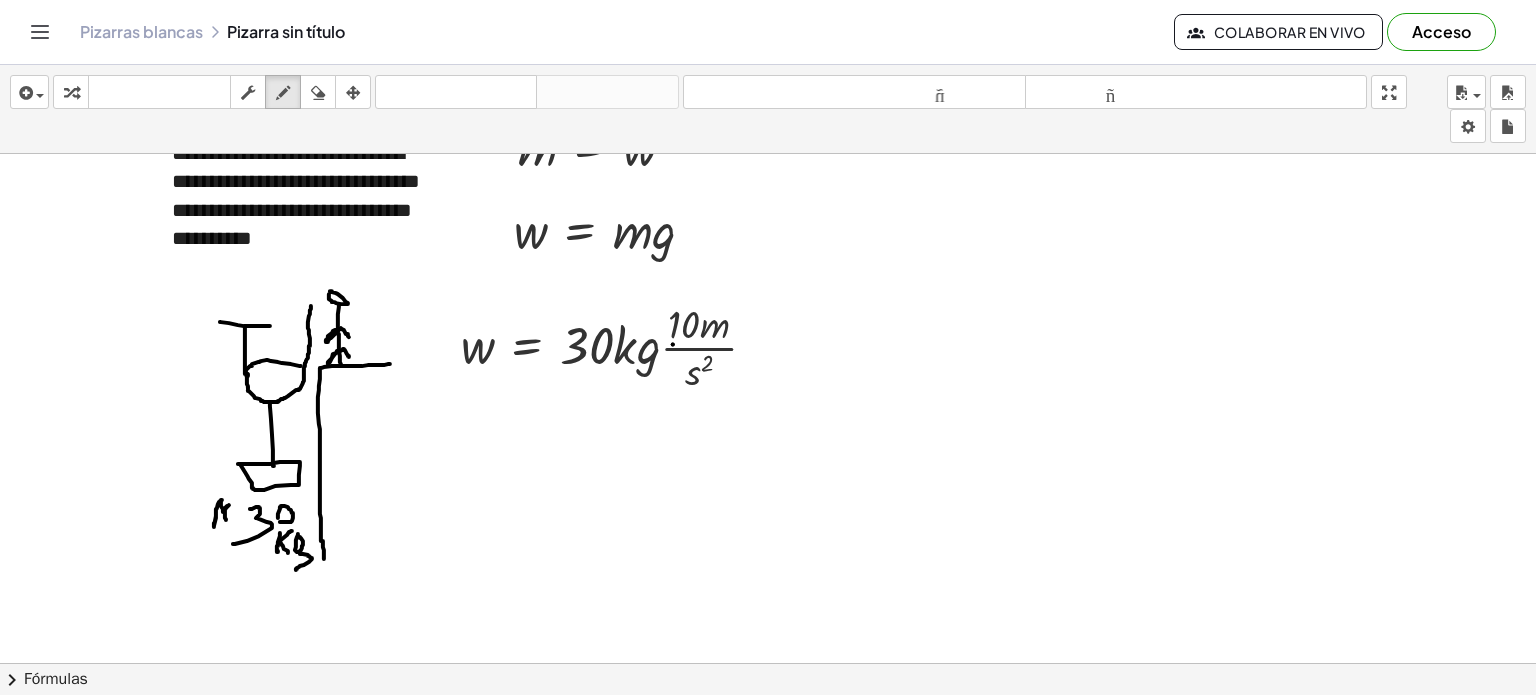 click at bounding box center (768, 657) 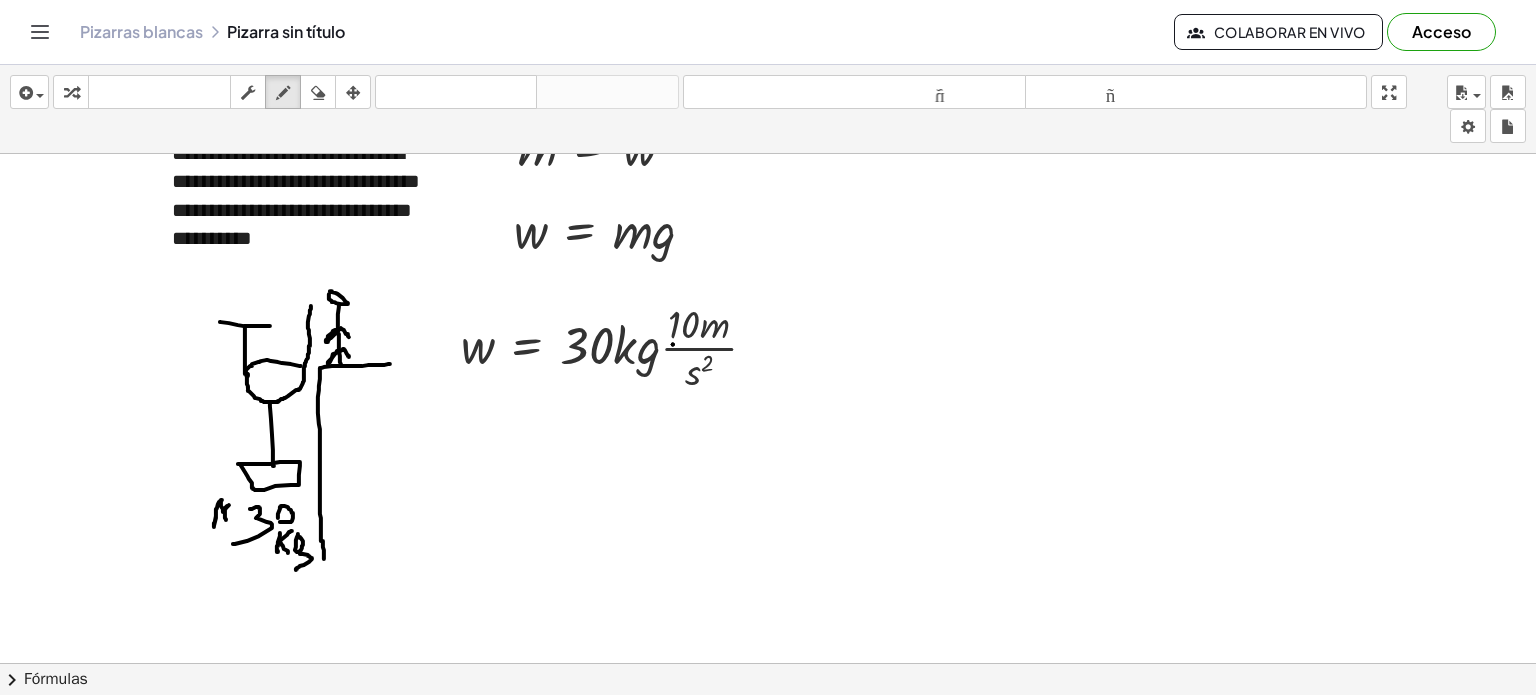 click at bounding box center [768, 657] 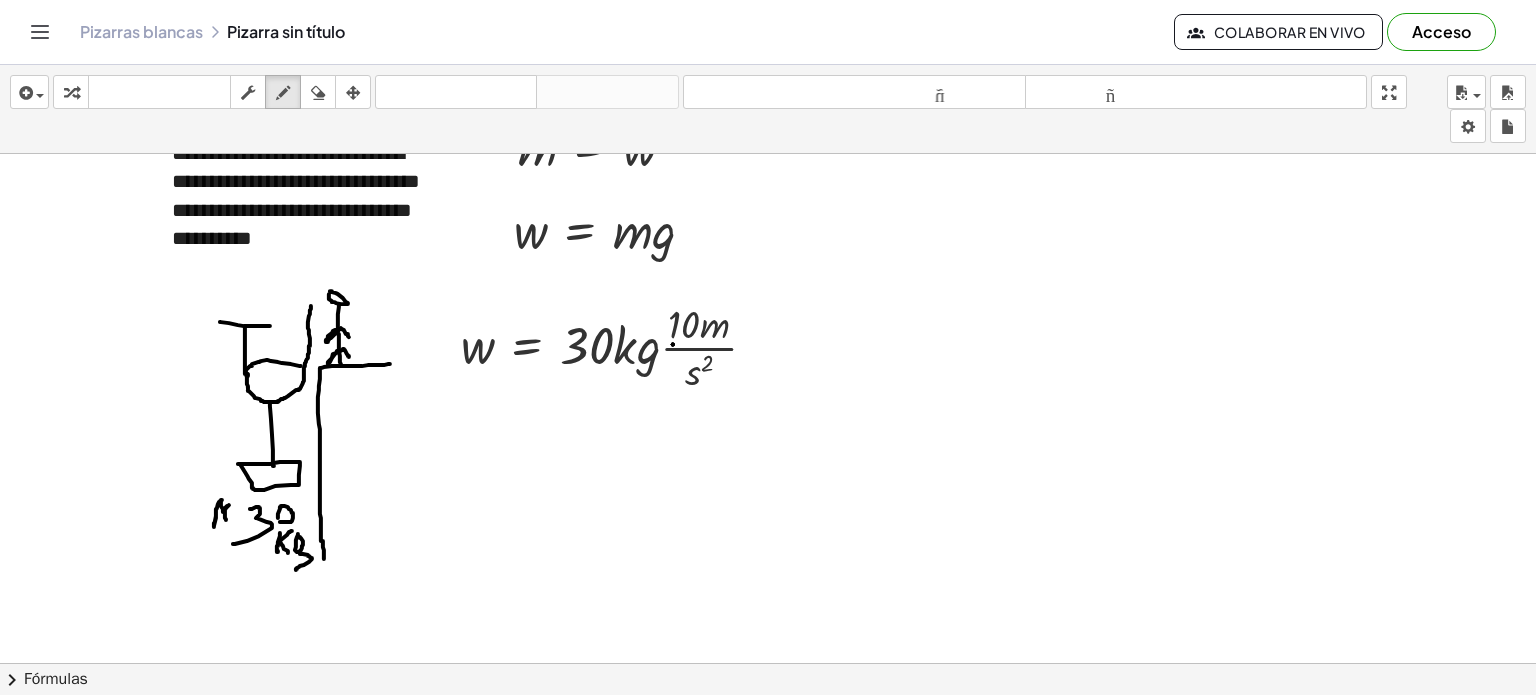 click at bounding box center (768, 657) 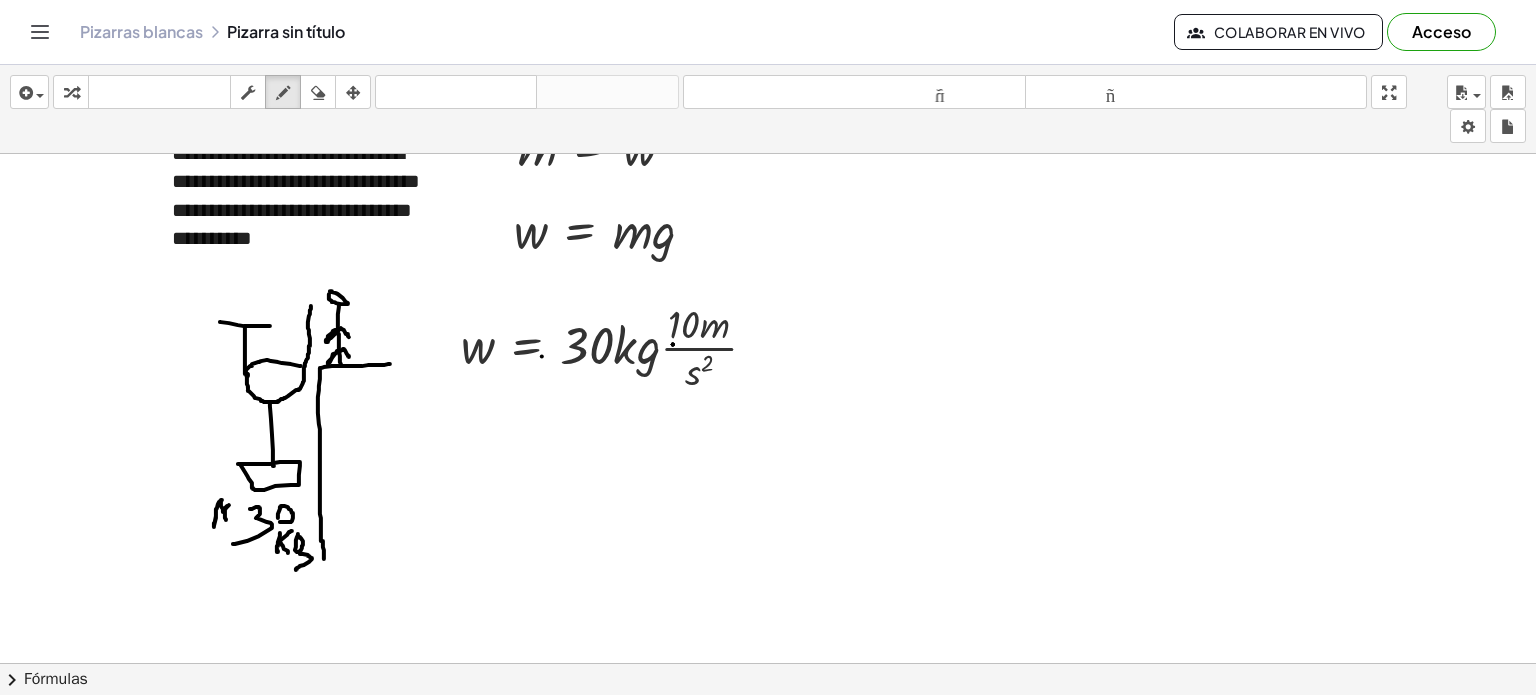 click at bounding box center (768, 657) 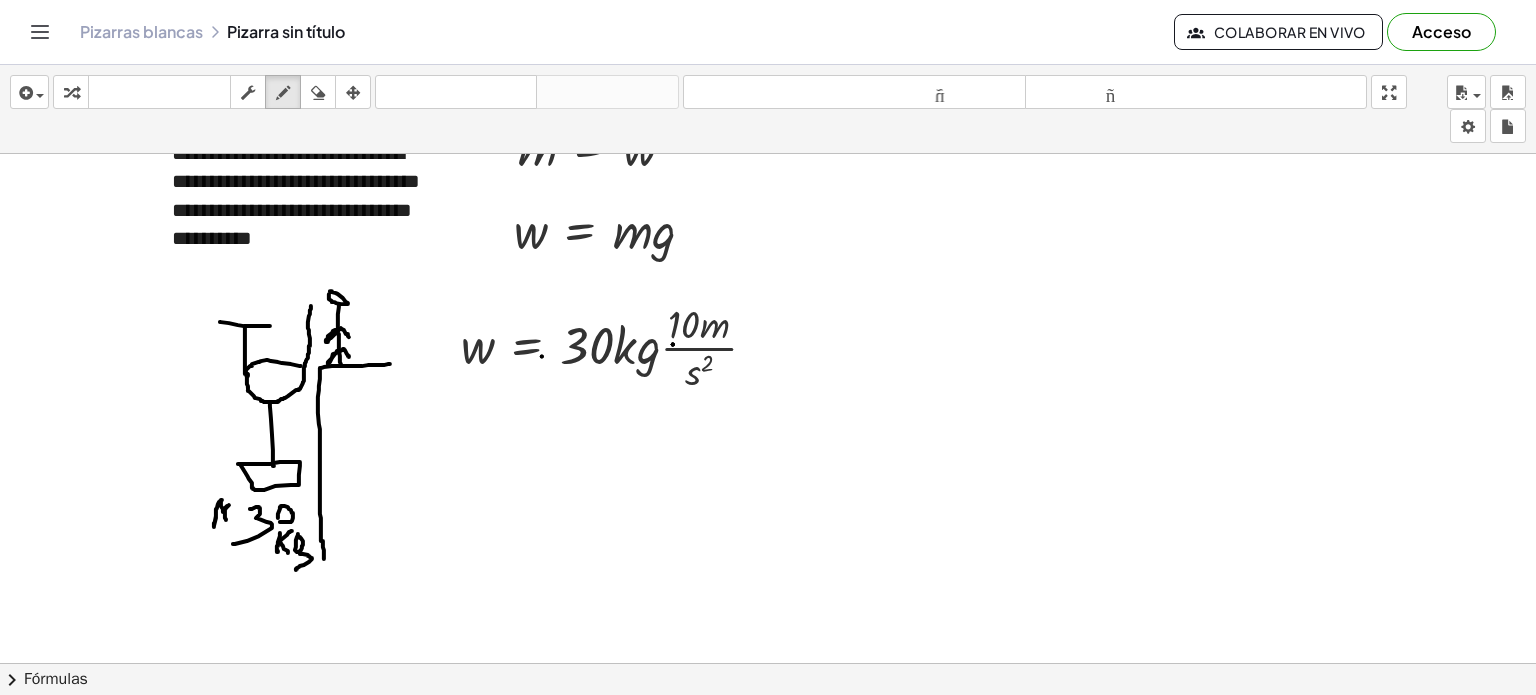 click at bounding box center (768, 657) 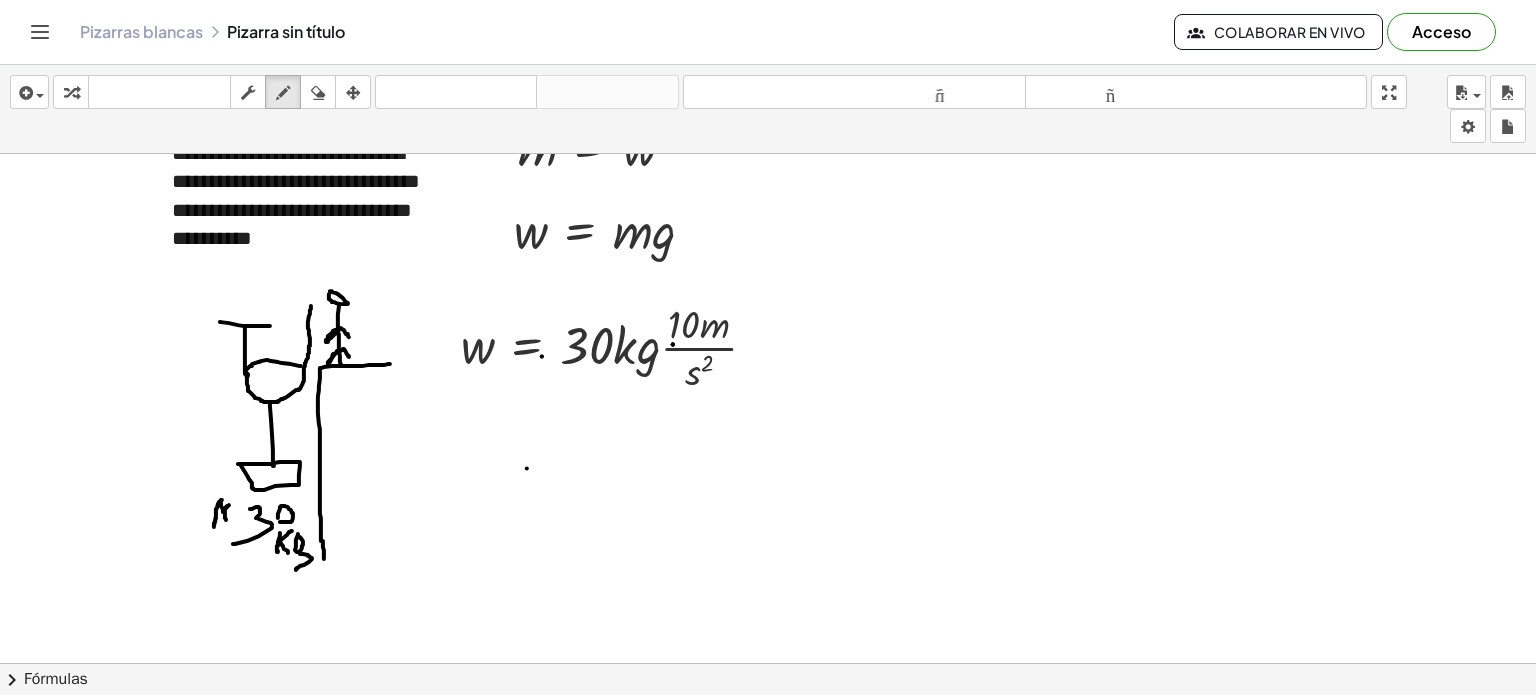 click at bounding box center (768, 657) 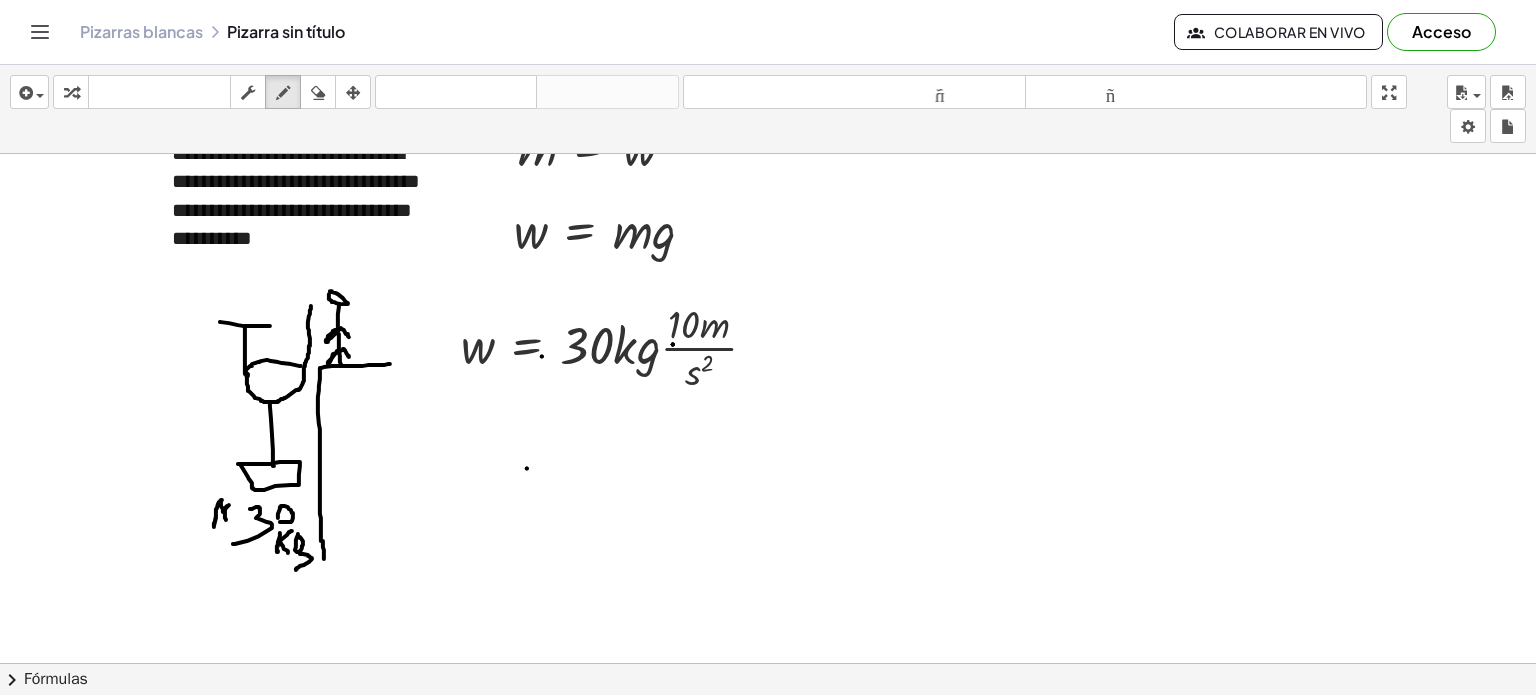 click at bounding box center (768, 657) 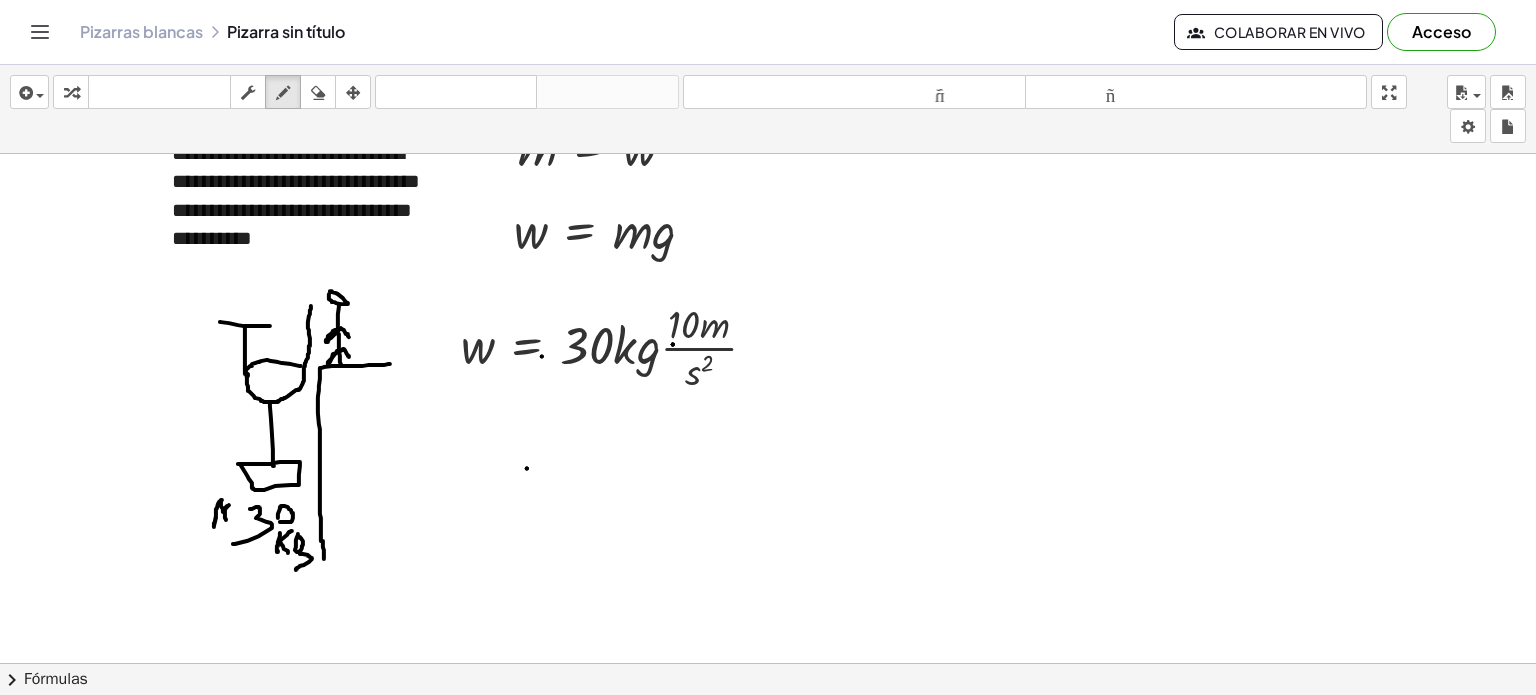 click at bounding box center [768, 657] 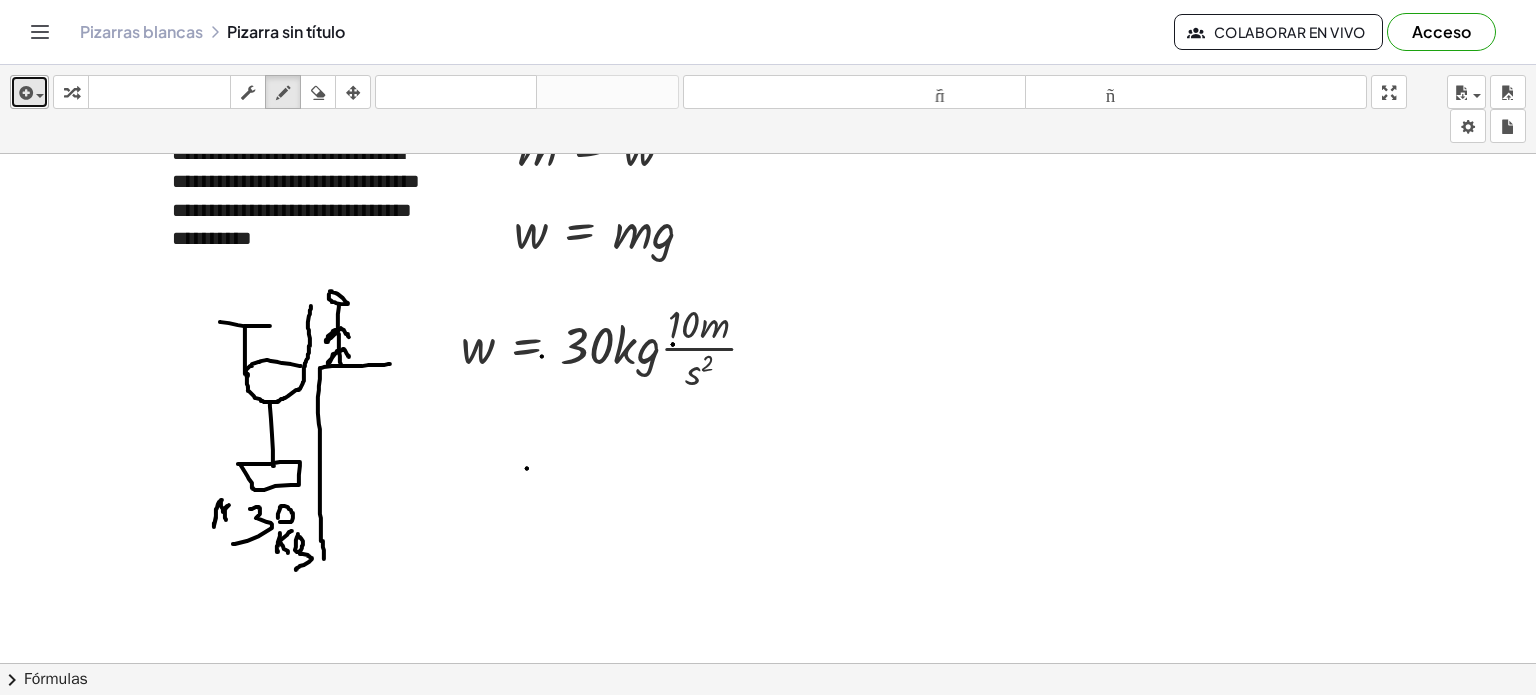 click at bounding box center (35, 95) 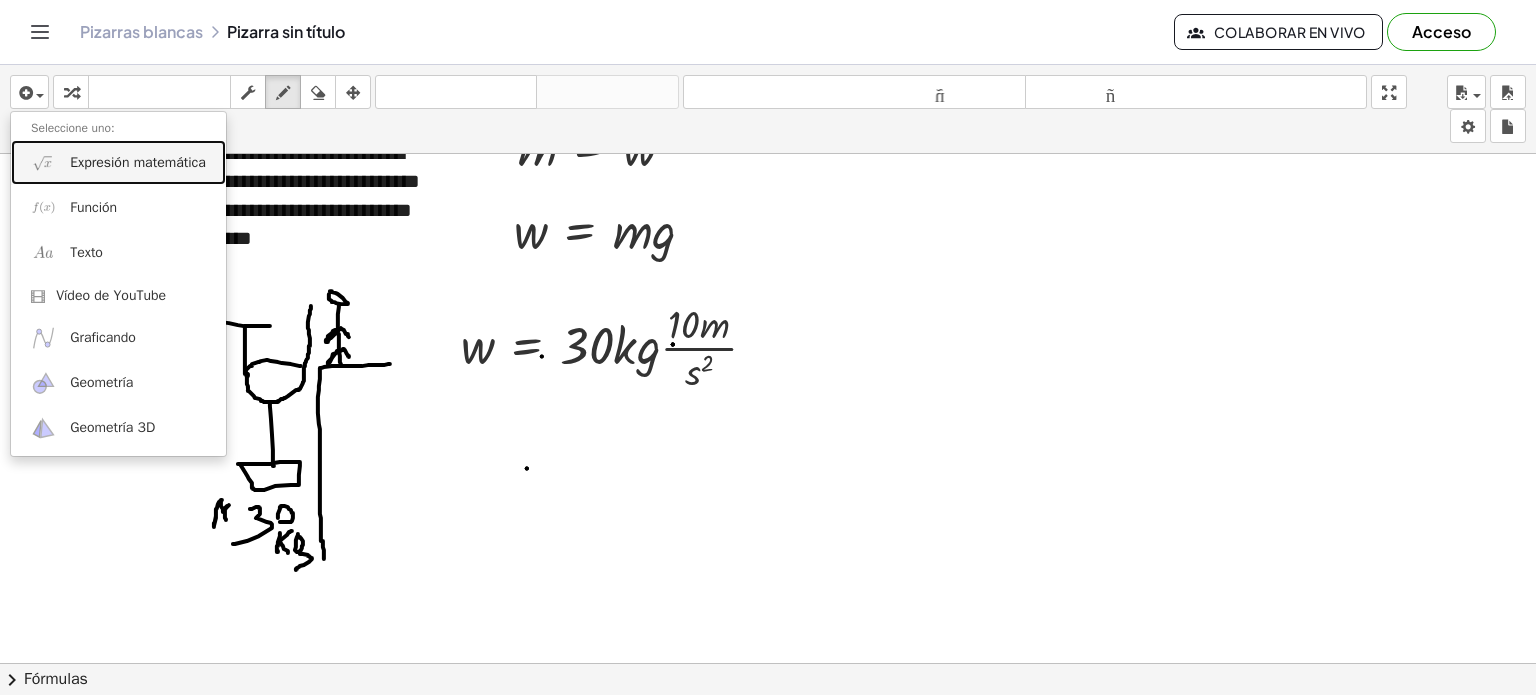 click on "Expresión matemática" at bounding box center (138, 162) 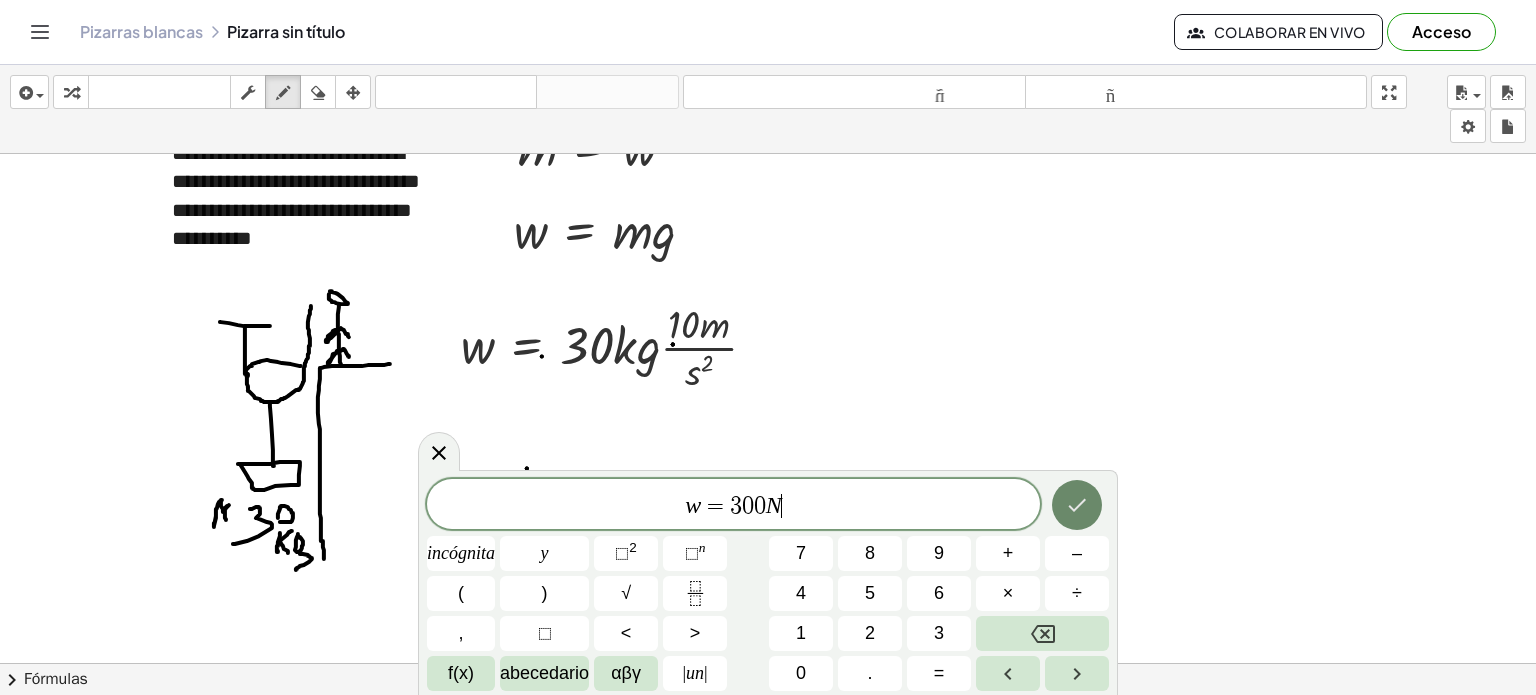 click 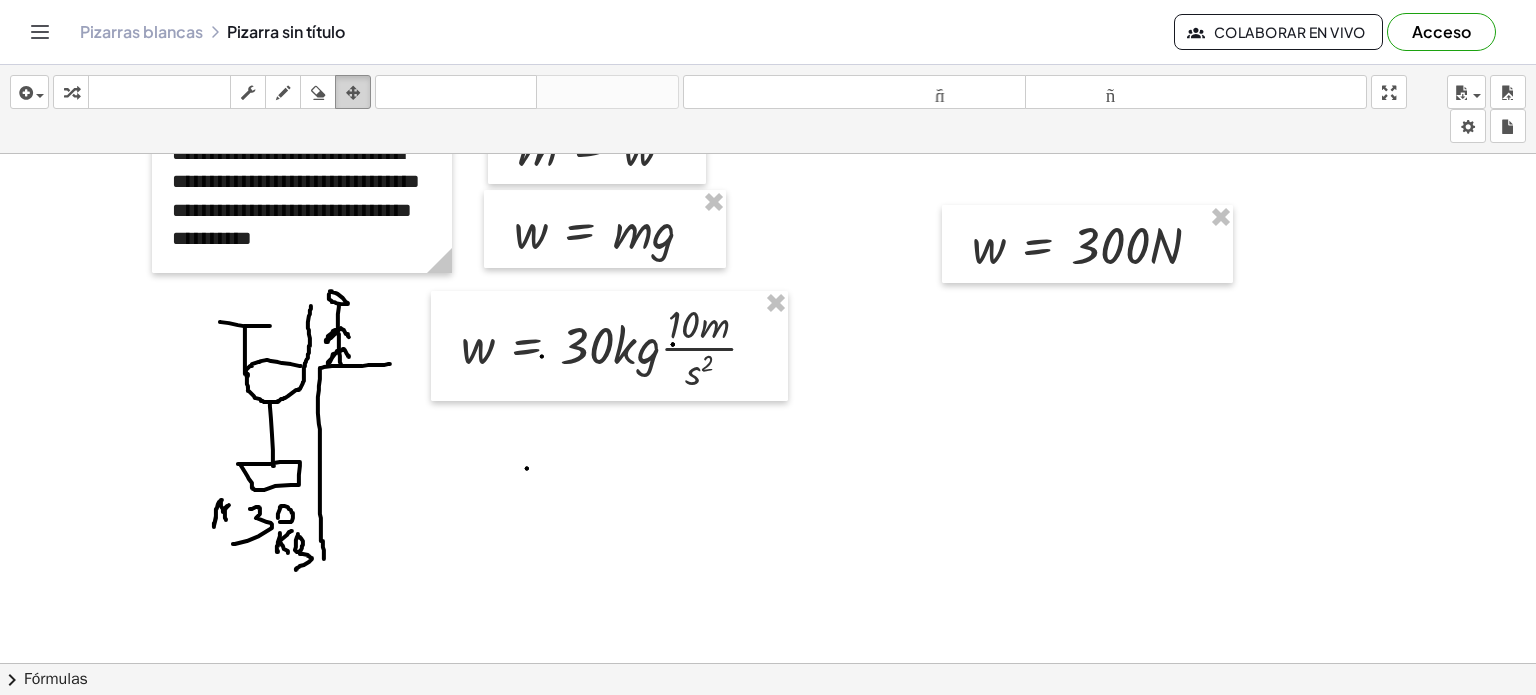click at bounding box center [353, 92] 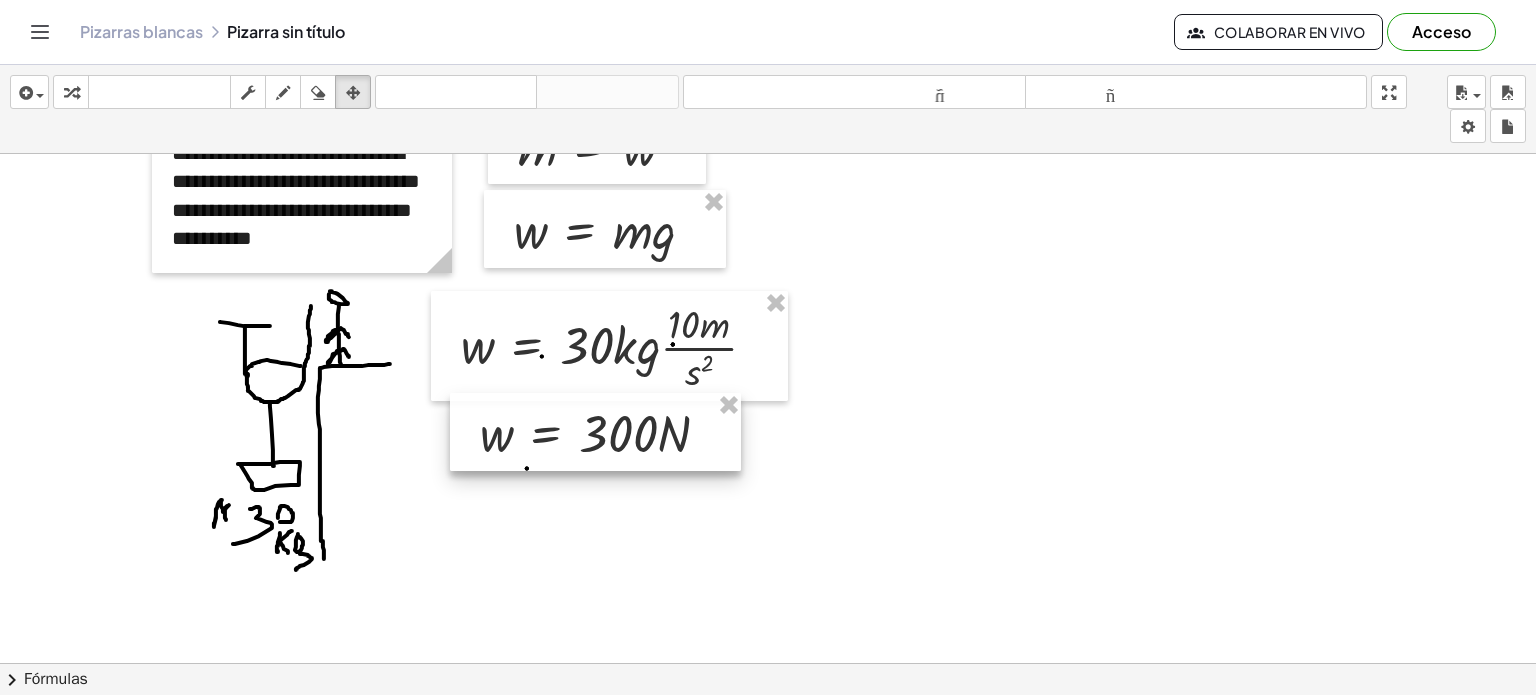 drag, startPoint x: 1056, startPoint y: 238, endPoint x: 564, endPoint y: 426, distance: 526.6954 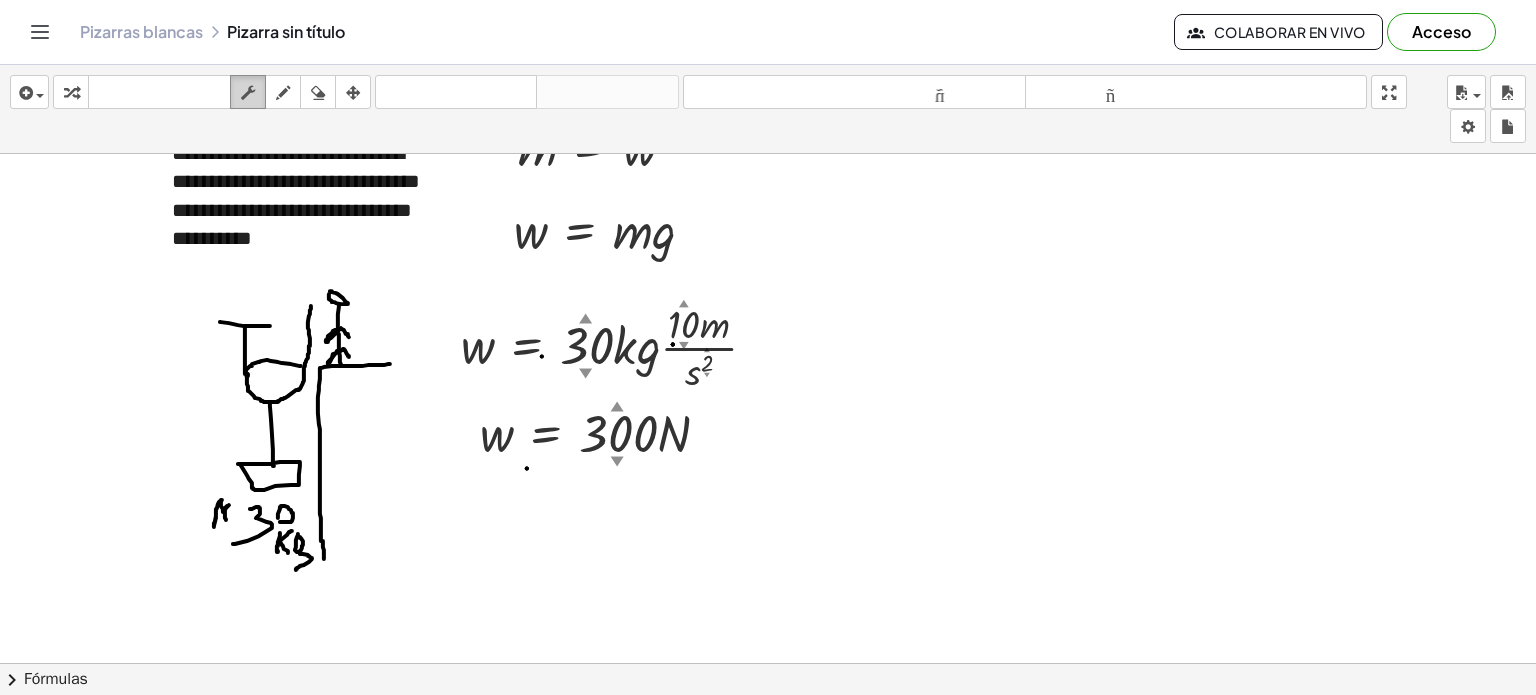 click at bounding box center [248, 92] 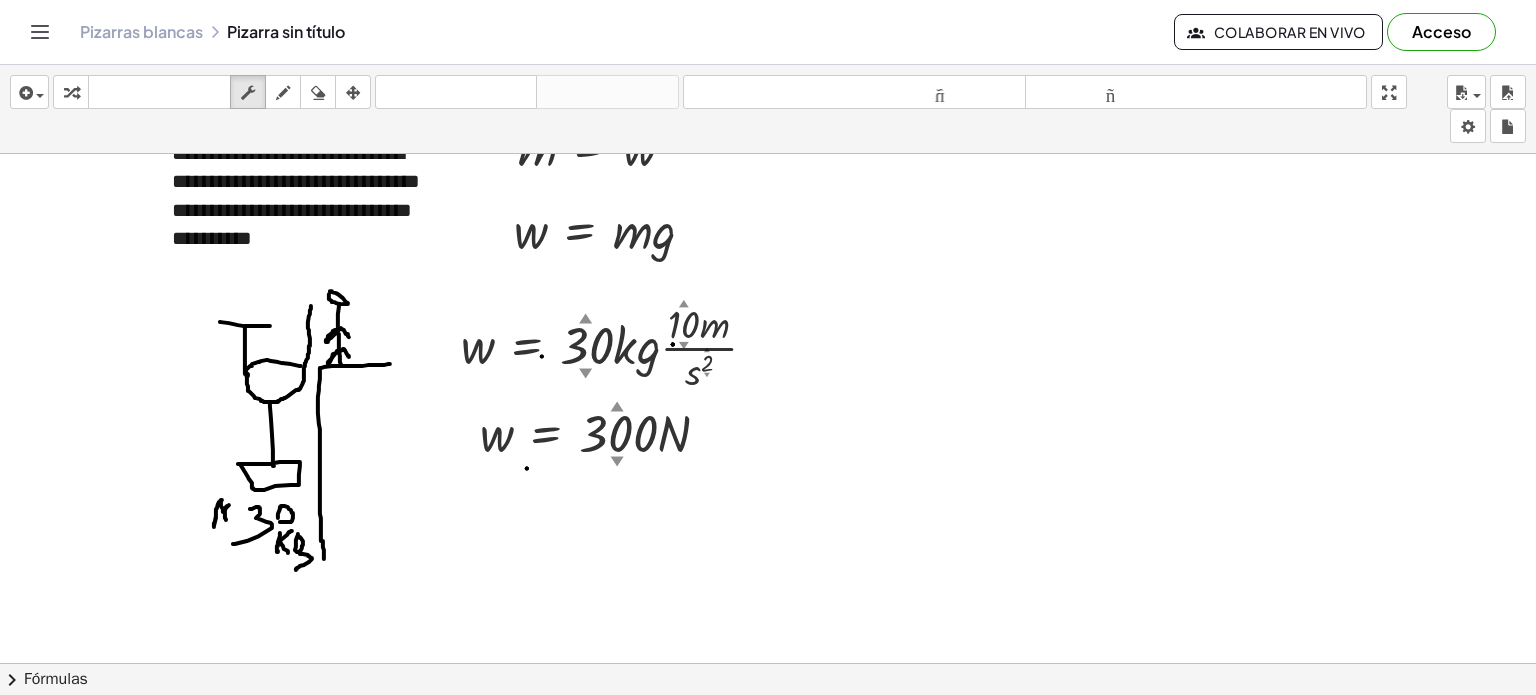 click at bounding box center [768, 657] 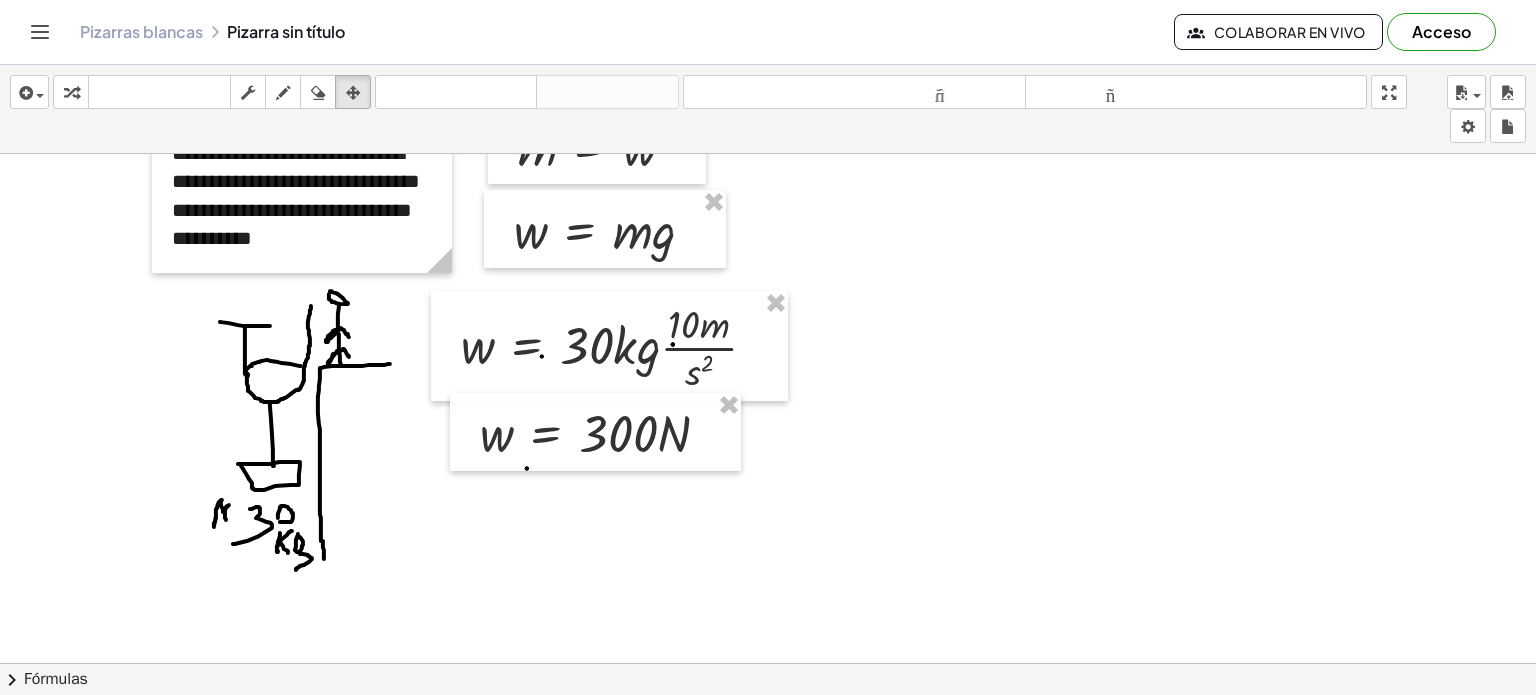 drag, startPoint x: 365, startPoint y: 103, endPoint x: 735, endPoint y: 520, distance: 557.48456 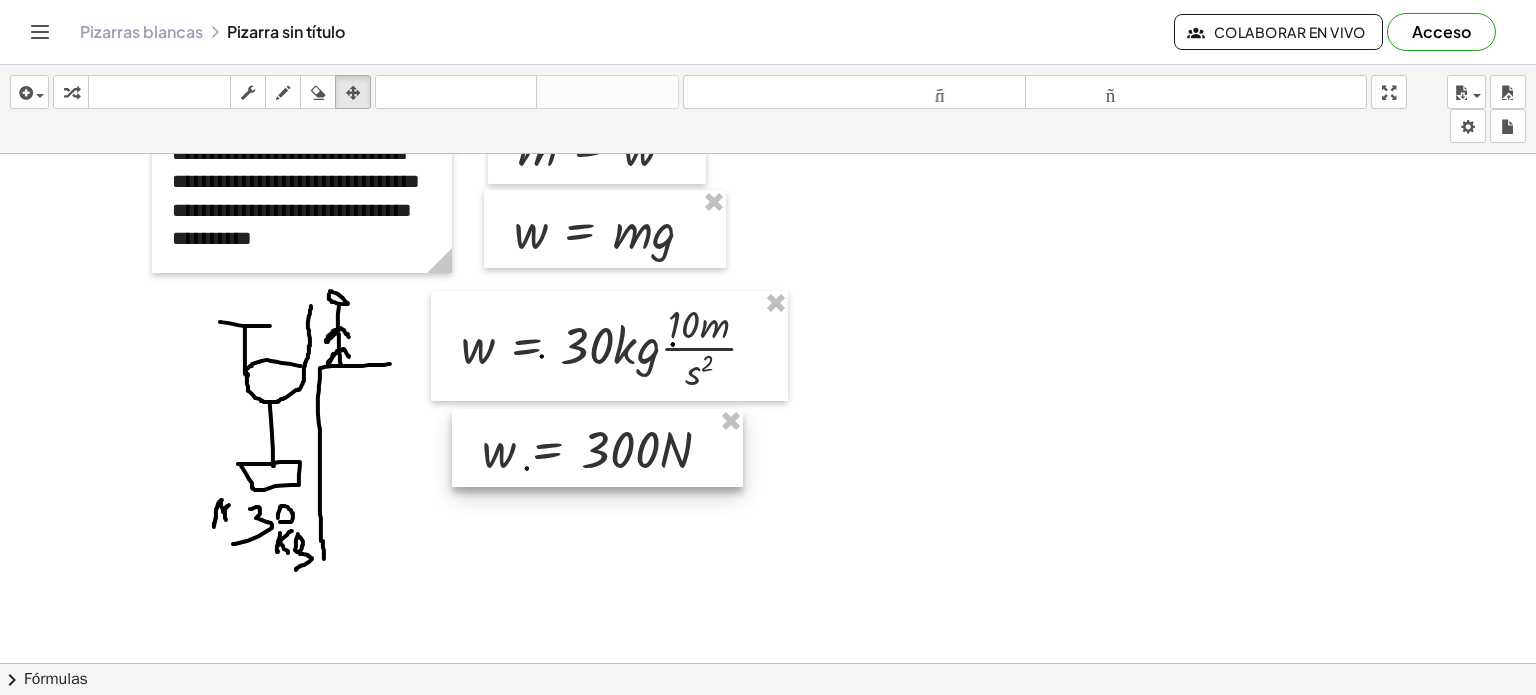 drag, startPoint x: 659, startPoint y: 438, endPoint x: 661, endPoint y: 454, distance: 16.124516 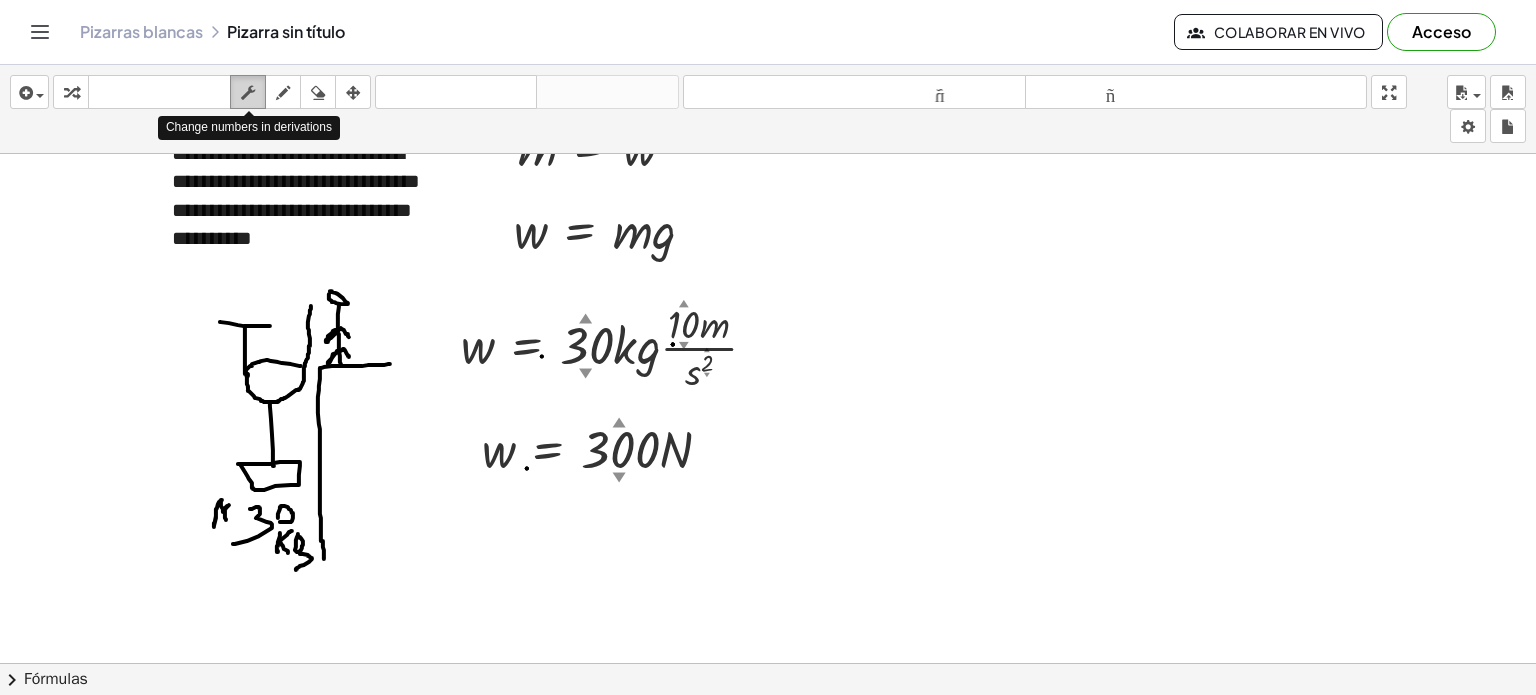 click at bounding box center [248, 93] 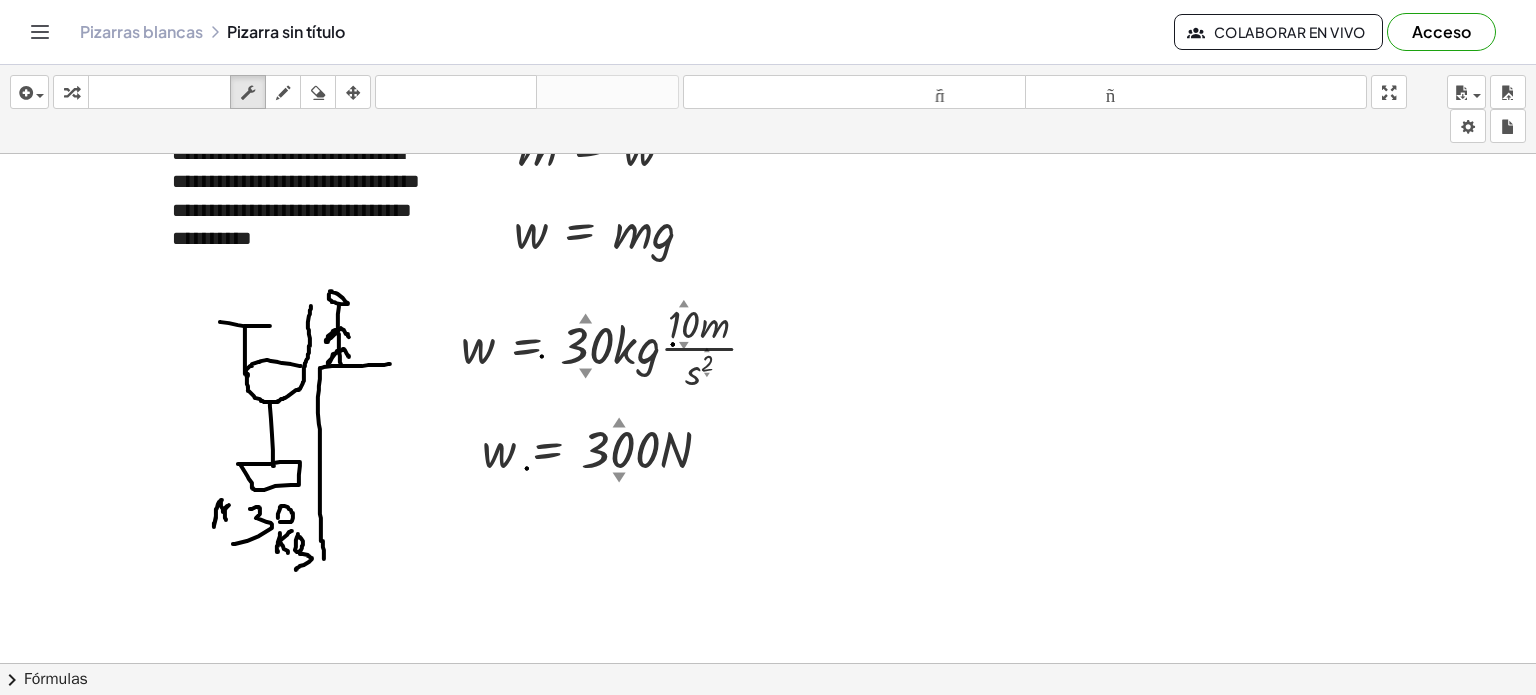 click at bounding box center [768, 657] 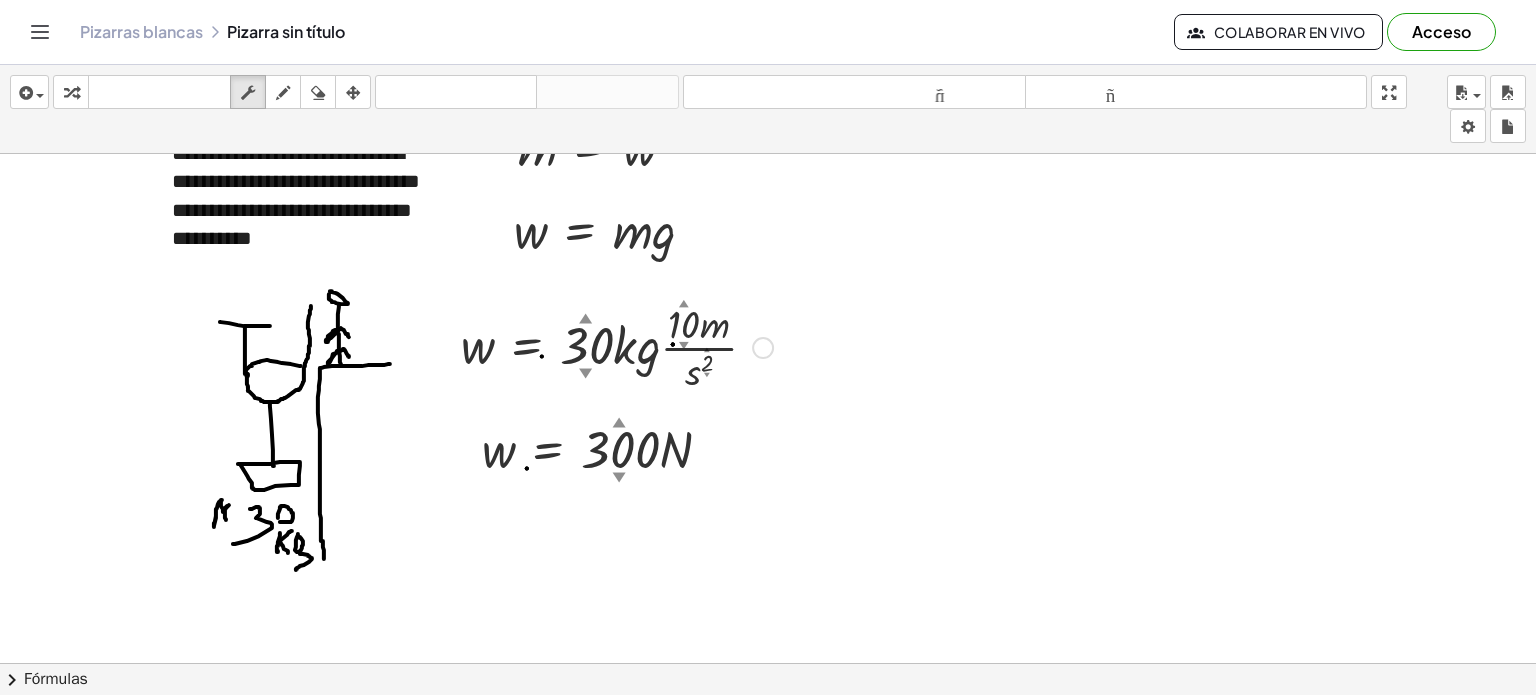 click on "▼" at bounding box center (684, 346) 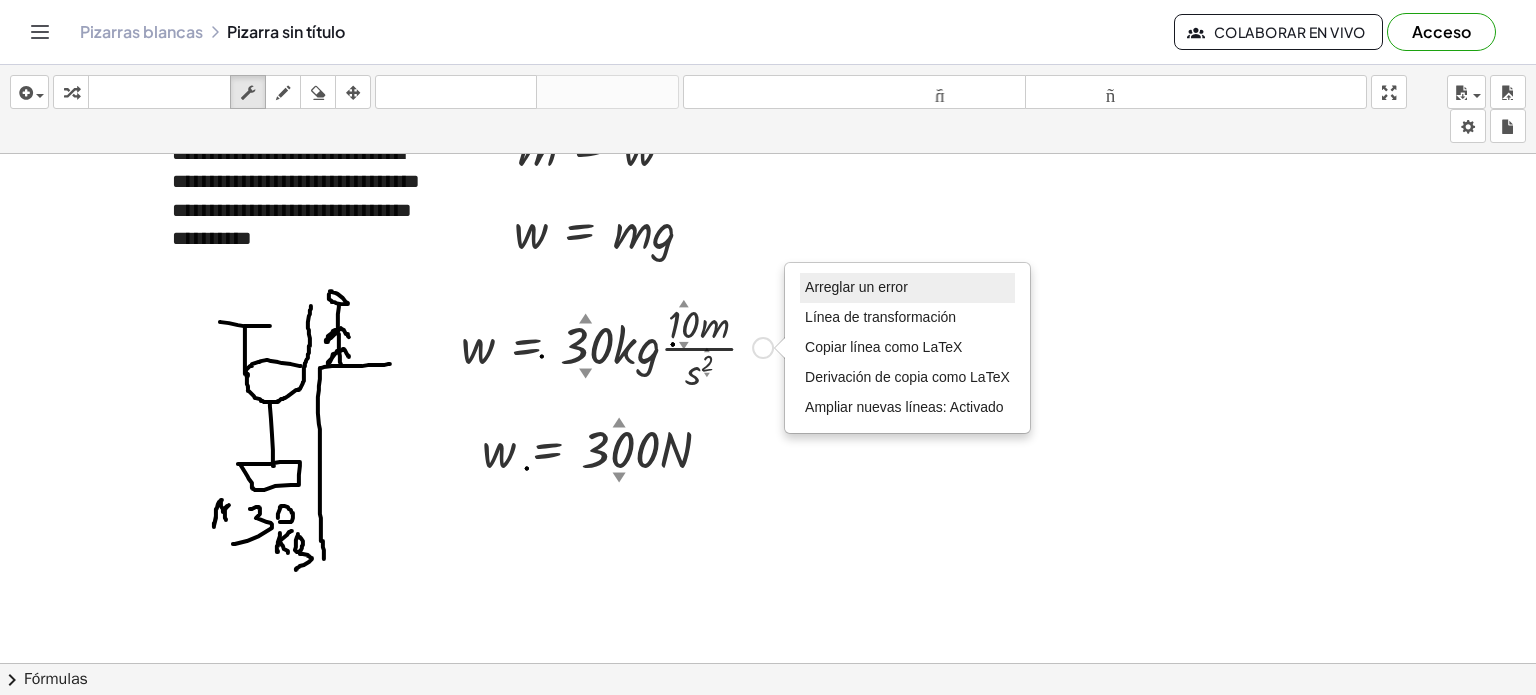 click on "Arreglar un error" at bounding box center (856, 287) 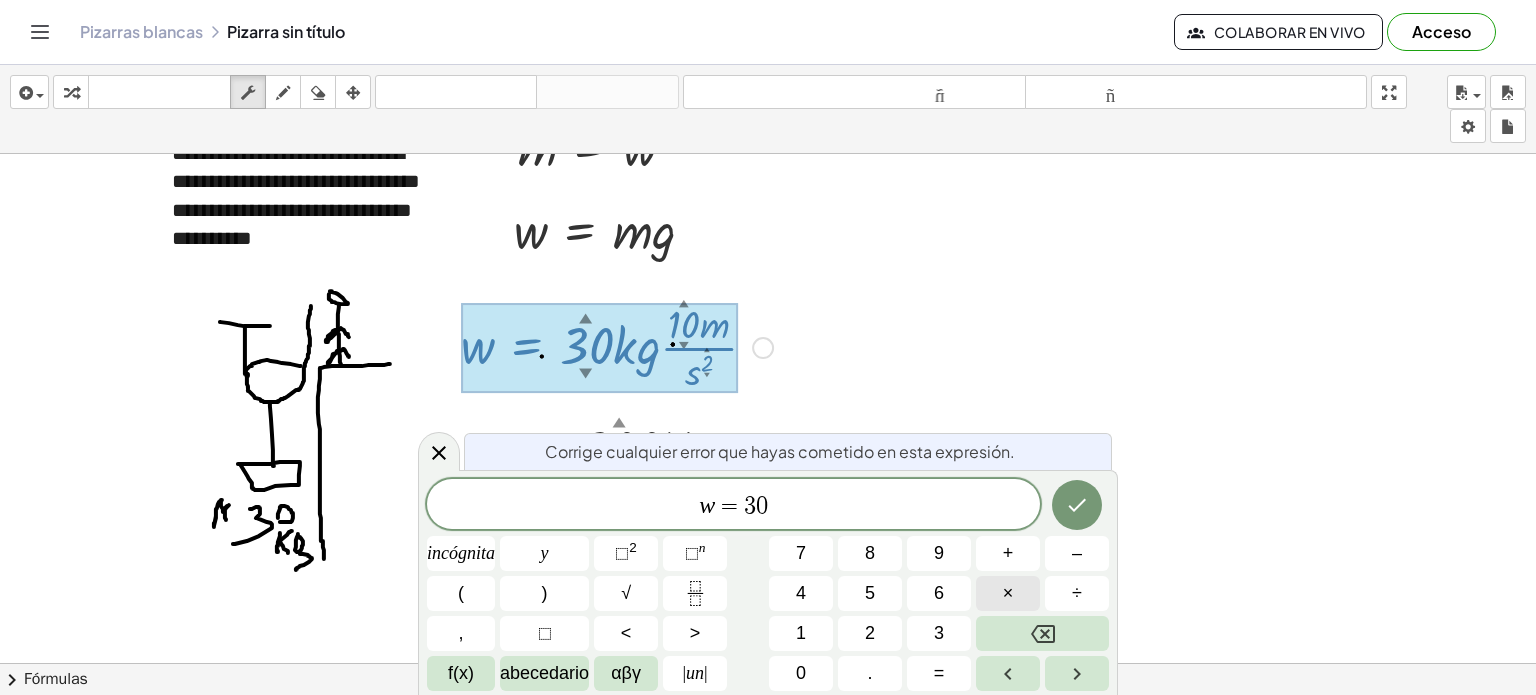 click on "×" at bounding box center (1008, 593) 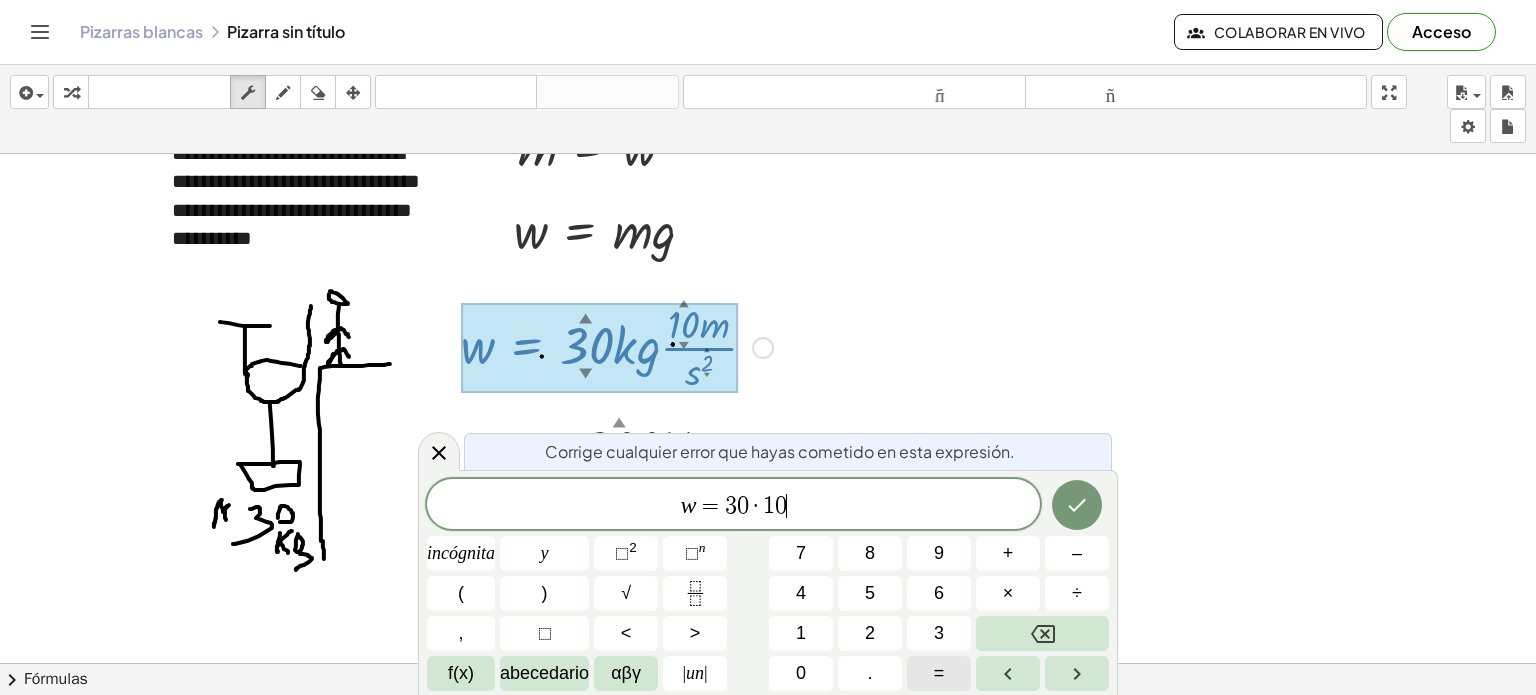 click on "=" at bounding box center [939, 673] 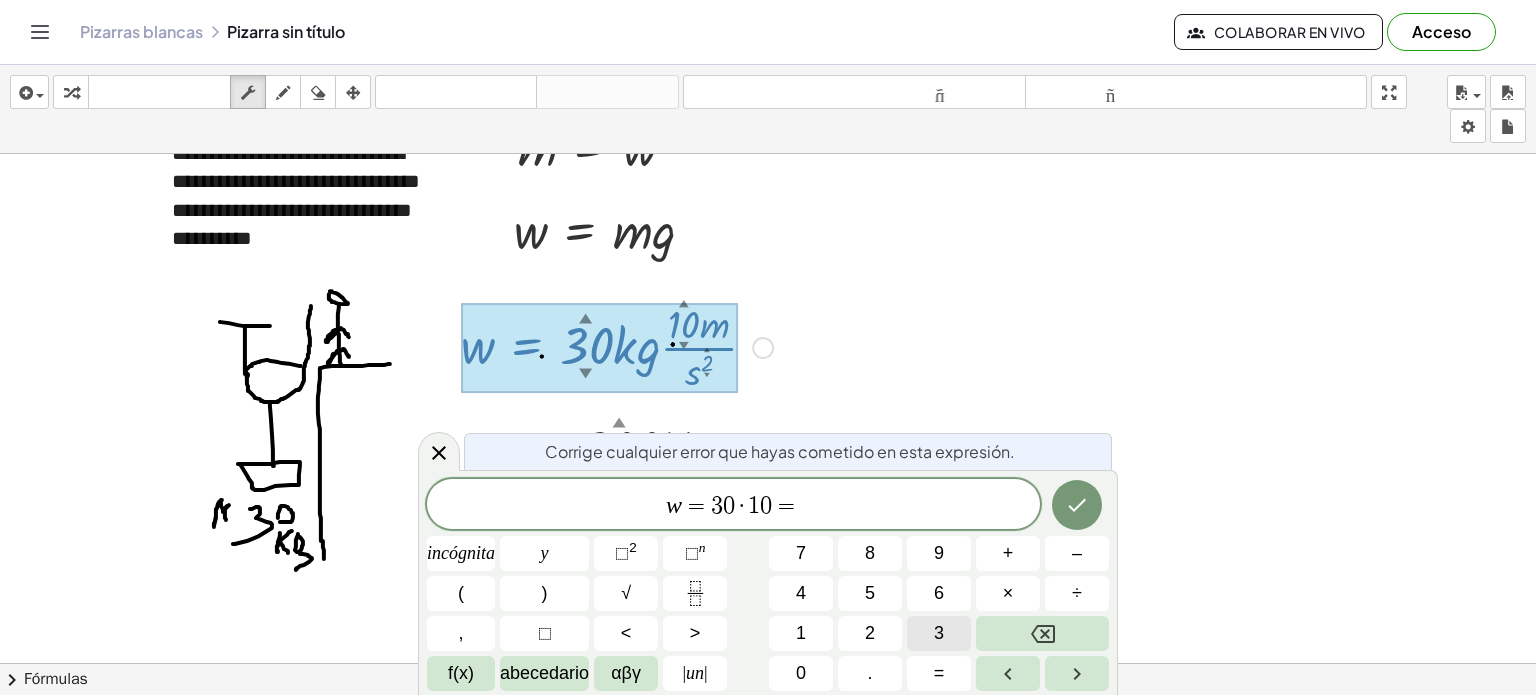 click on "w = [NUMBER] · [NUMBER] = ​ incógnita y ⬚  7 8 9 + – ( ) √ 4 5 6 × ÷ , ⬚ < > 1 2 3 f(x) abecedario αβγ |  un  | 0 . =" at bounding box center [768, 585] 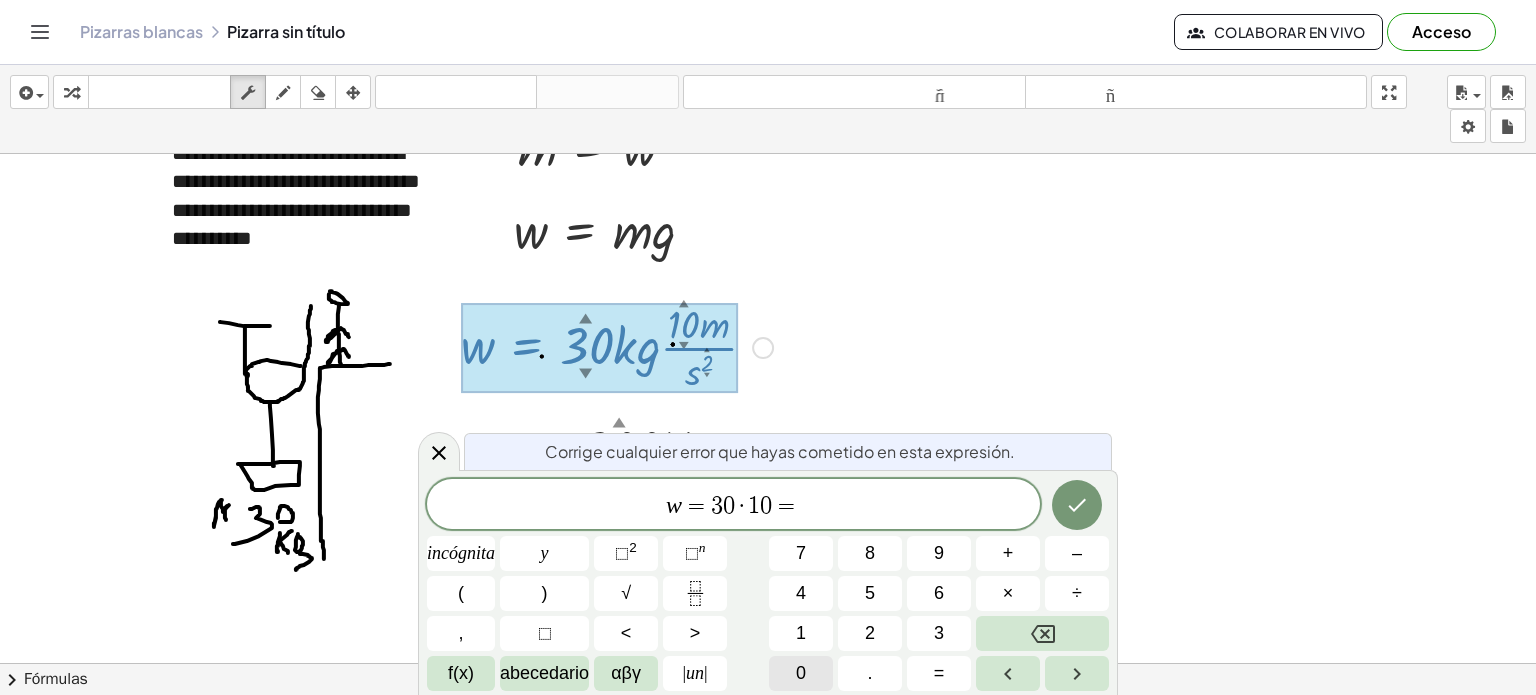 click on "0" at bounding box center (801, 673) 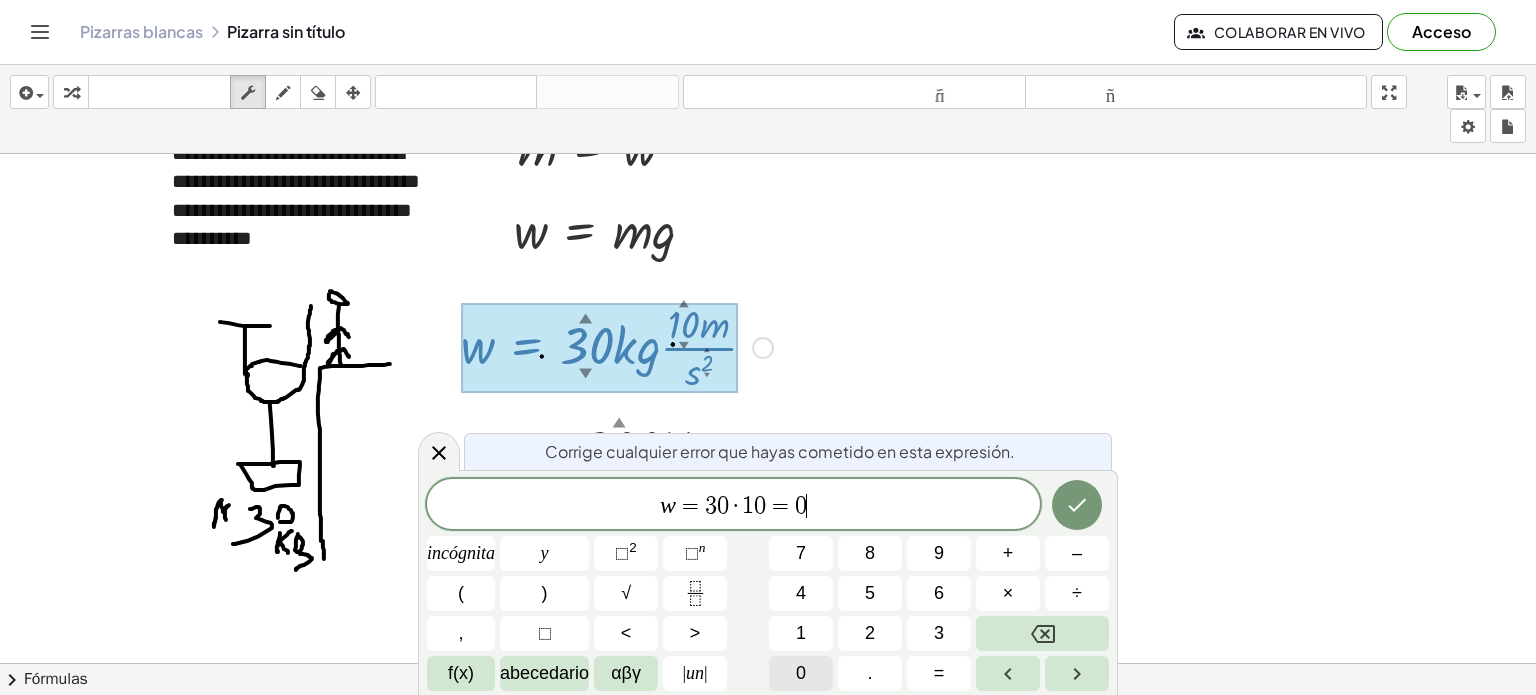 click on "0" at bounding box center [801, 673] 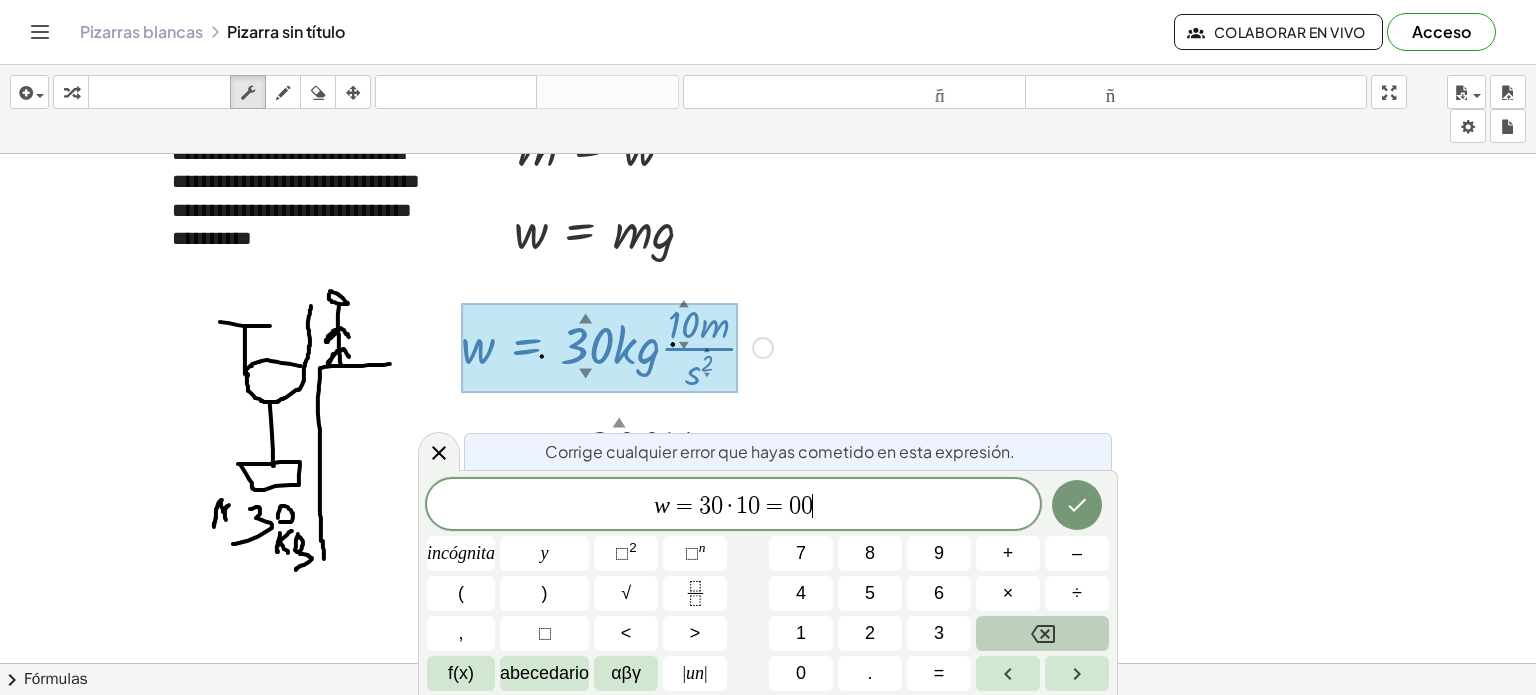 click at bounding box center (1042, 633) 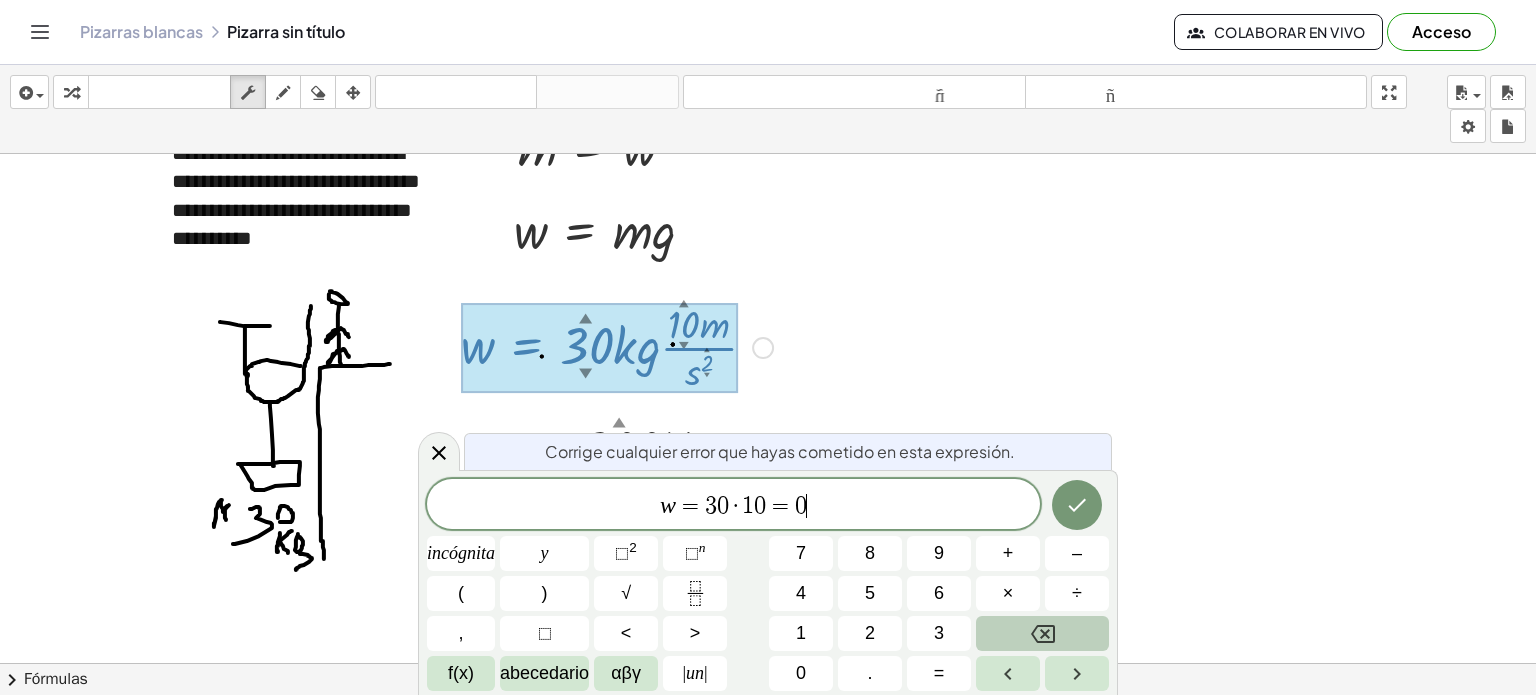 click at bounding box center [1042, 633] 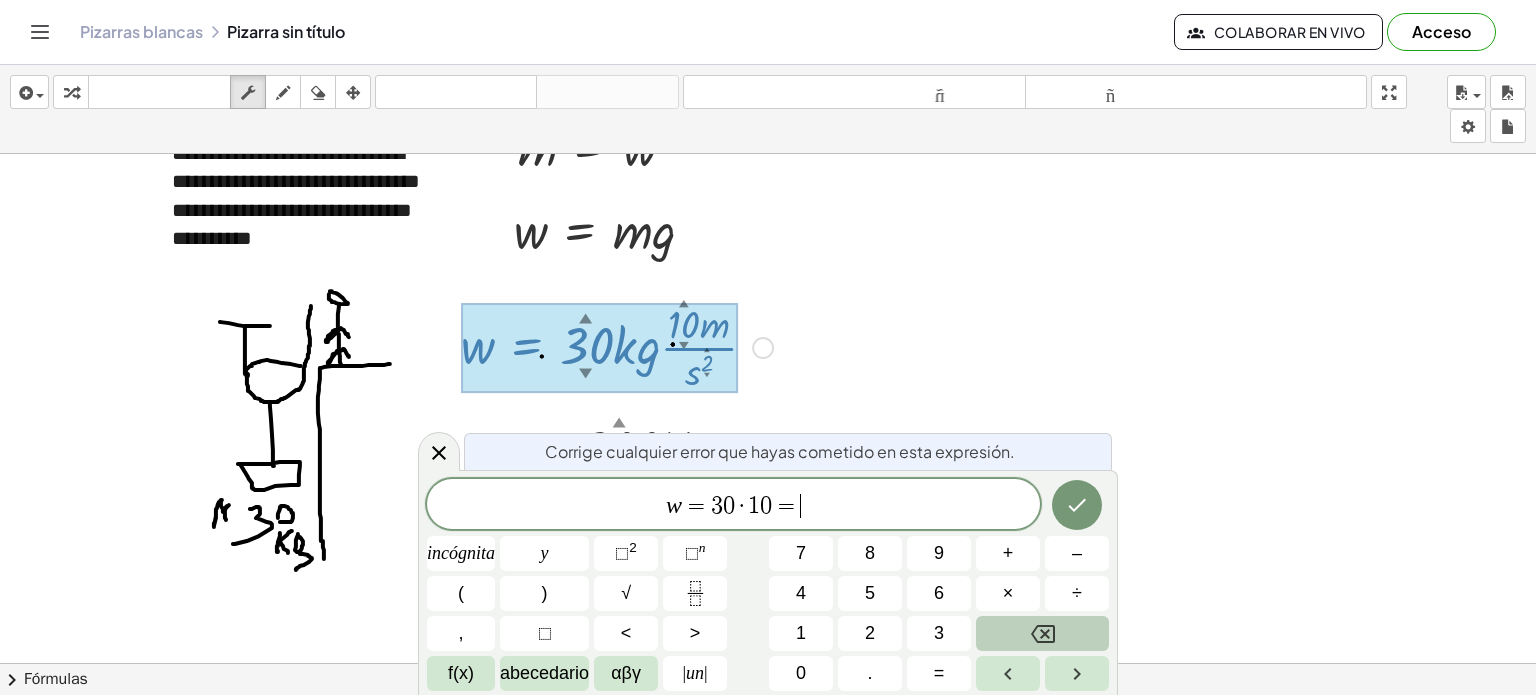 click at bounding box center [1042, 633] 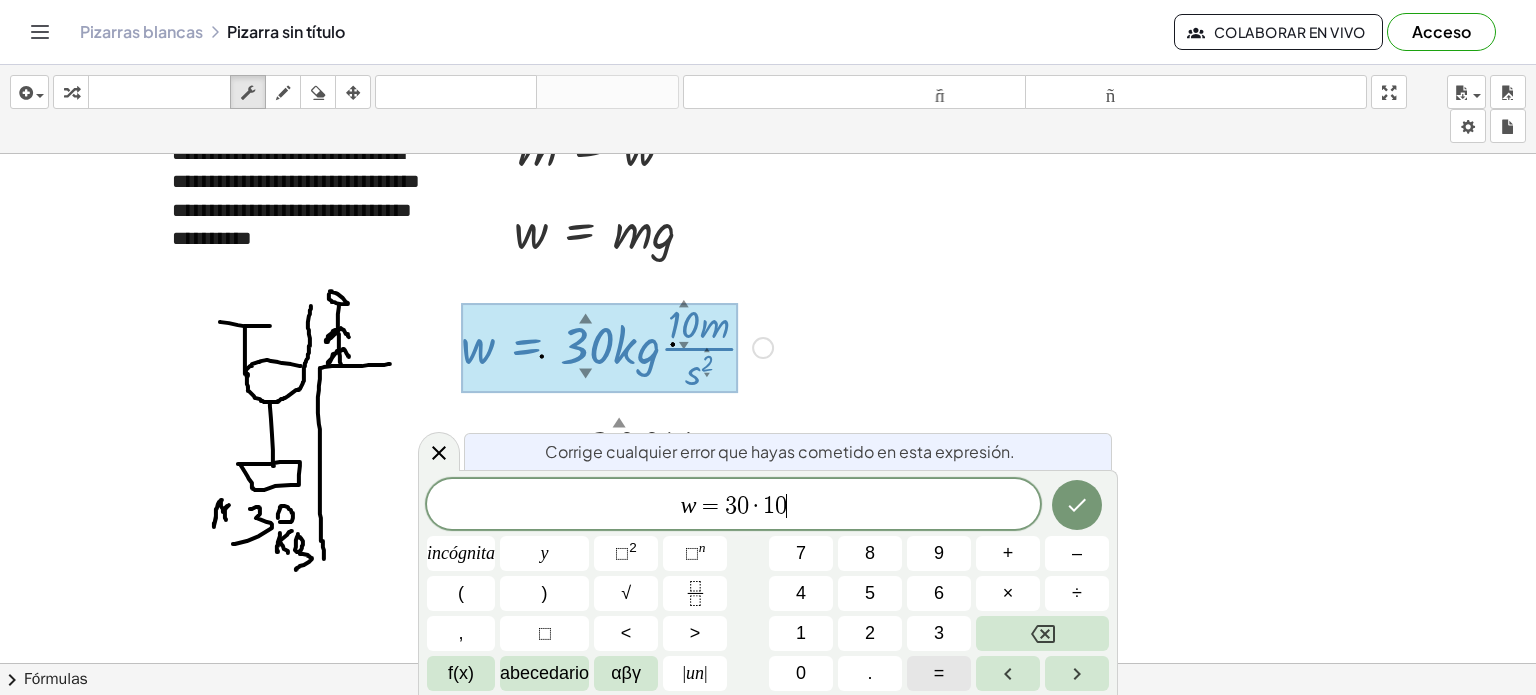 click on "=" at bounding box center (939, 673) 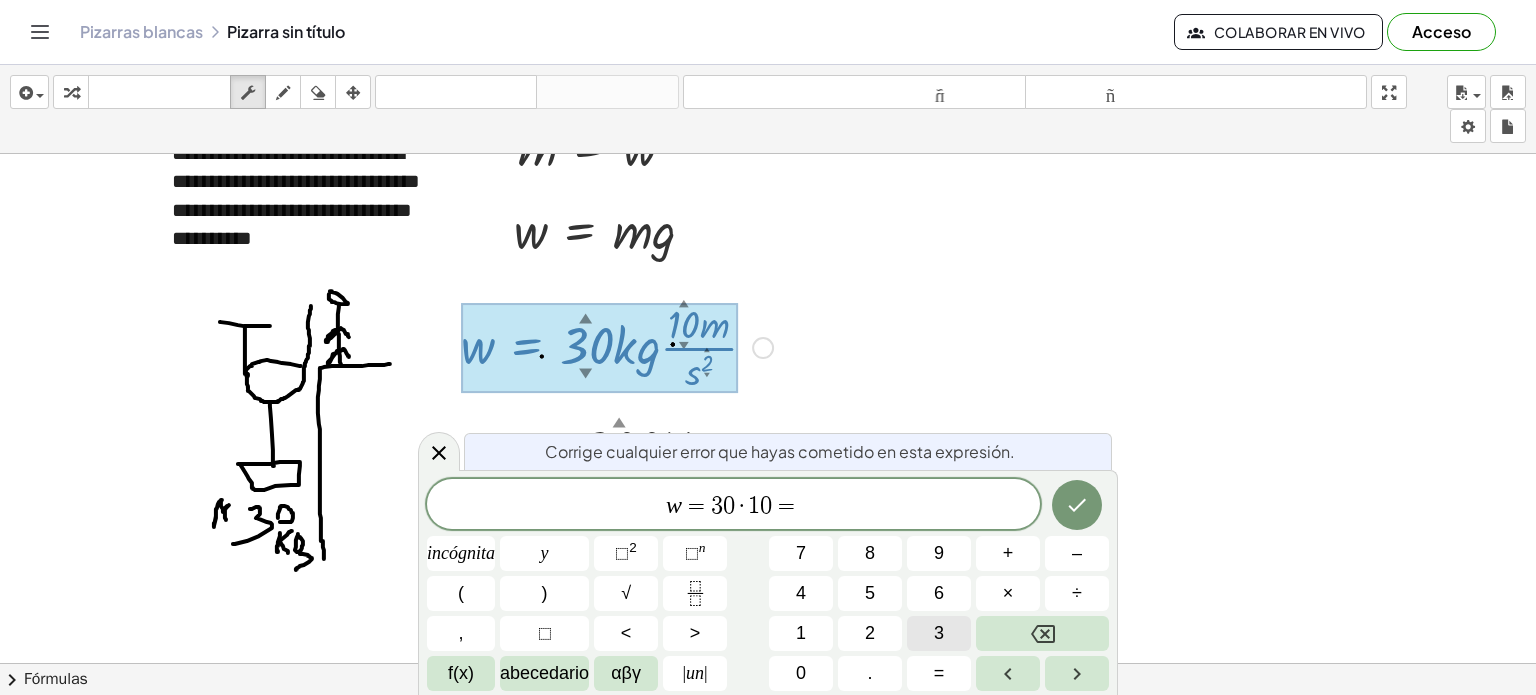 click on "3" at bounding box center [939, 633] 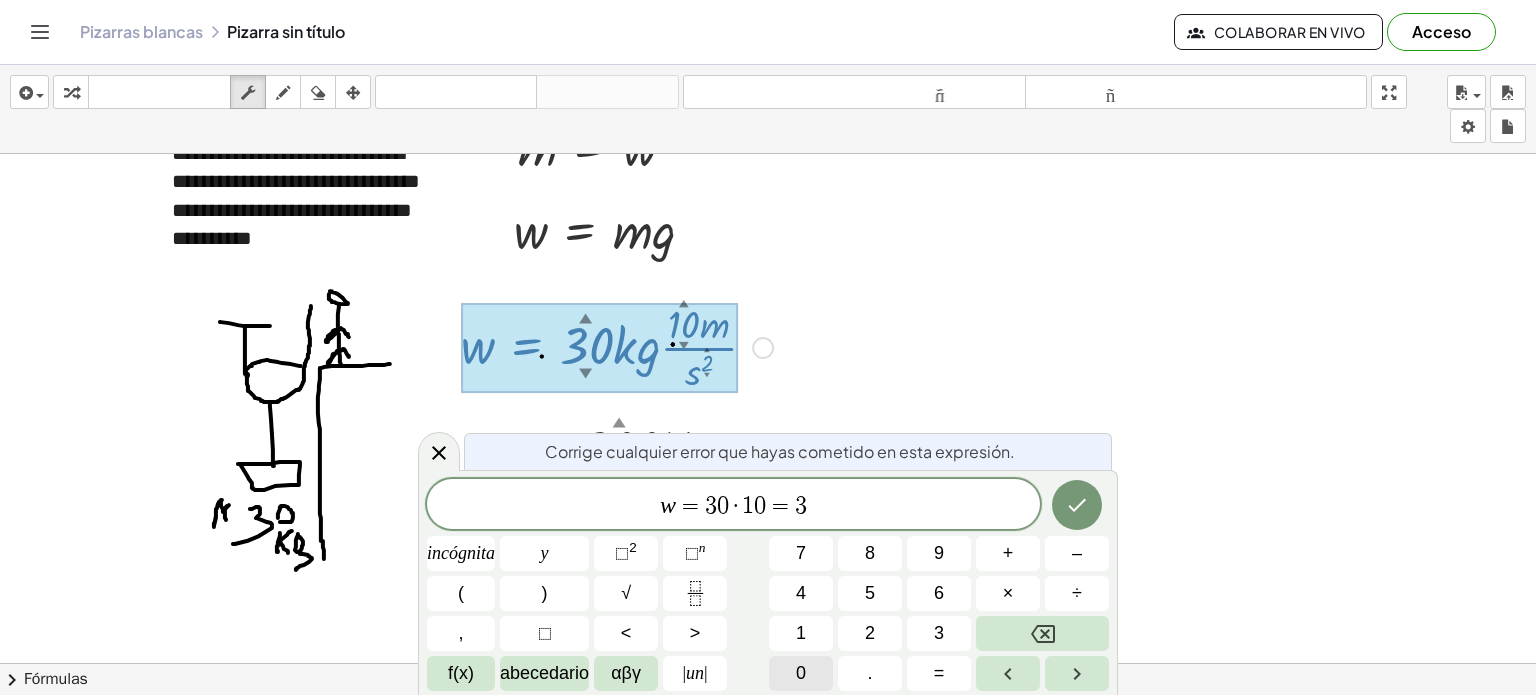 click on "0" at bounding box center [801, 673] 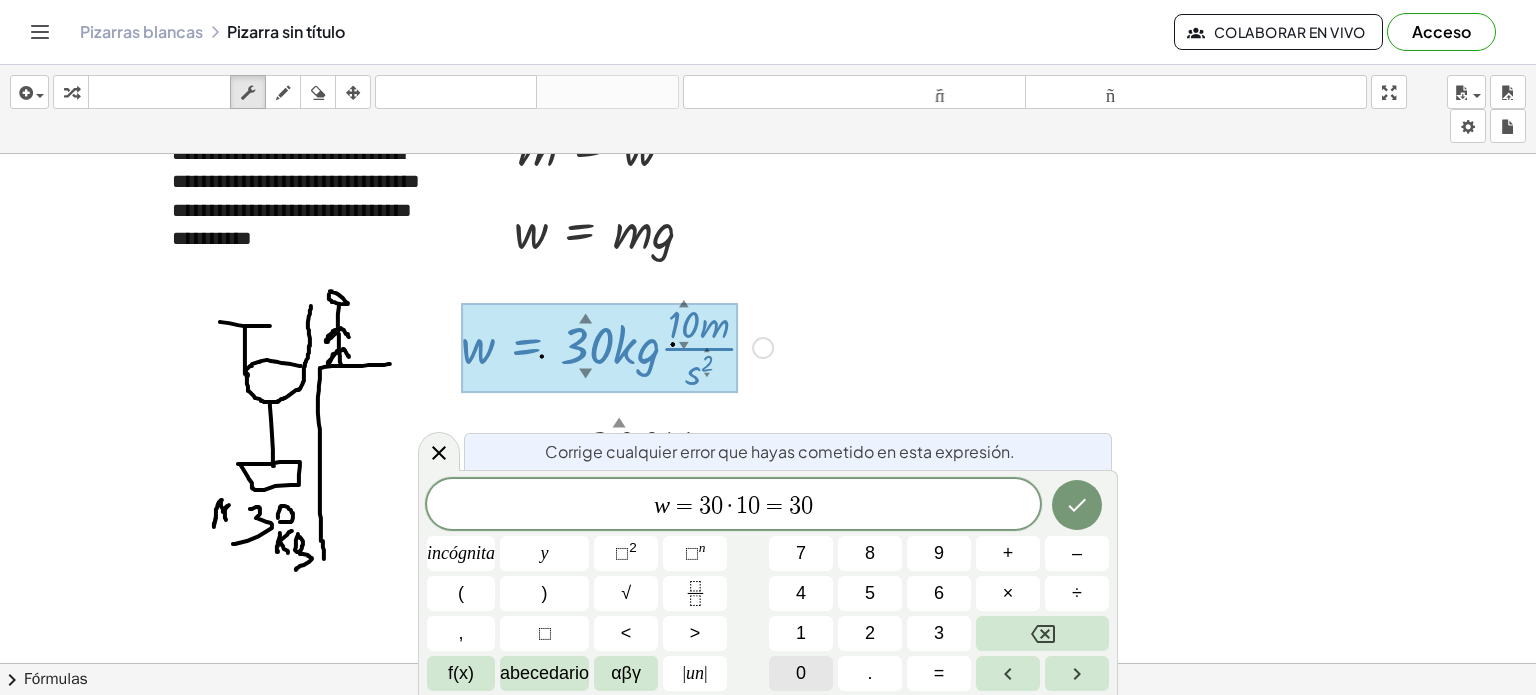 click on "0" at bounding box center [801, 673] 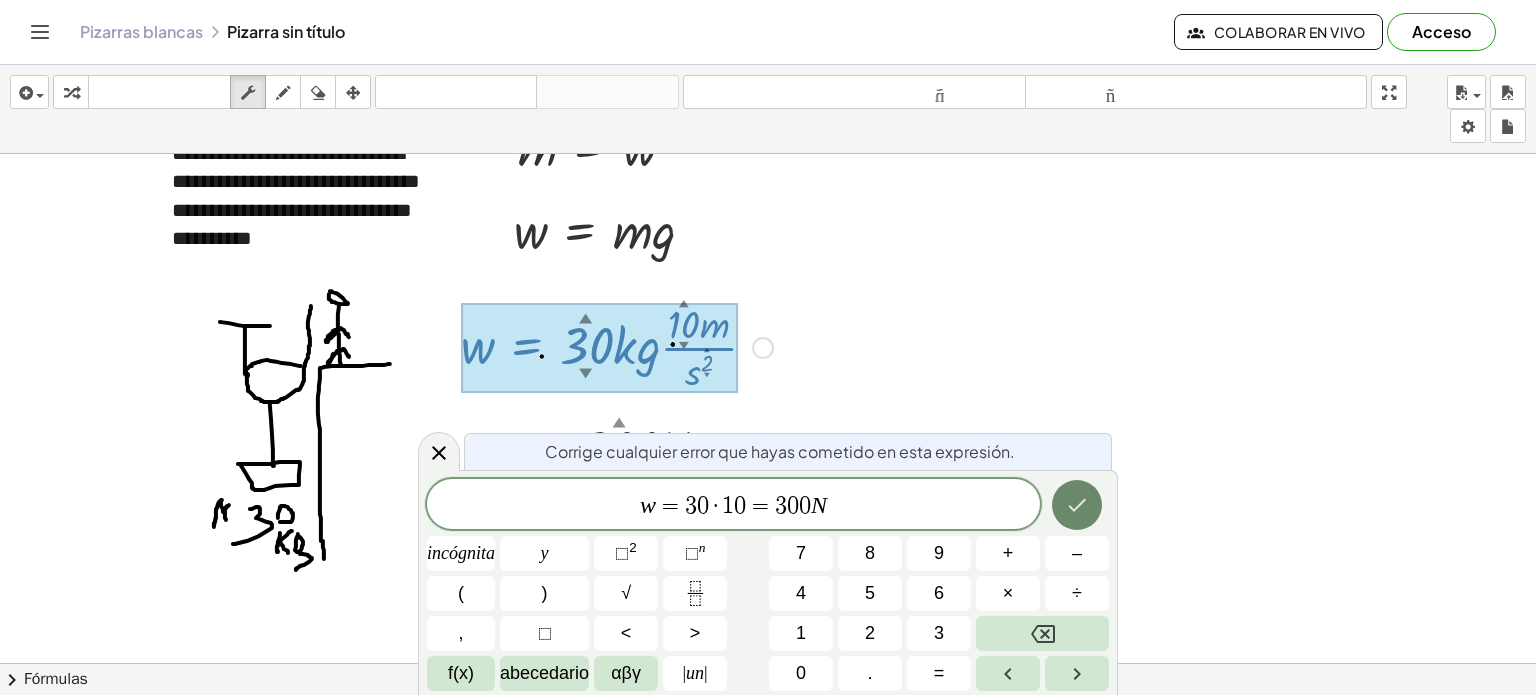 click at bounding box center [1077, 505] 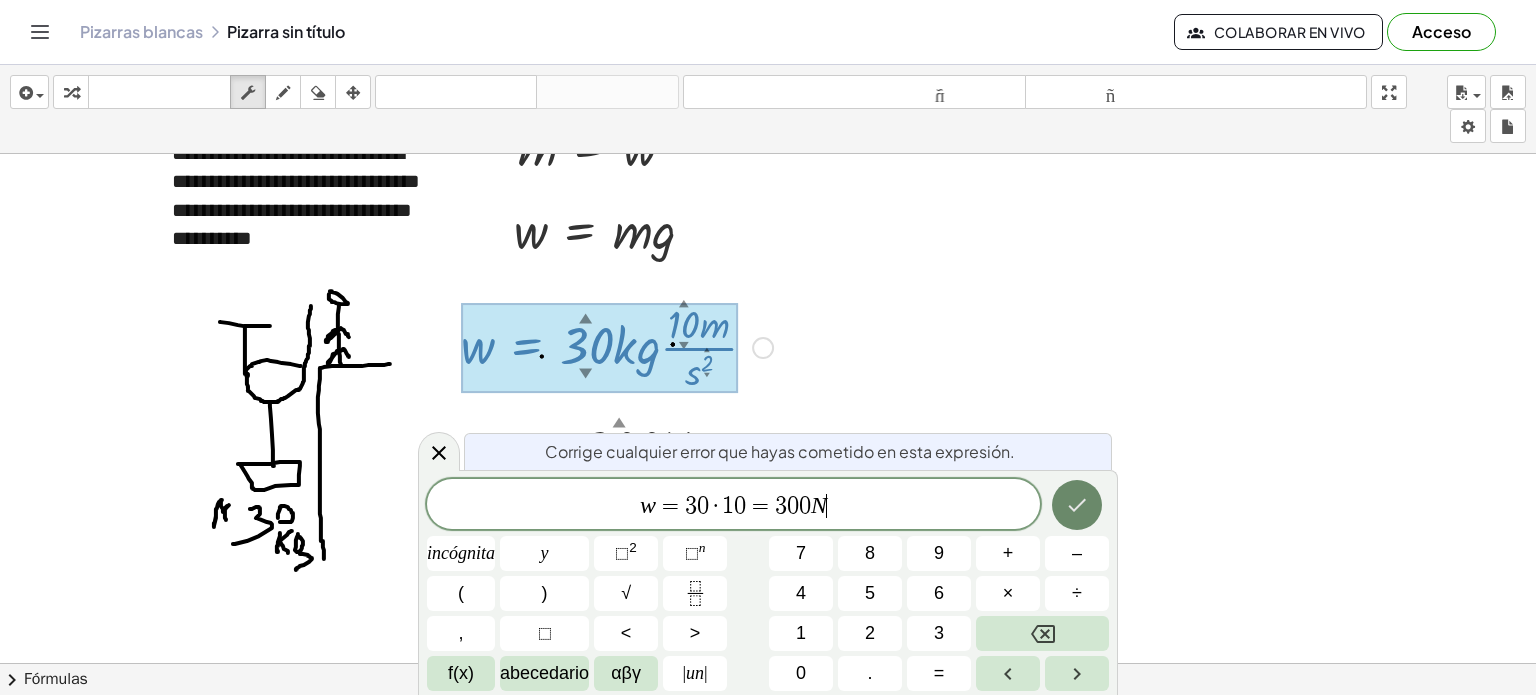 click 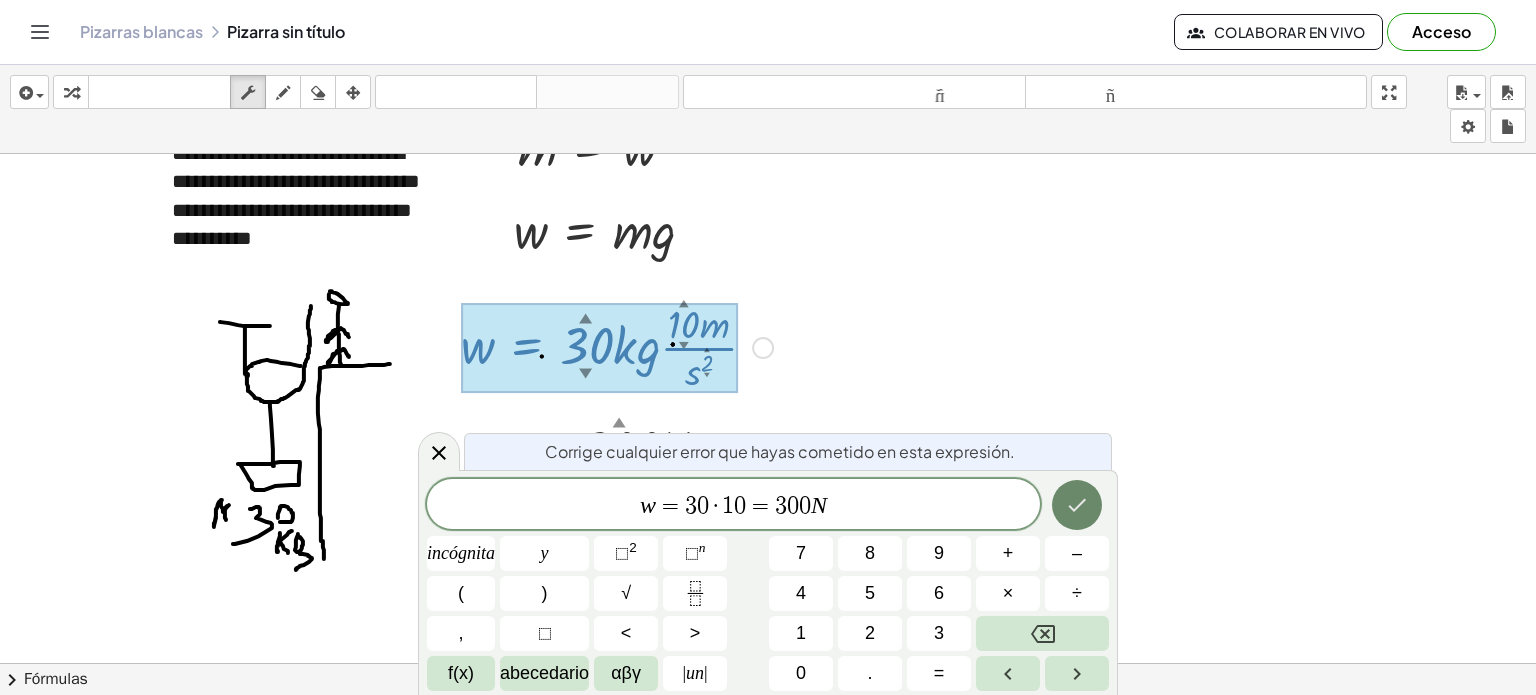 click at bounding box center (1077, 505) 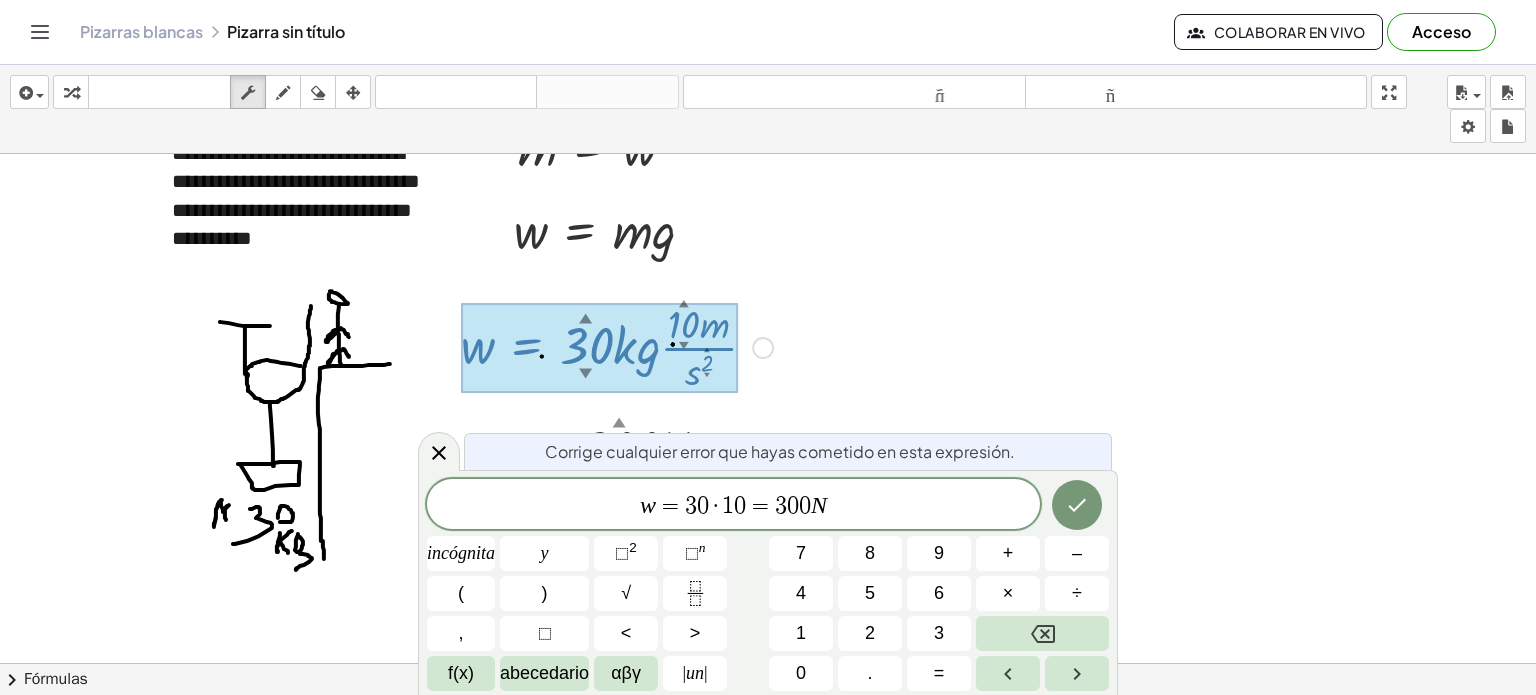 click at bounding box center [768, 657] 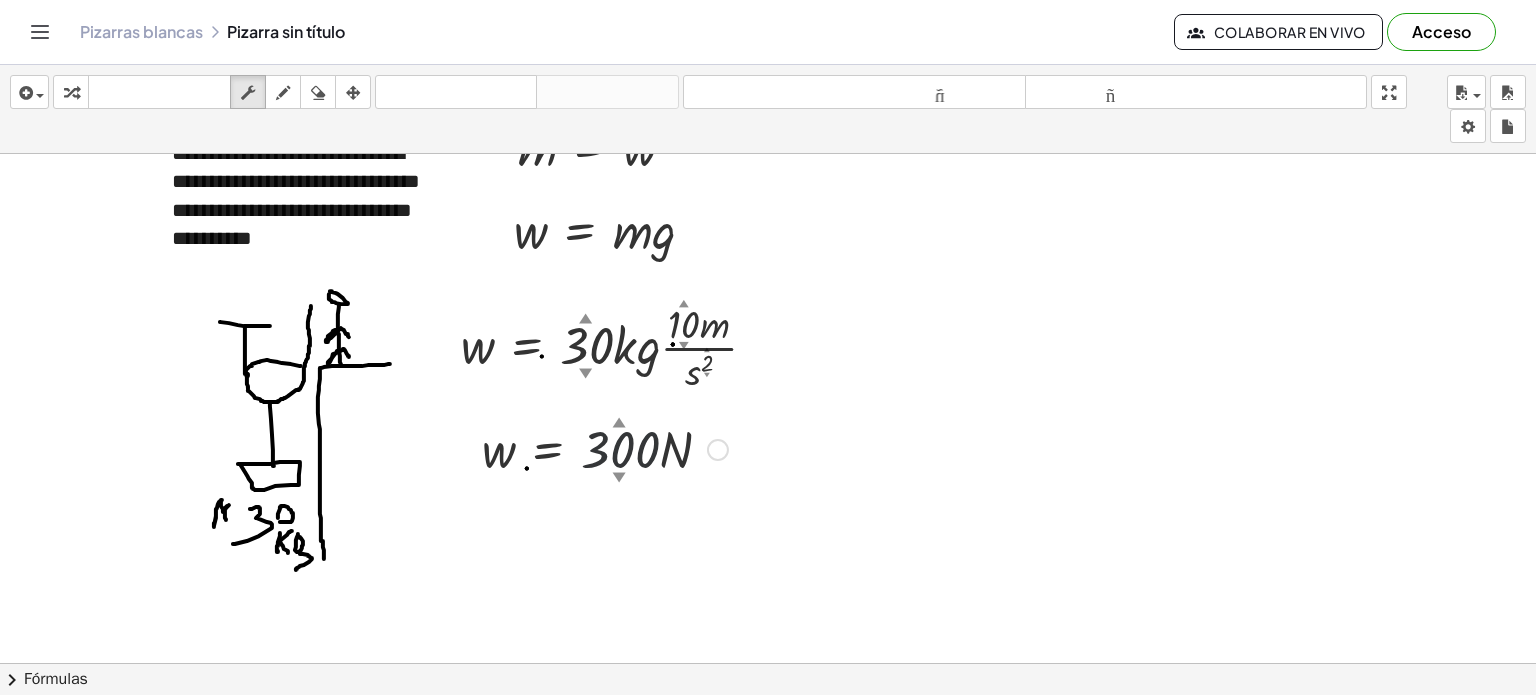 click at bounding box center (605, 448) 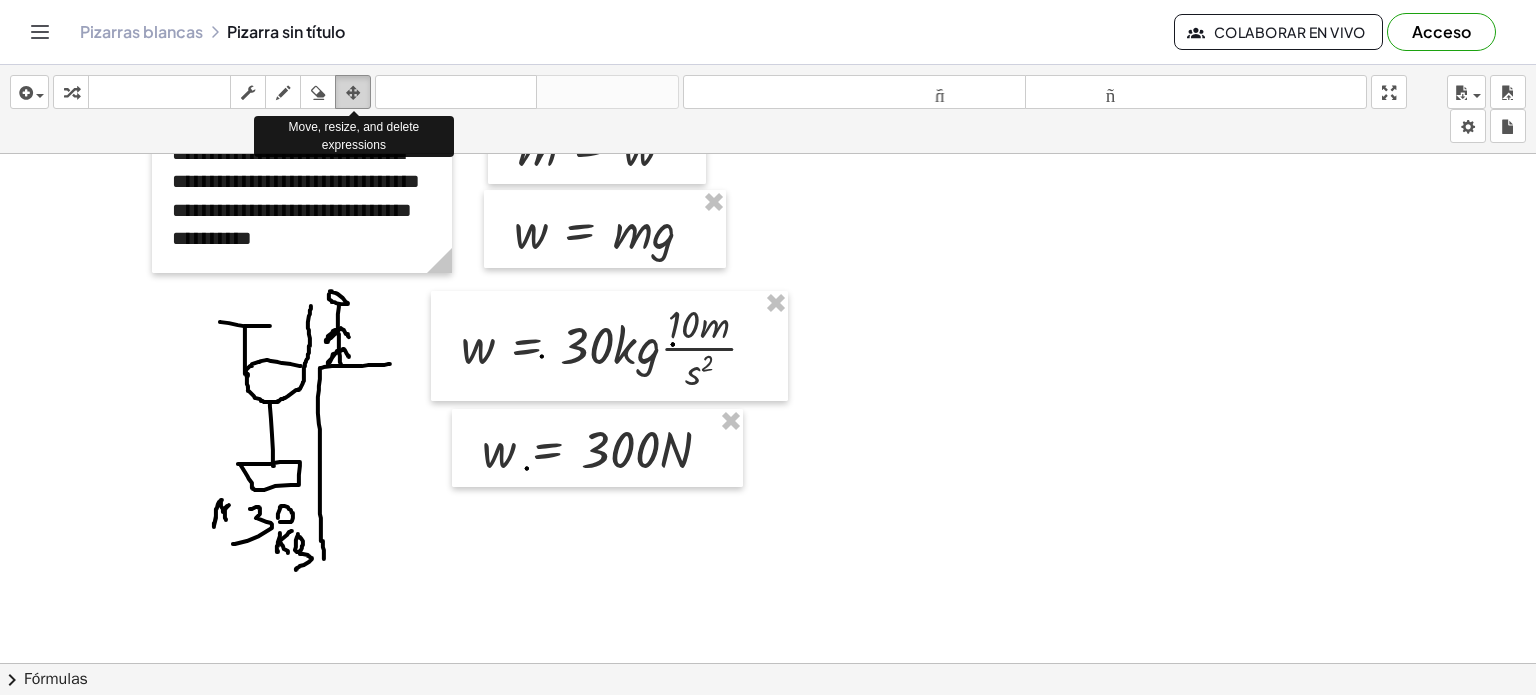 click on "arreglar" at bounding box center [353, 92] 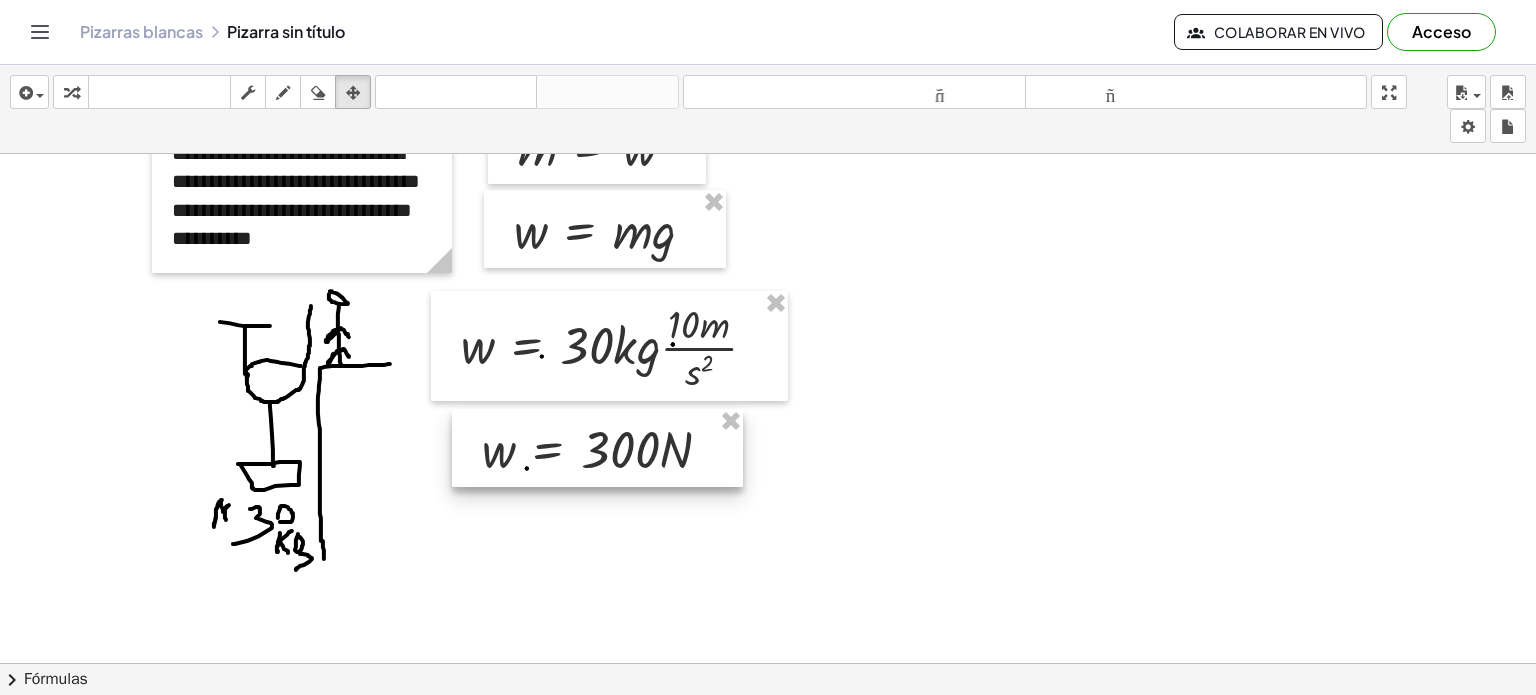 click at bounding box center (597, 448) 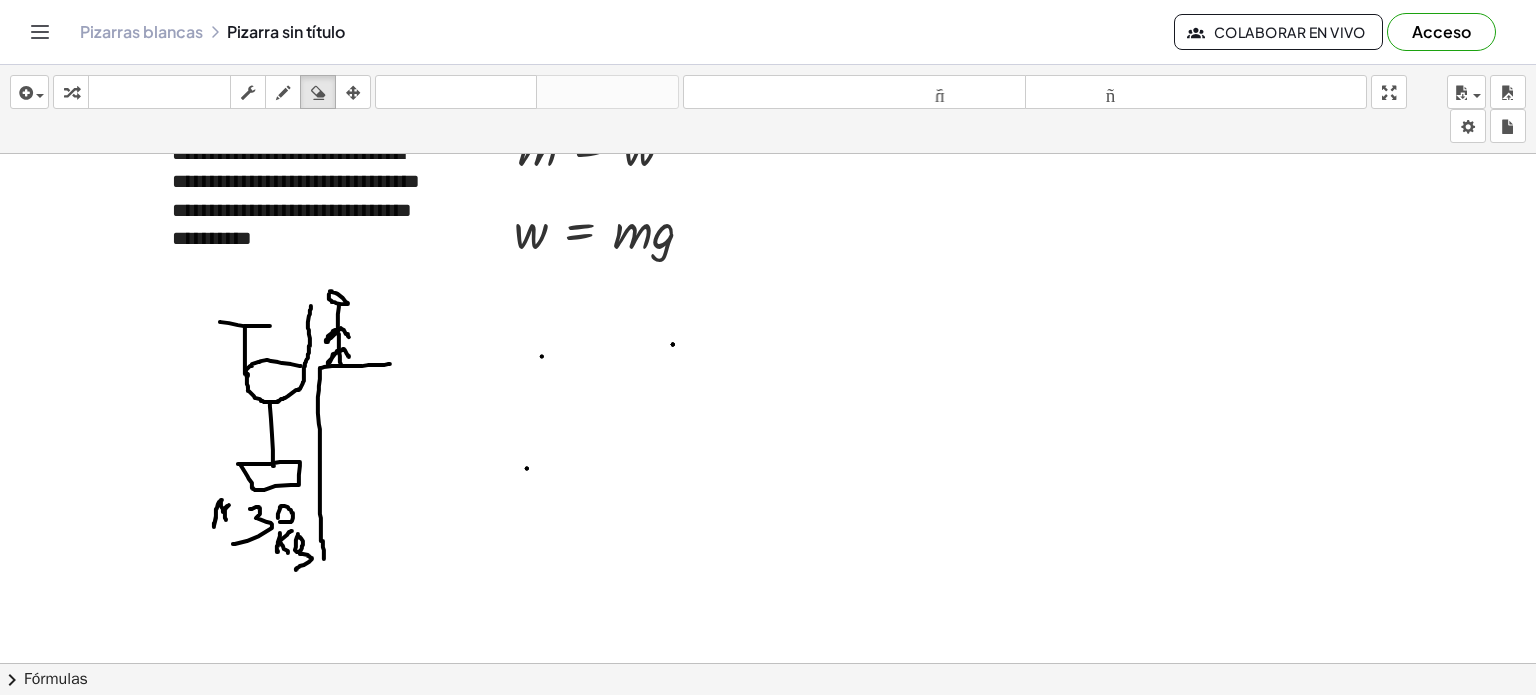 drag, startPoint x: 327, startPoint y: 87, endPoint x: 636, endPoint y: 450, distance: 476.70746 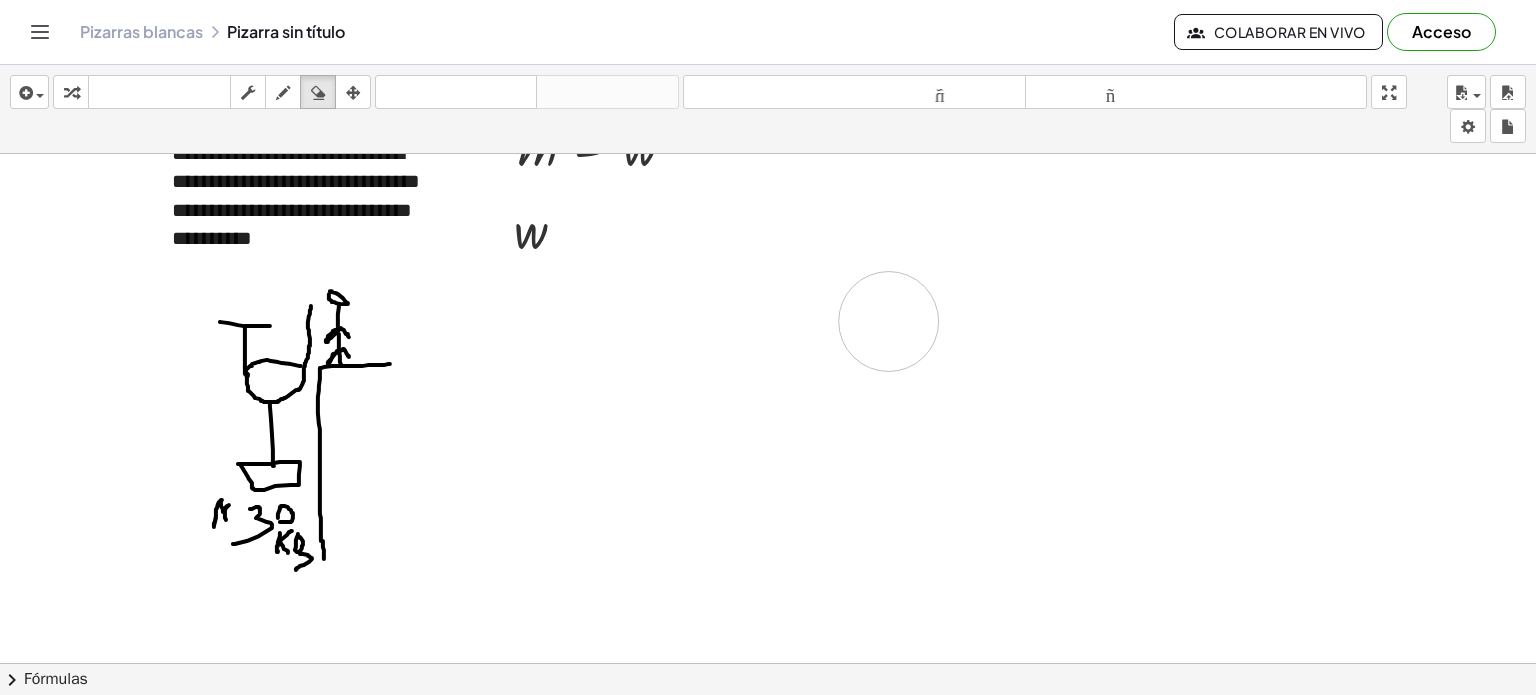 drag, startPoint x: 544, startPoint y: 356, endPoint x: 933, endPoint y: 341, distance: 389.2891 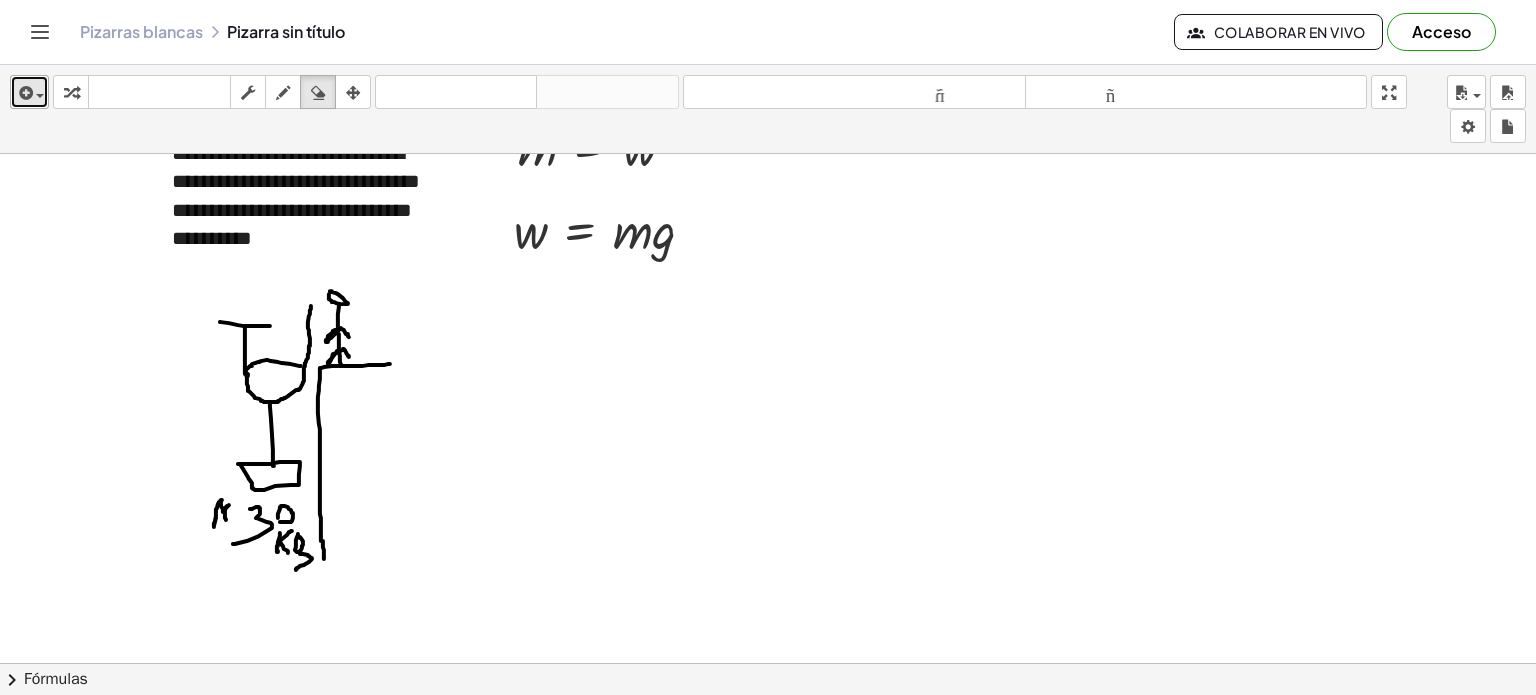 click at bounding box center [24, 93] 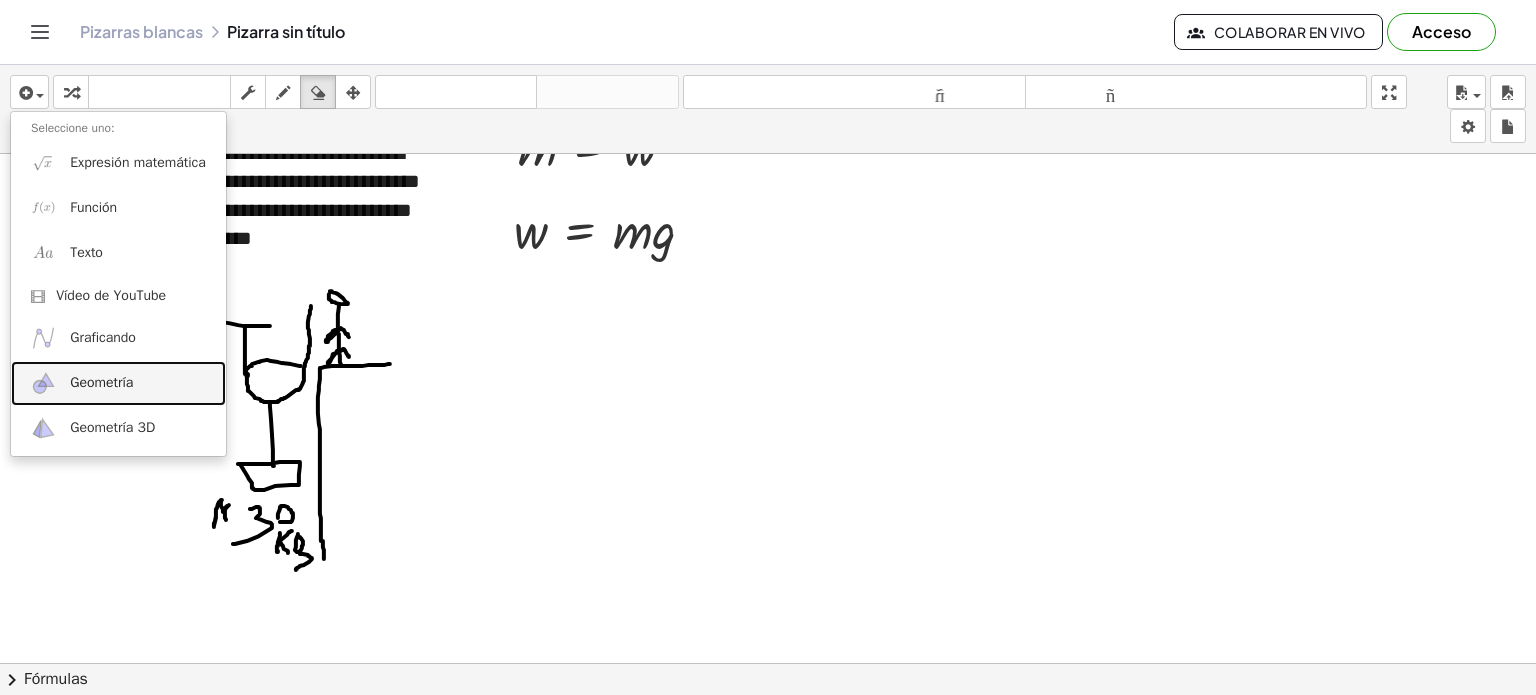 click on "Geometría" at bounding box center (101, 382) 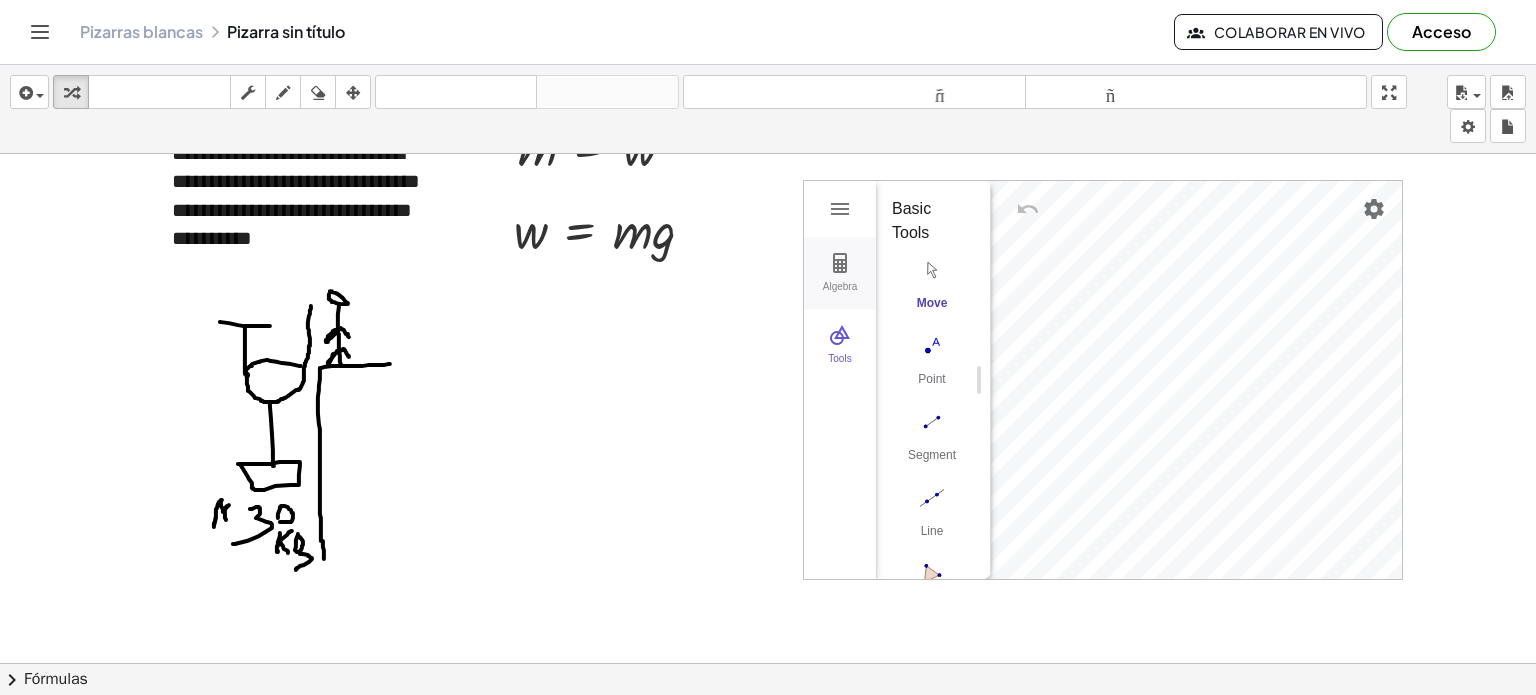 click at bounding box center (840, 263) 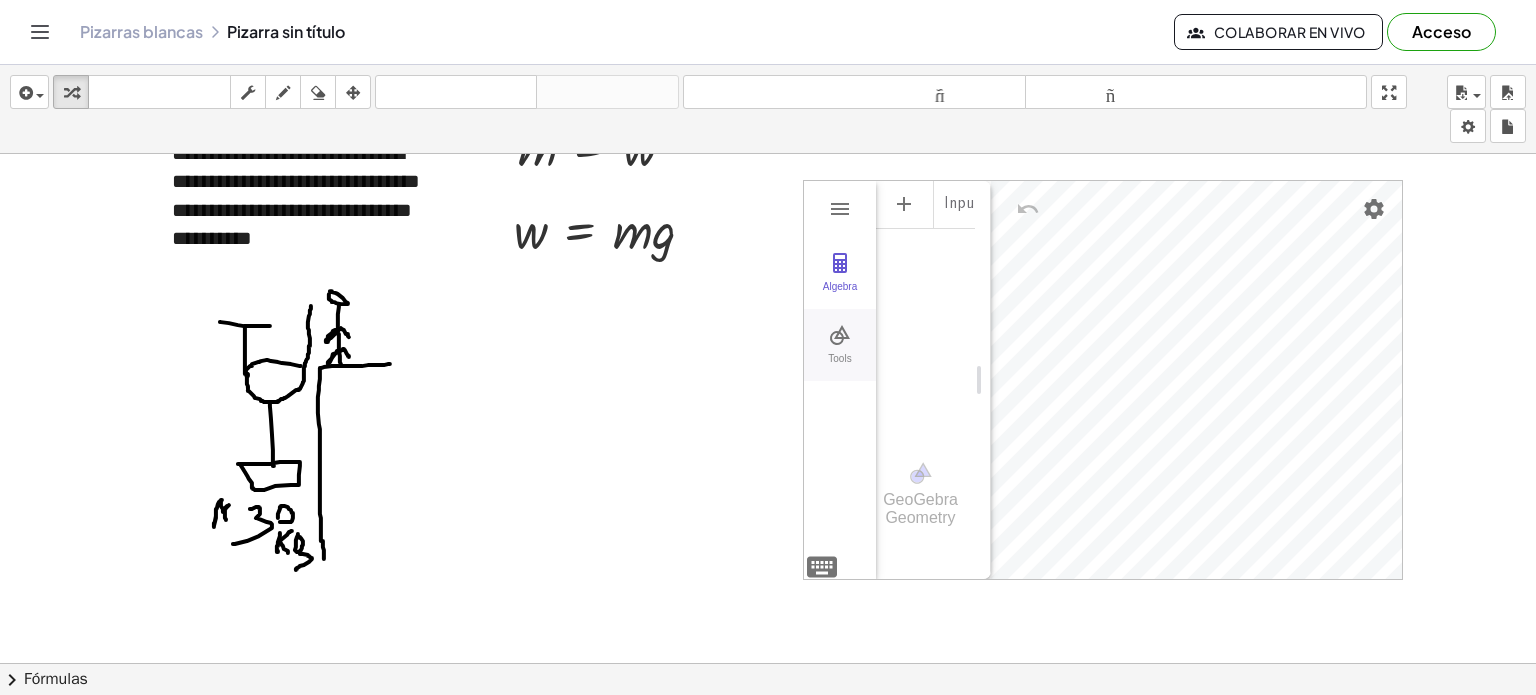 click at bounding box center [840, 335] 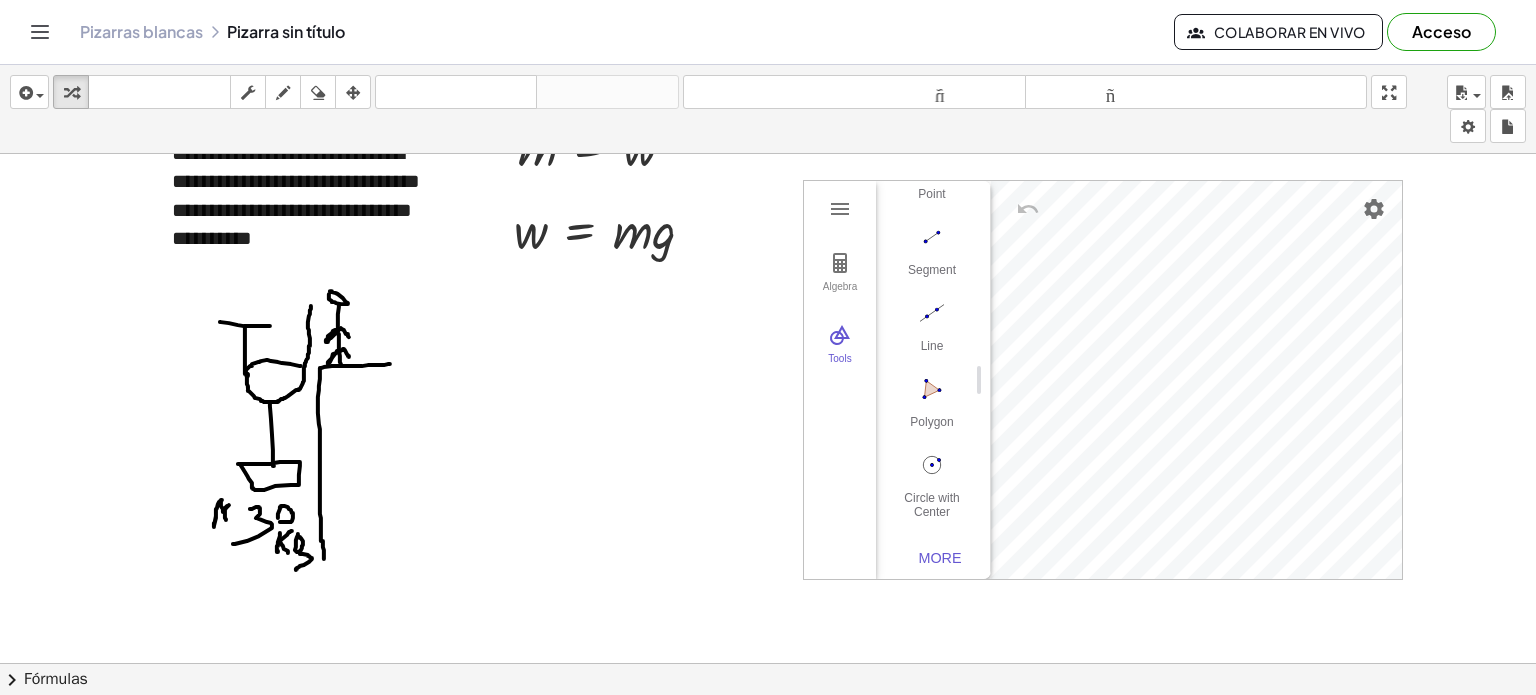 scroll, scrollTop: 206, scrollLeft: 0, axis: vertical 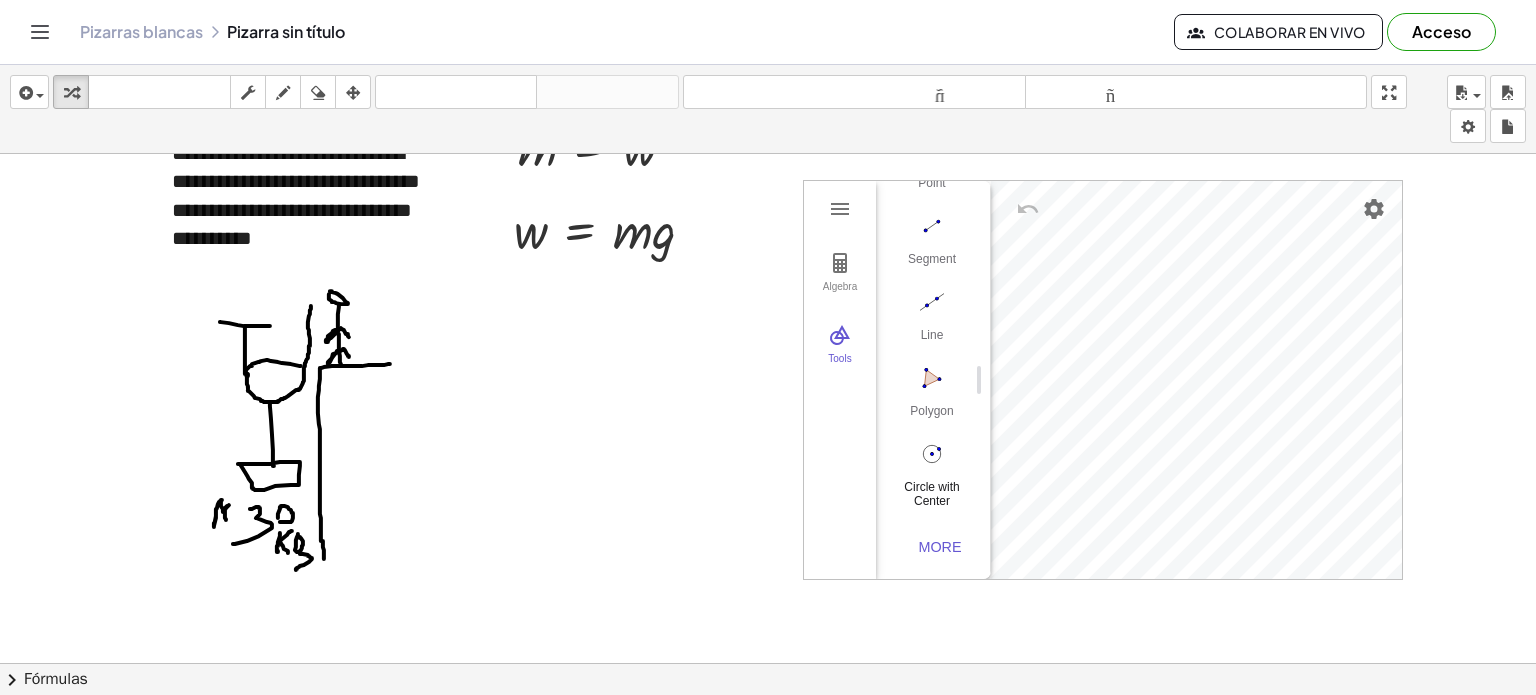 click at bounding box center (932, 454) 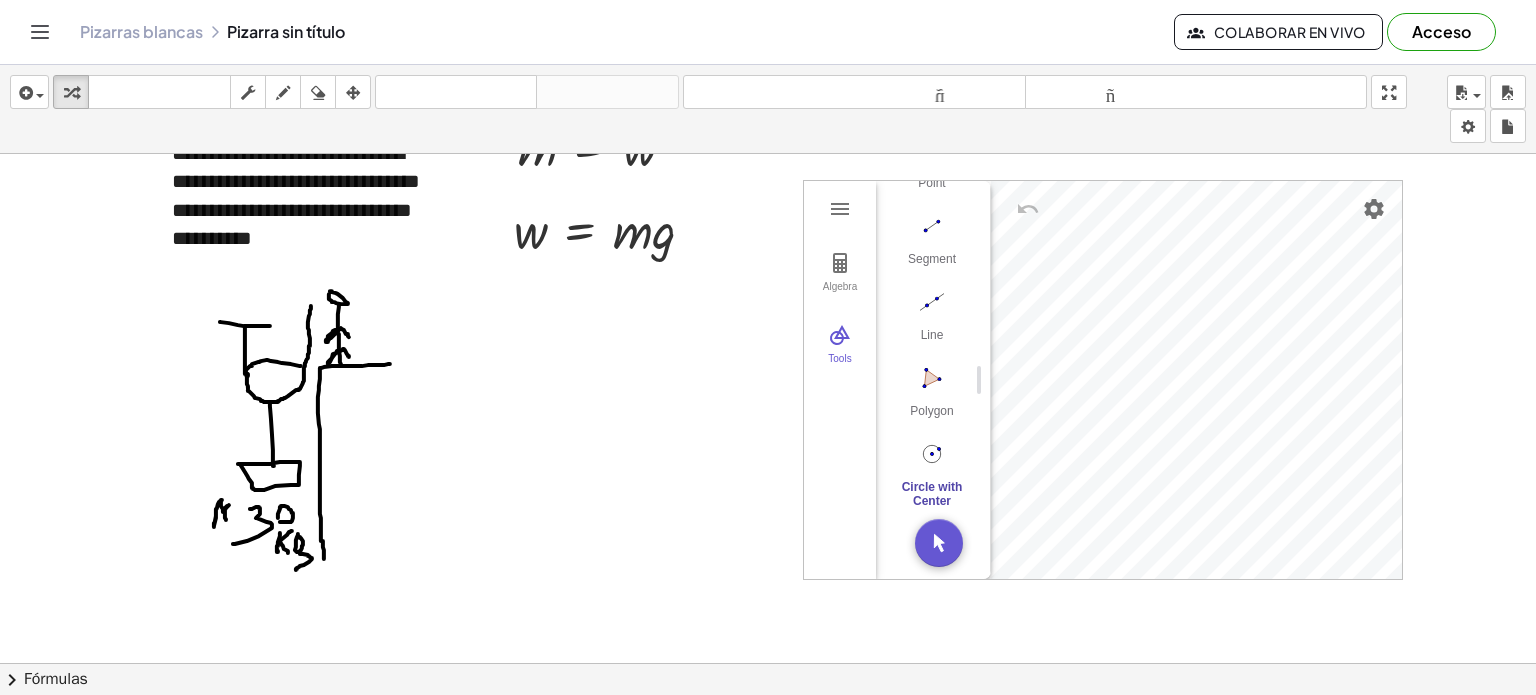 click on "Algebra Tools Input… GeoGebra Geometry Basic Tools Move Point Segment Line Polygon Circle with Center through Point More" at bounding box center (1103, 380) 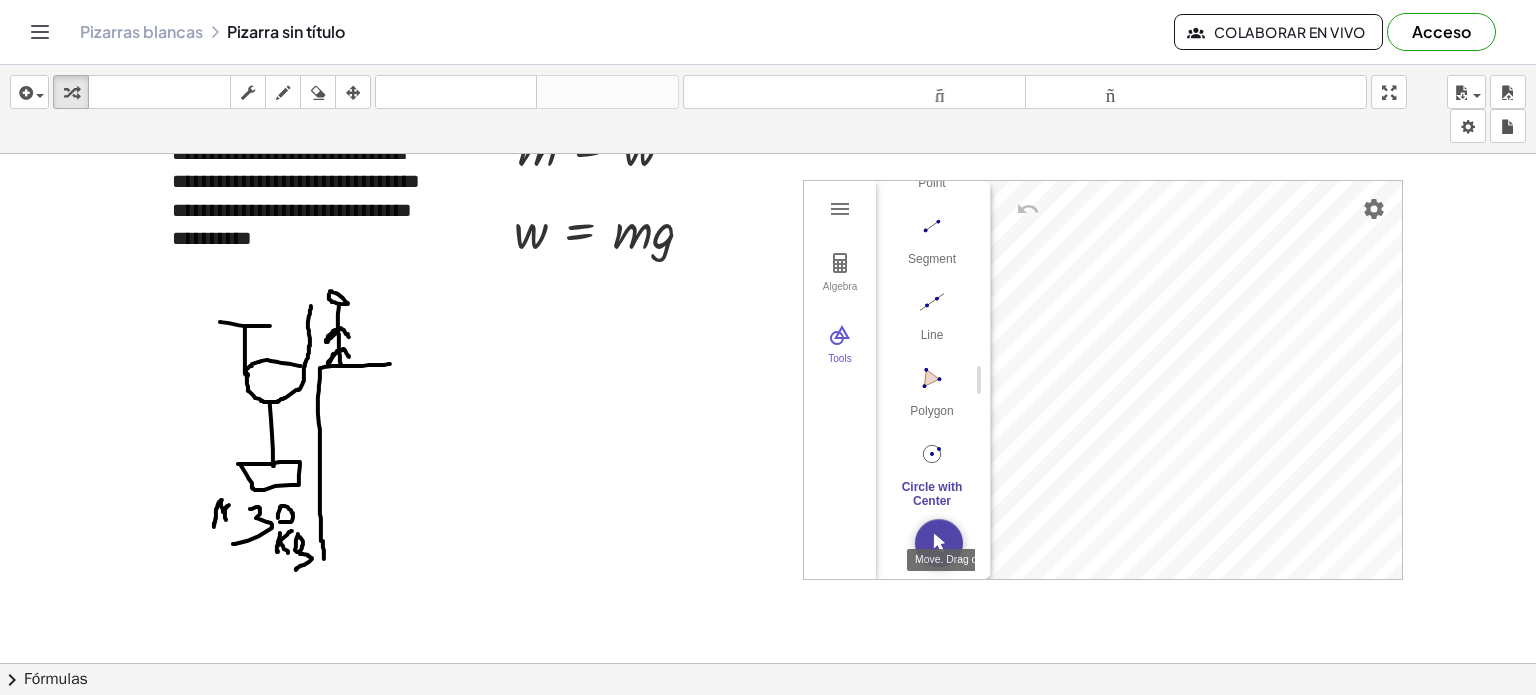 click at bounding box center (939, 543) 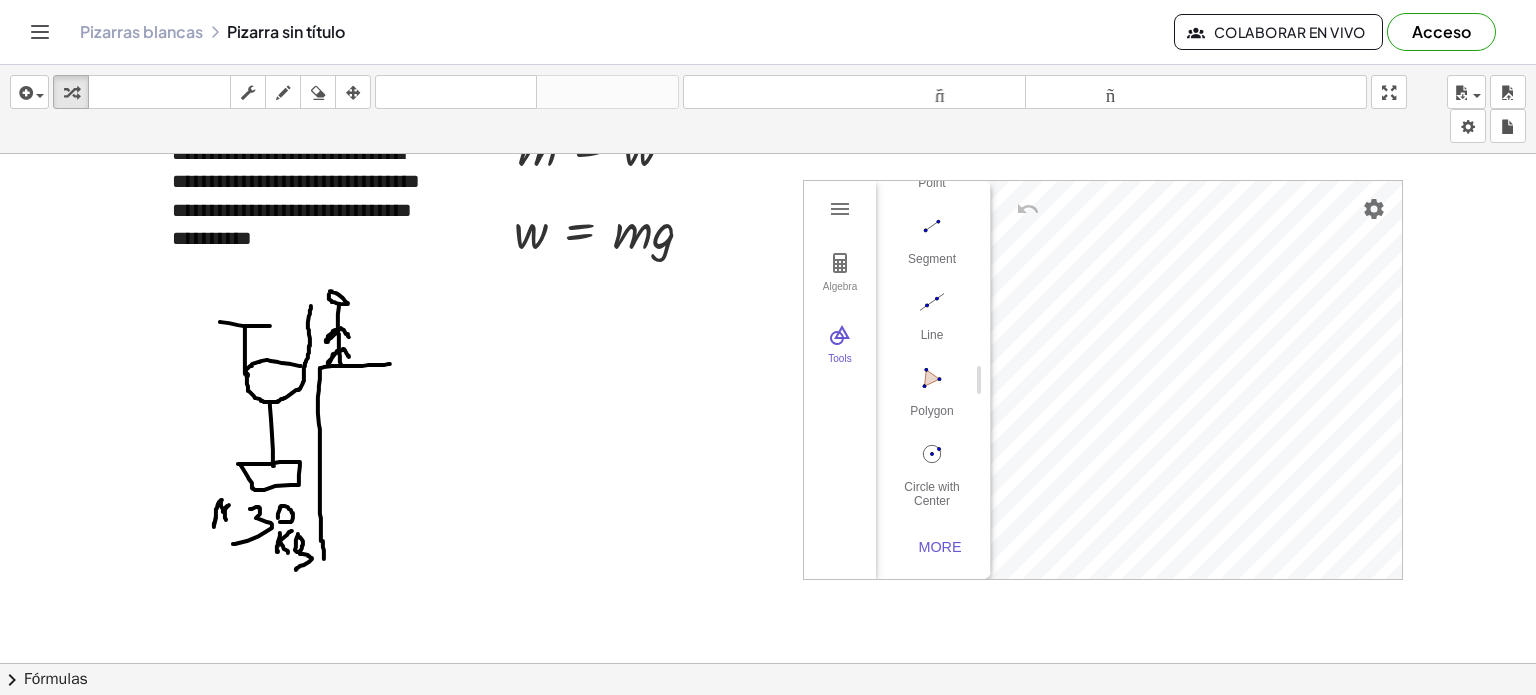 drag, startPoint x: 1514, startPoint y: 370, endPoint x: 1529, endPoint y: 271, distance: 100.12991 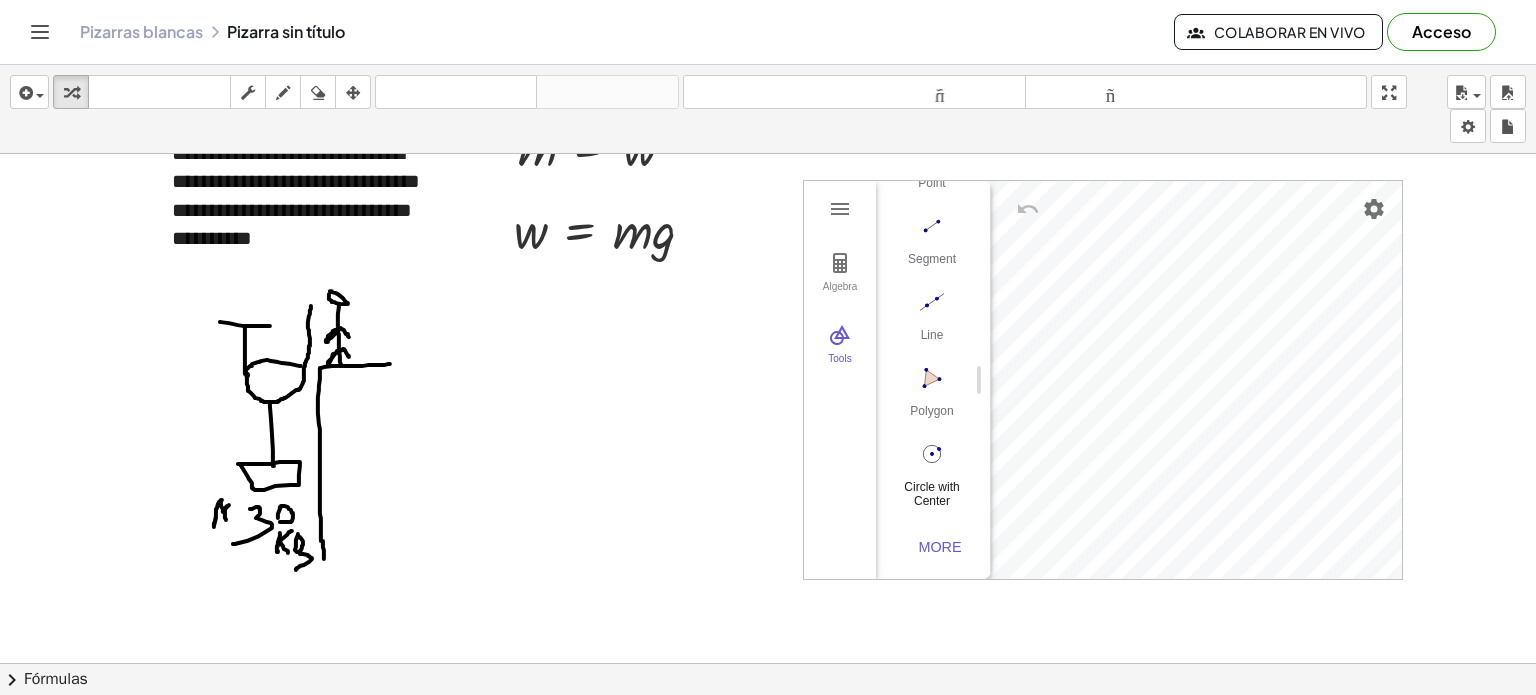 click at bounding box center (932, 454) 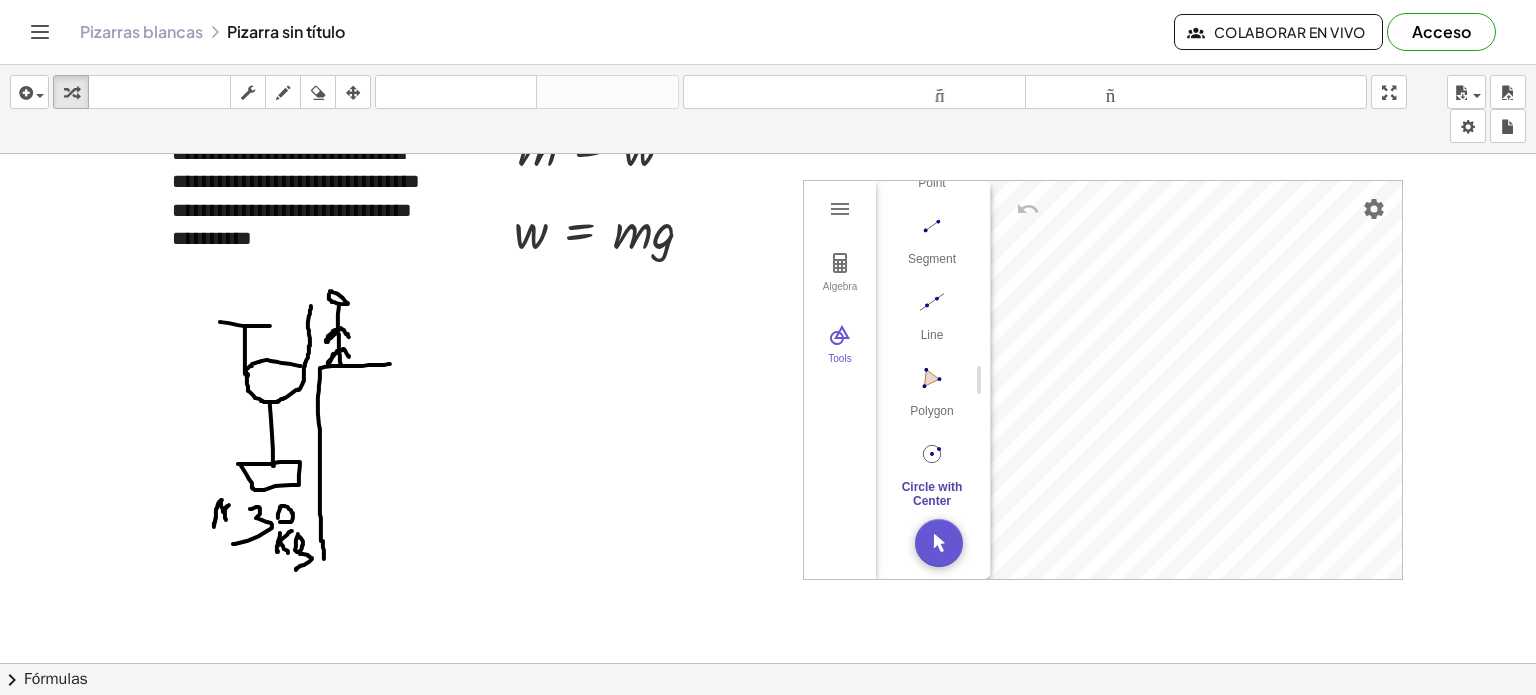 drag, startPoint x: 495, startPoint y: 383, endPoint x: 503, endPoint y: 471, distance: 88.362885 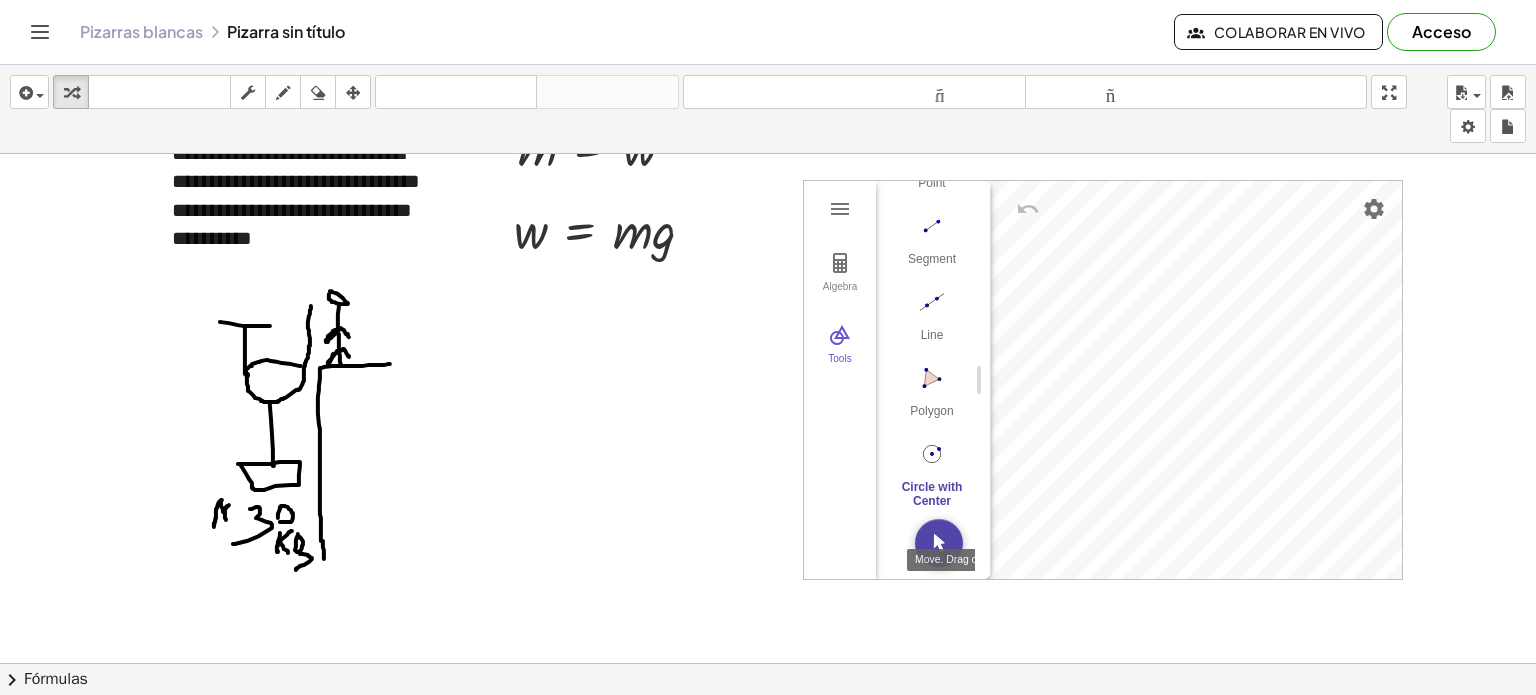 click at bounding box center [939, 543] 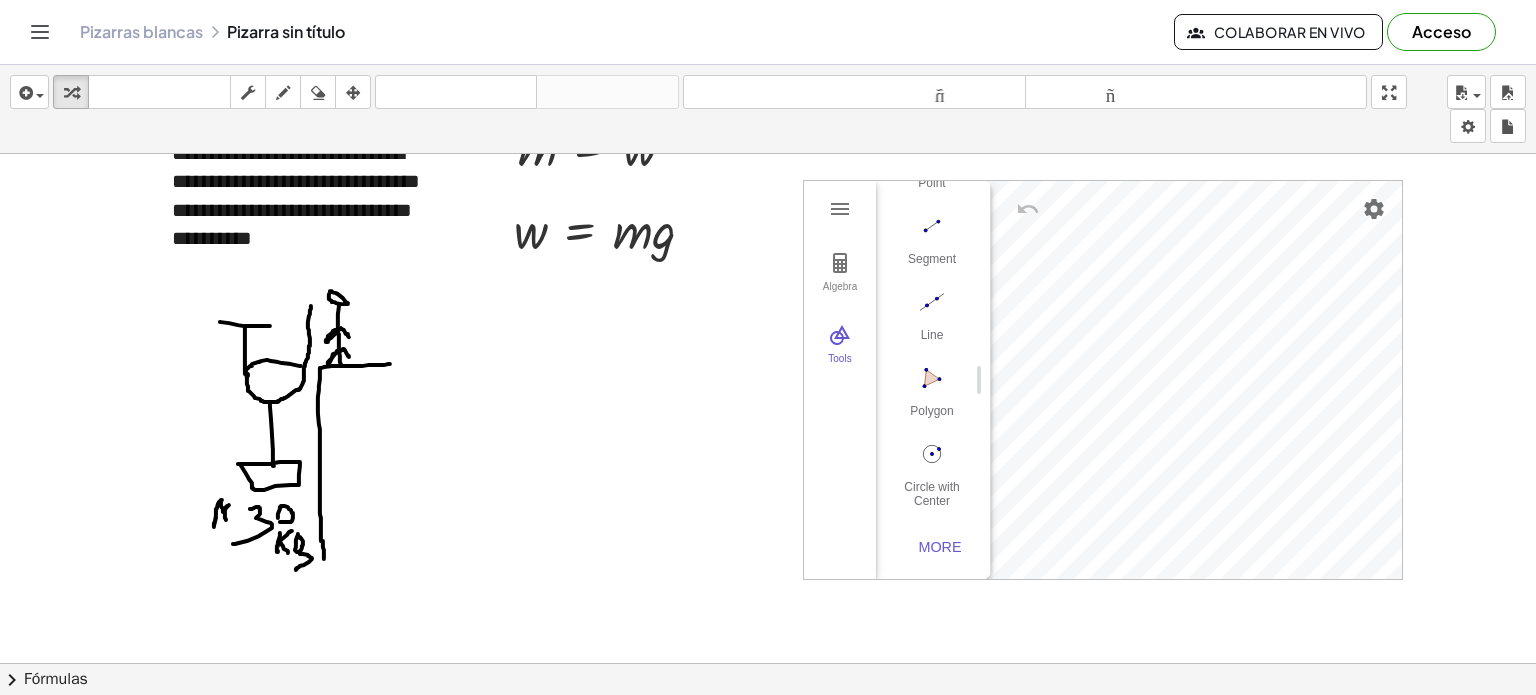 drag, startPoint x: 540, startPoint y: 393, endPoint x: 528, endPoint y: 431, distance: 39.849716 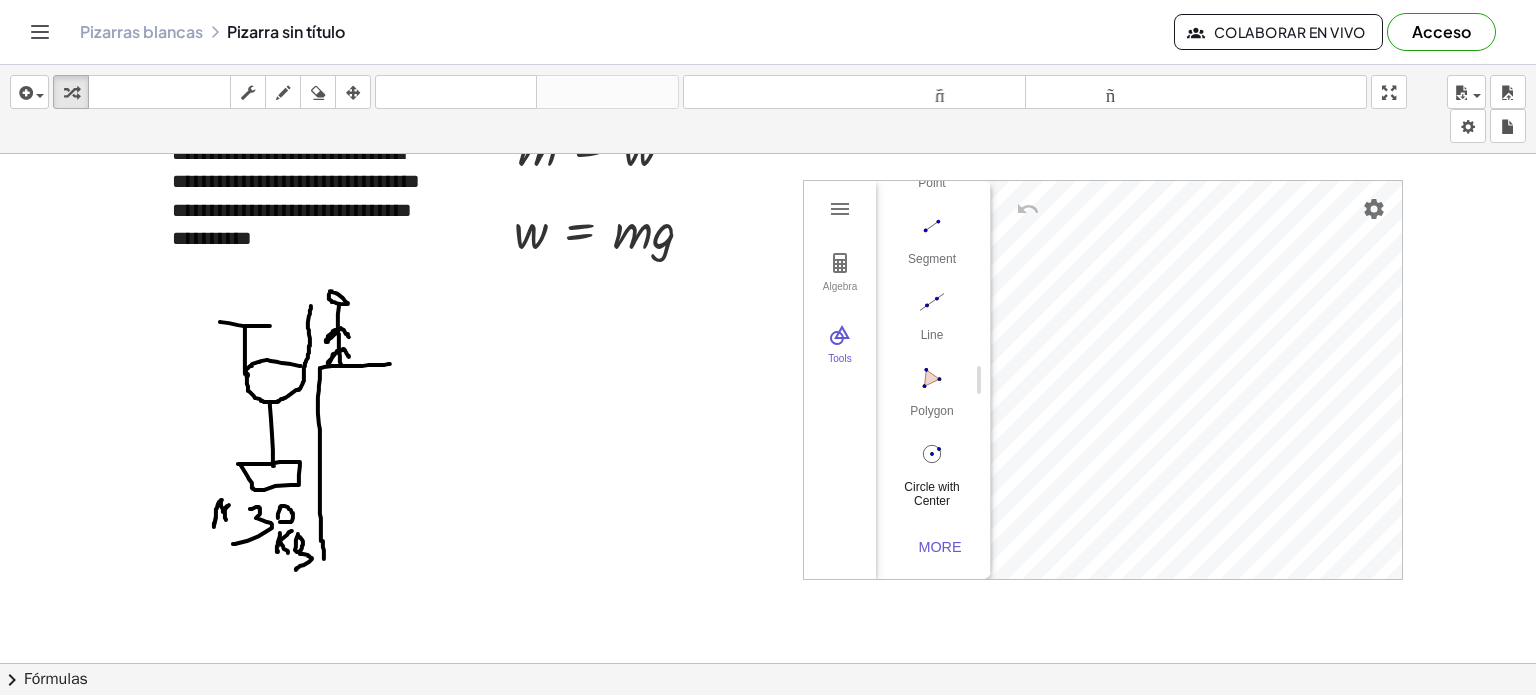 click at bounding box center [932, 454] 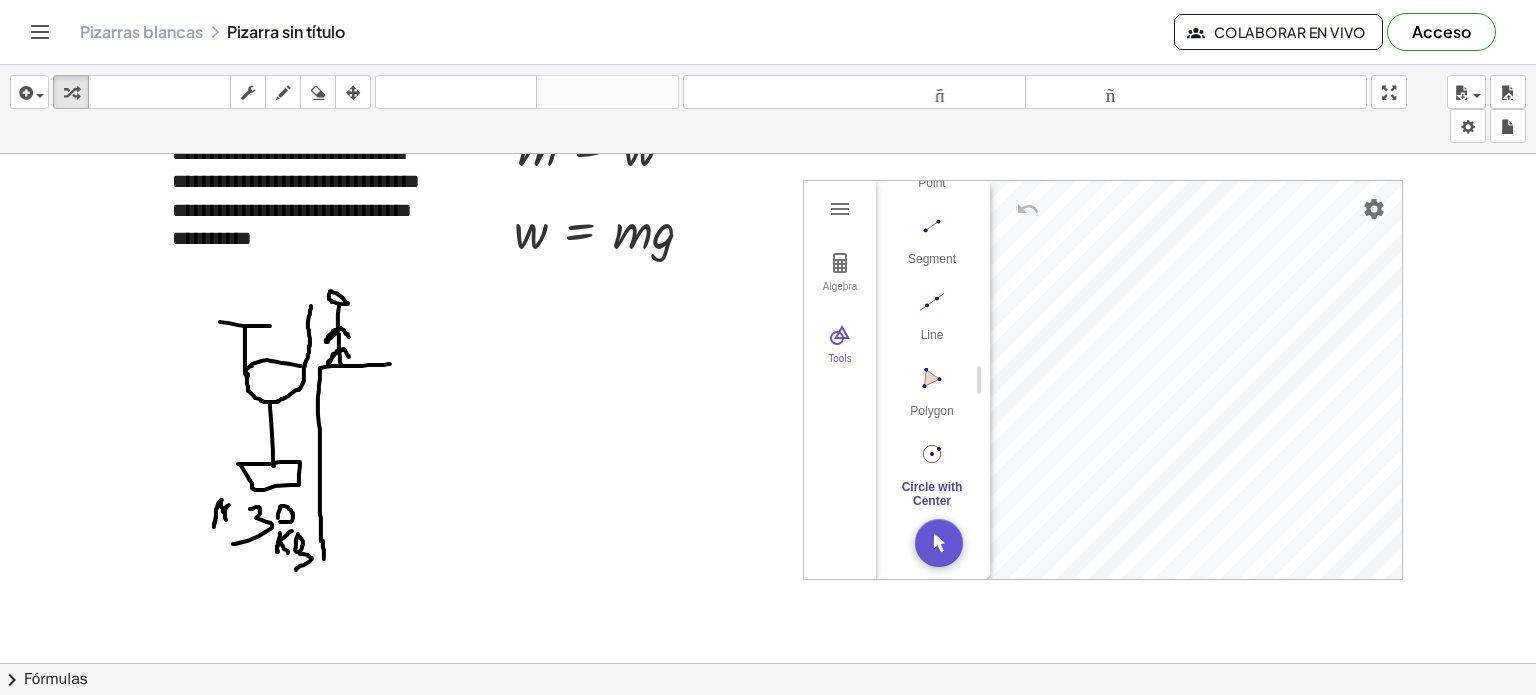 drag, startPoint x: 934, startPoint y: 447, endPoint x: 506, endPoint y: 455, distance: 428.07477 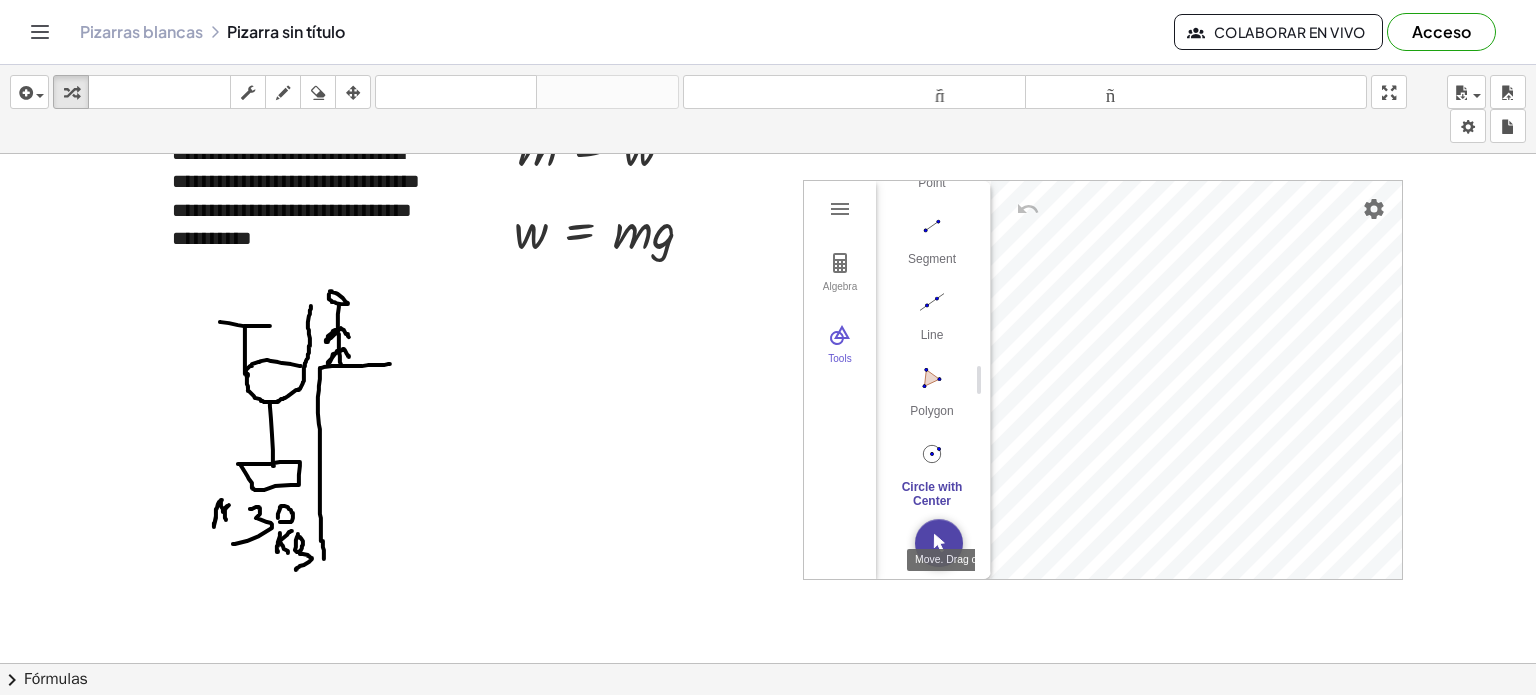 click at bounding box center (939, 543) 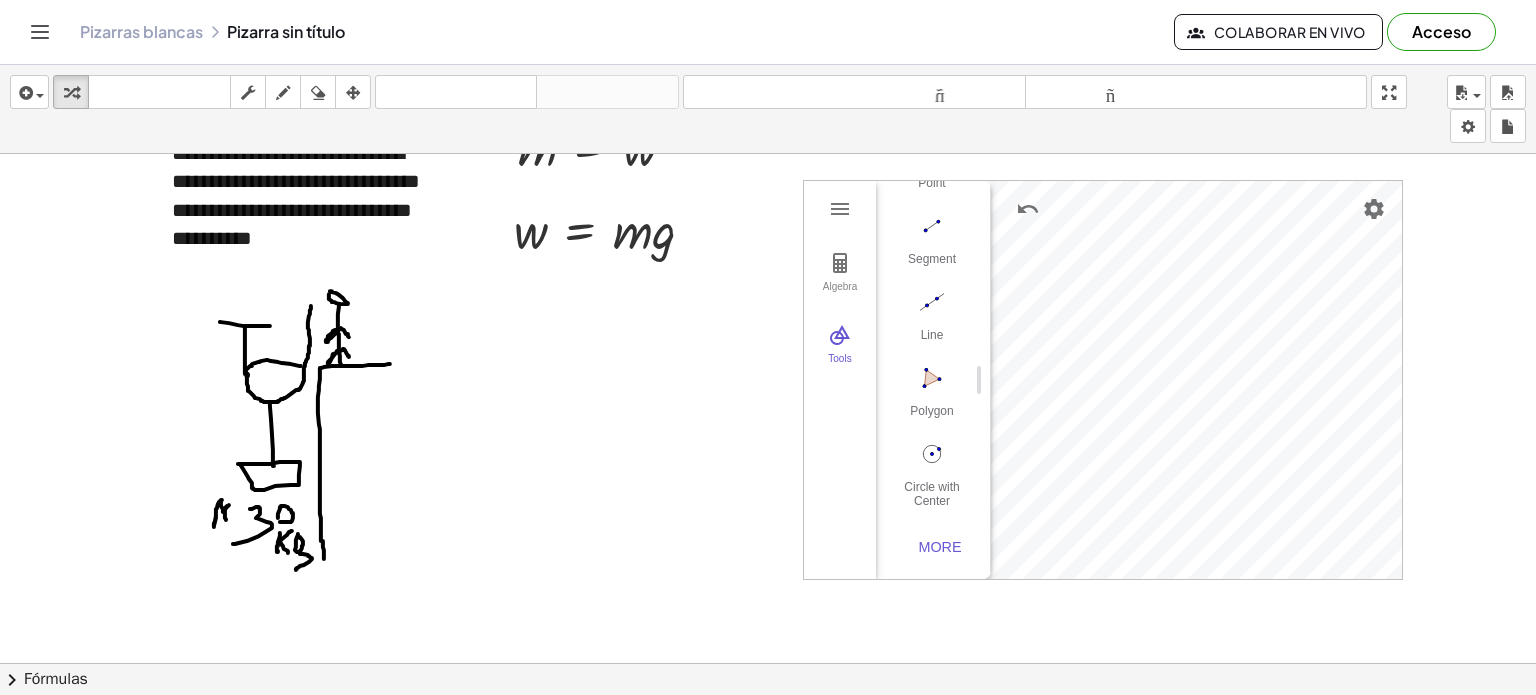click on "Algebra Tools Input… GeoGebra Geometry Basic Tools Move Point Segment Line Polygon Circle with Center through Point More" at bounding box center [1103, 380] 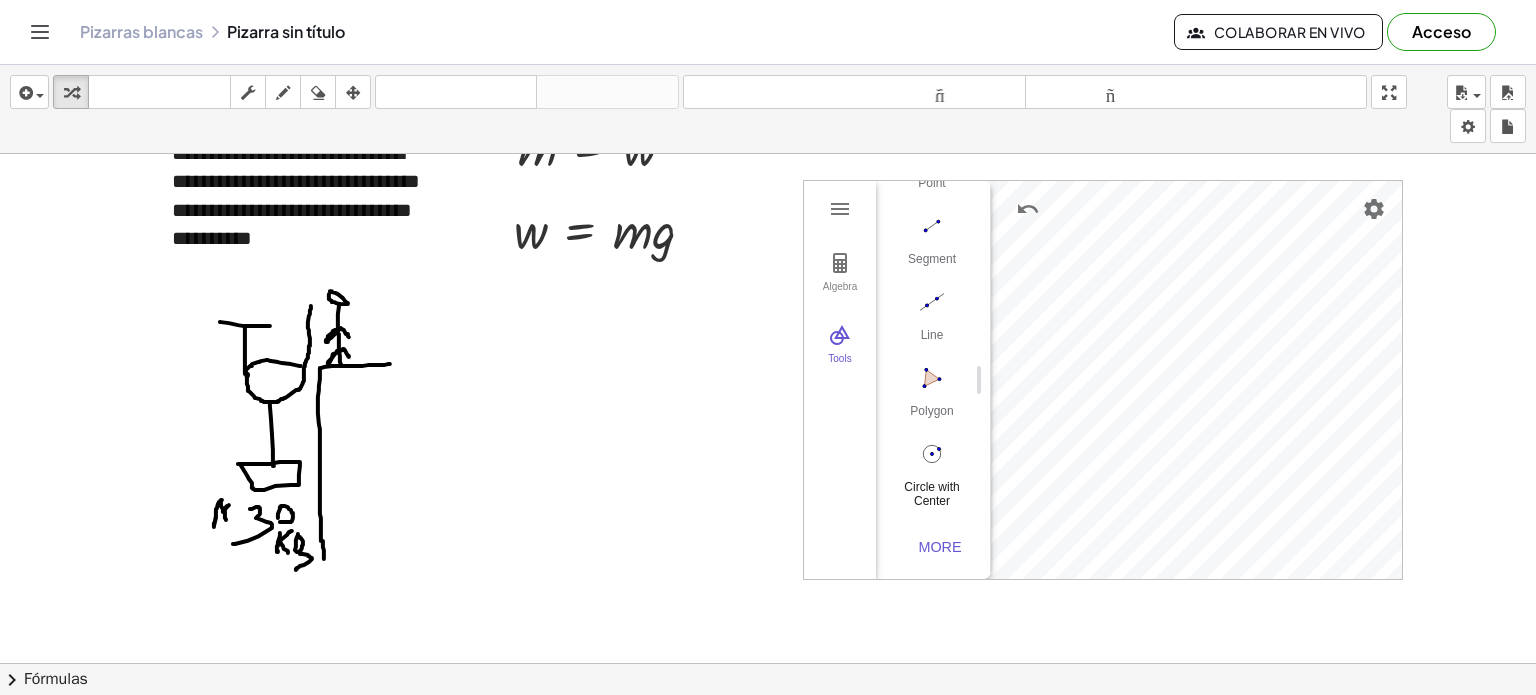 click at bounding box center (932, 454) 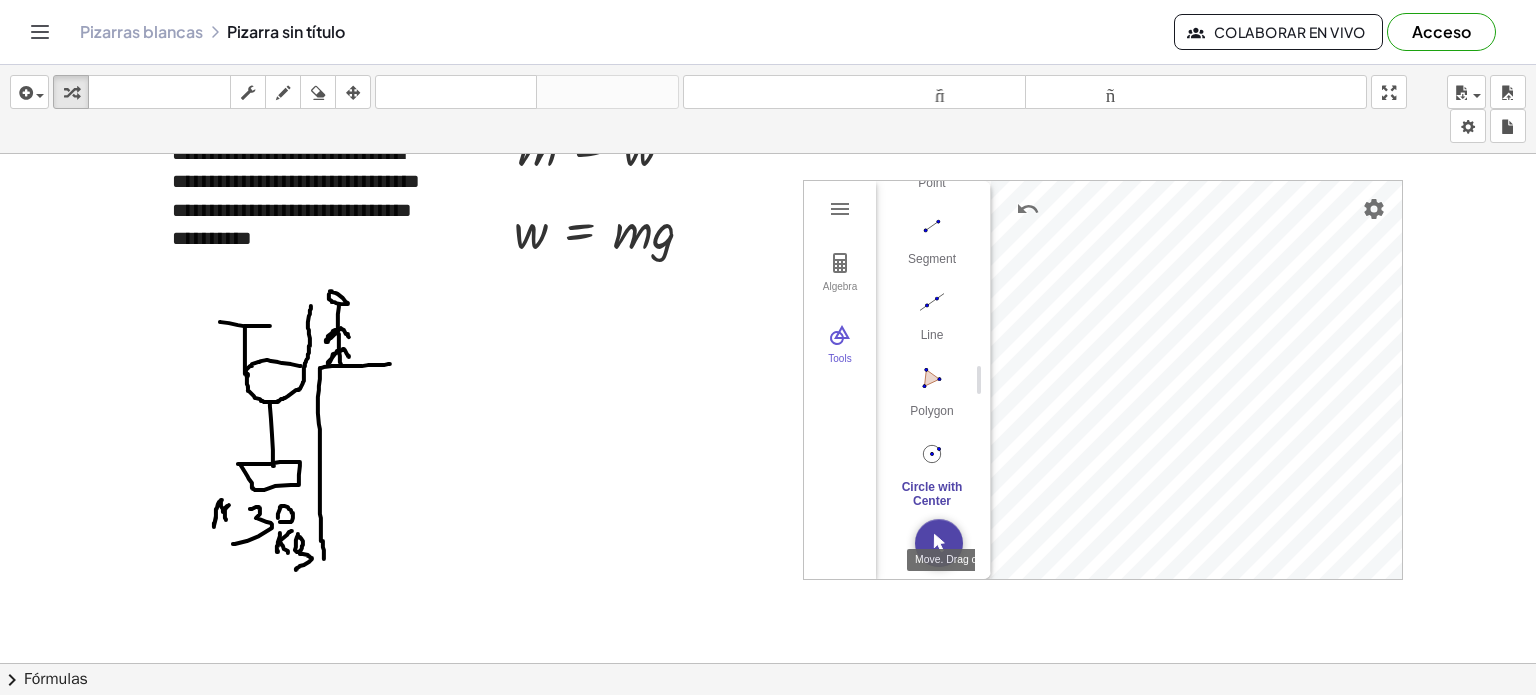 click at bounding box center (939, 543) 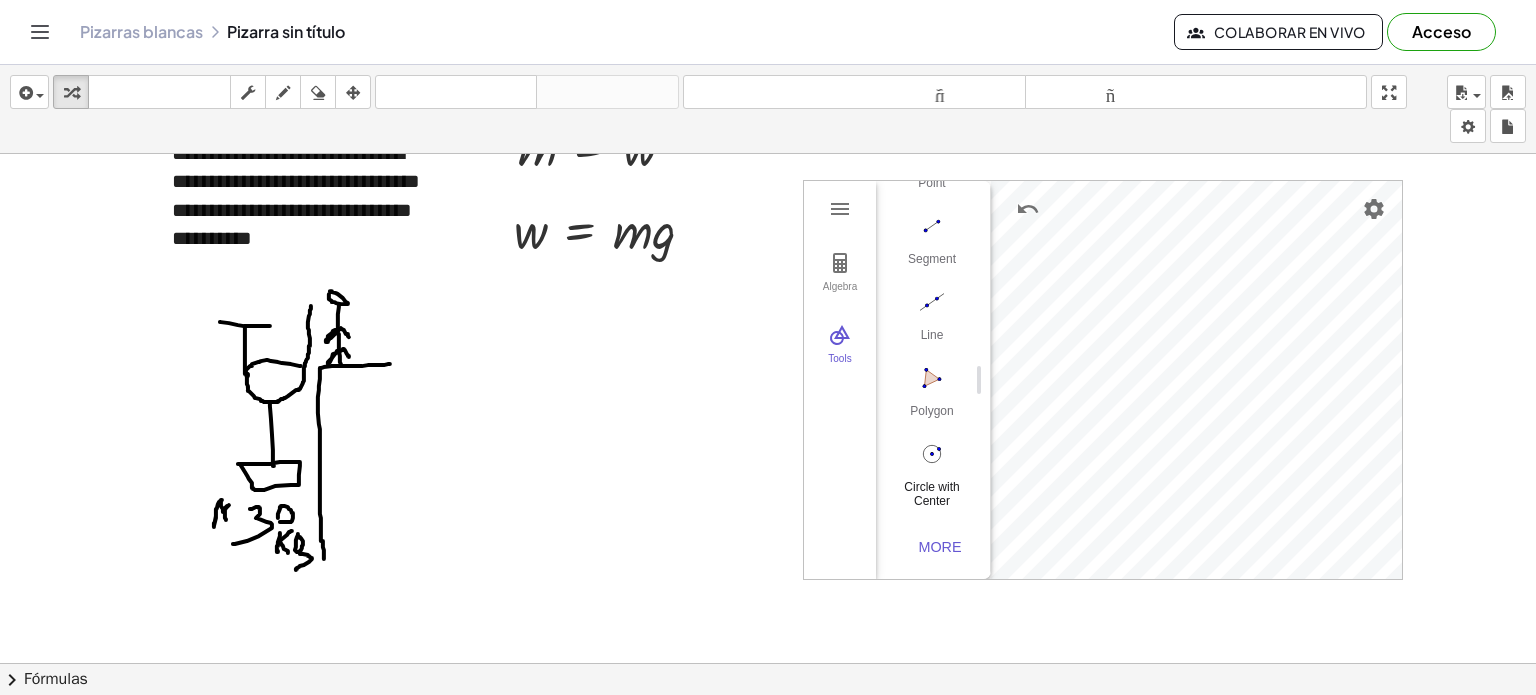 click at bounding box center [932, 454] 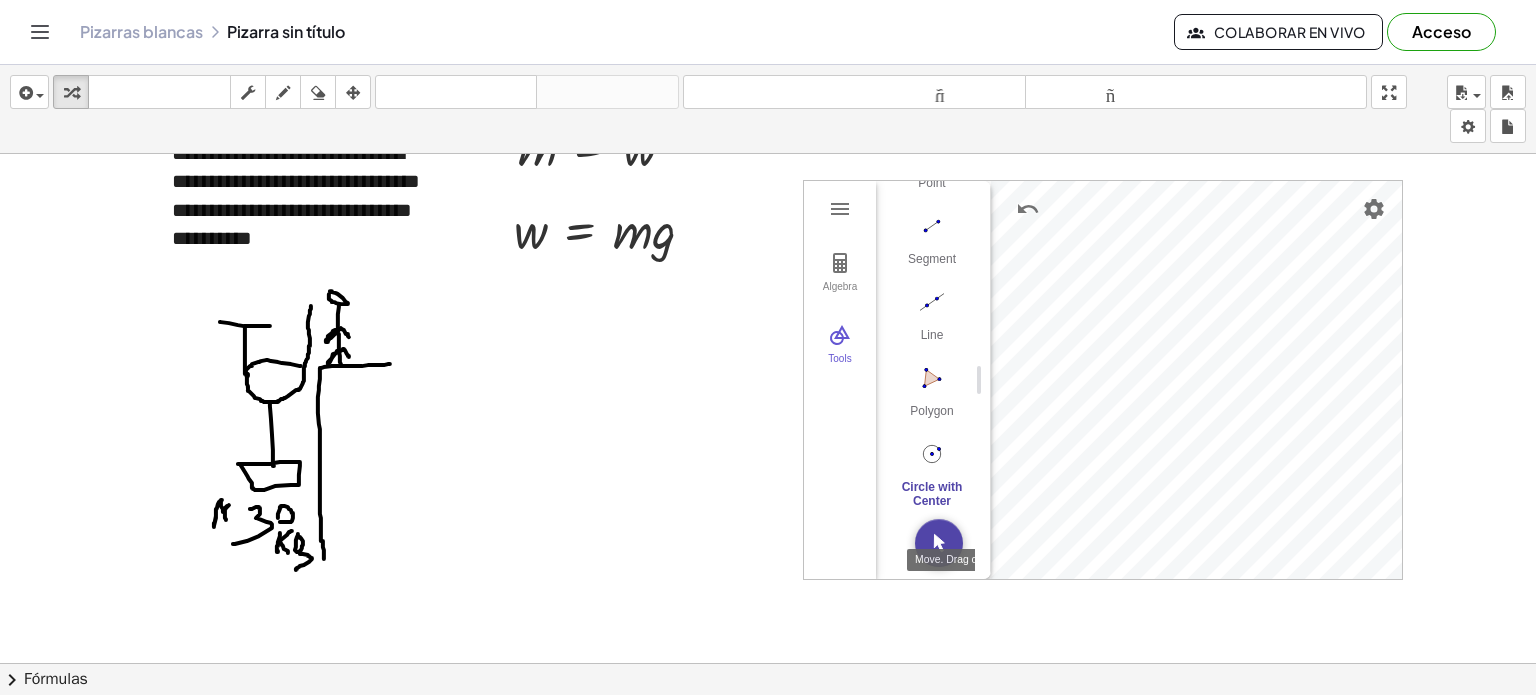 click at bounding box center (939, 543) 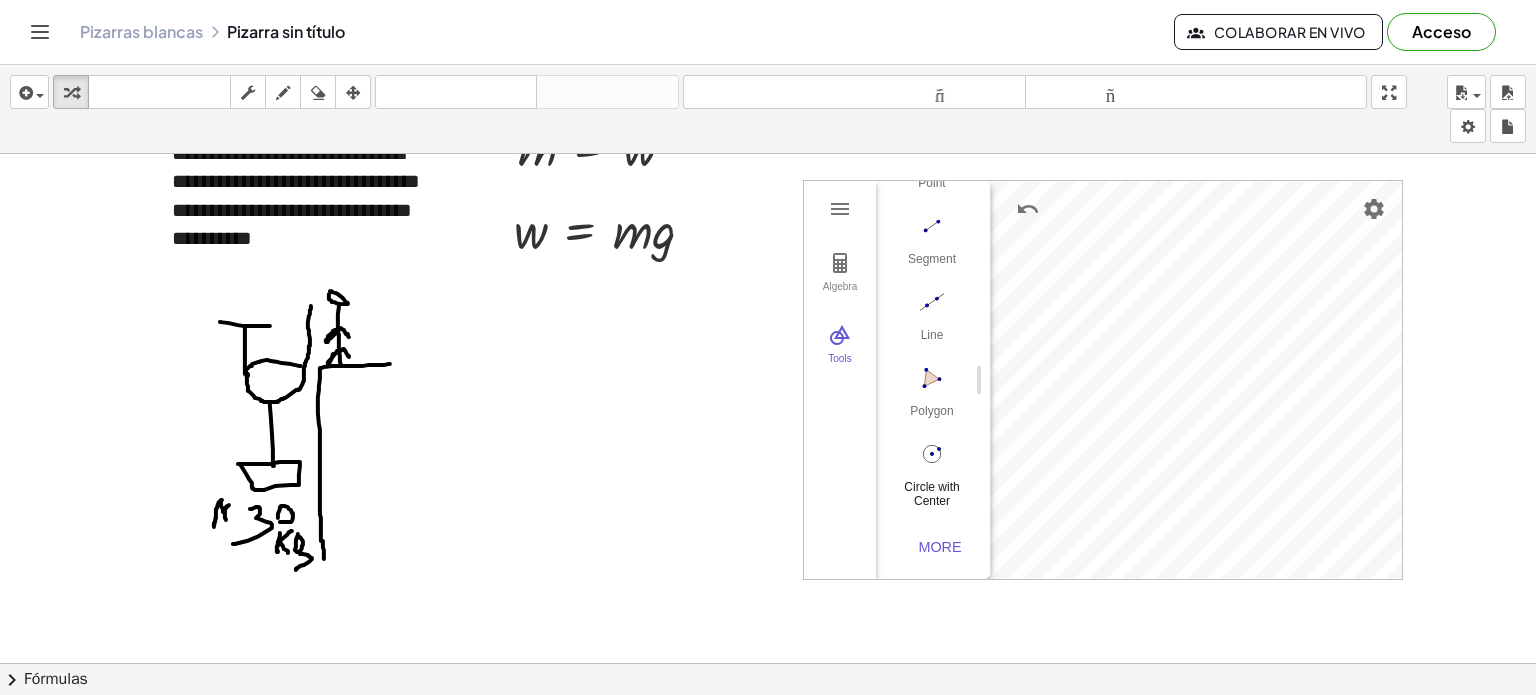 click at bounding box center (932, 454) 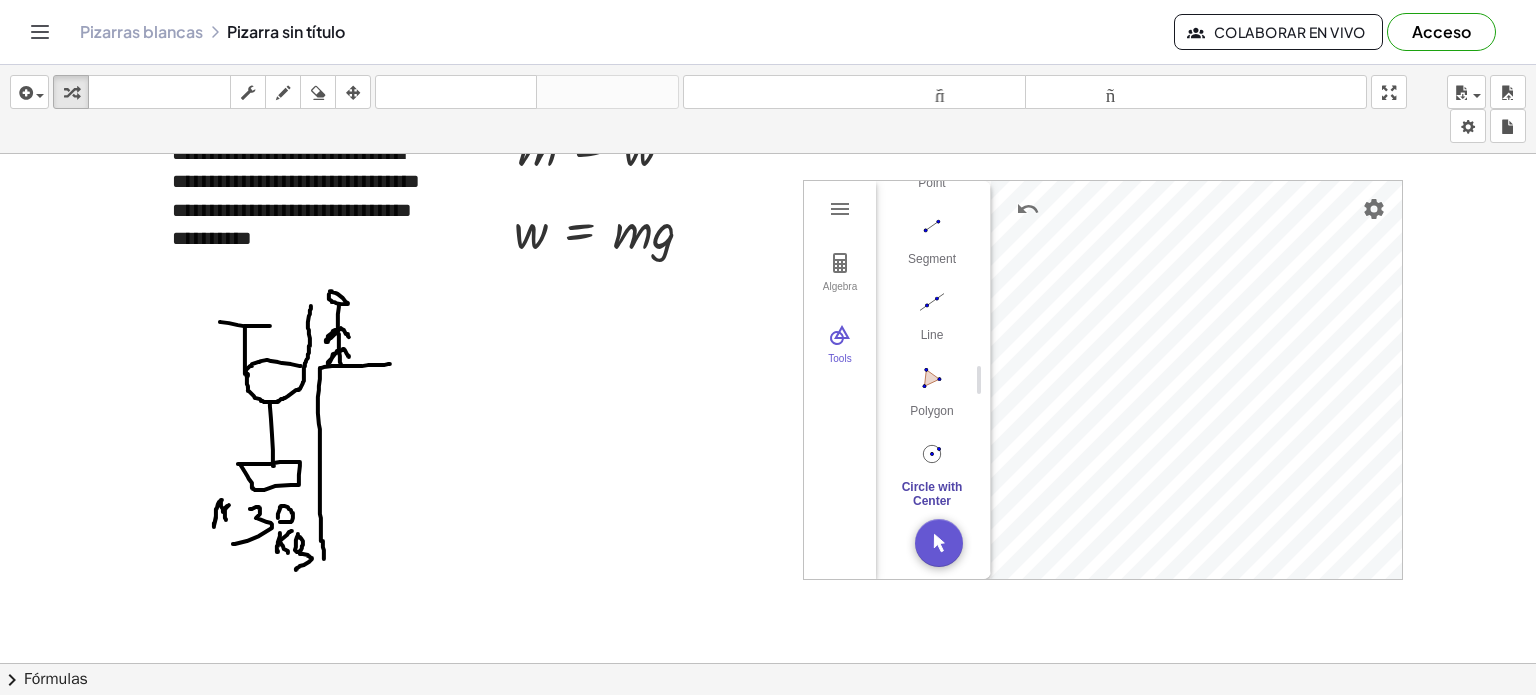 click on "Algebra Tools Input… GeoGebra Geometry Basic Tools Move Point Segment Line Polygon Circle with Center through Point More" at bounding box center [1103, 380] 